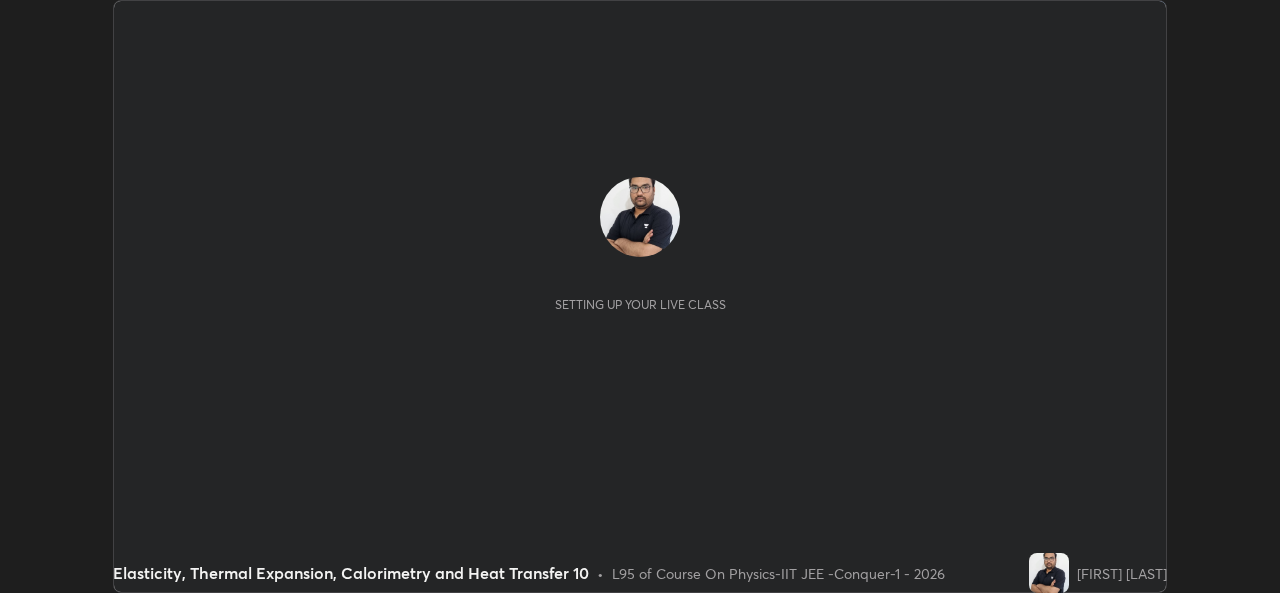scroll, scrollTop: 0, scrollLeft: 0, axis: both 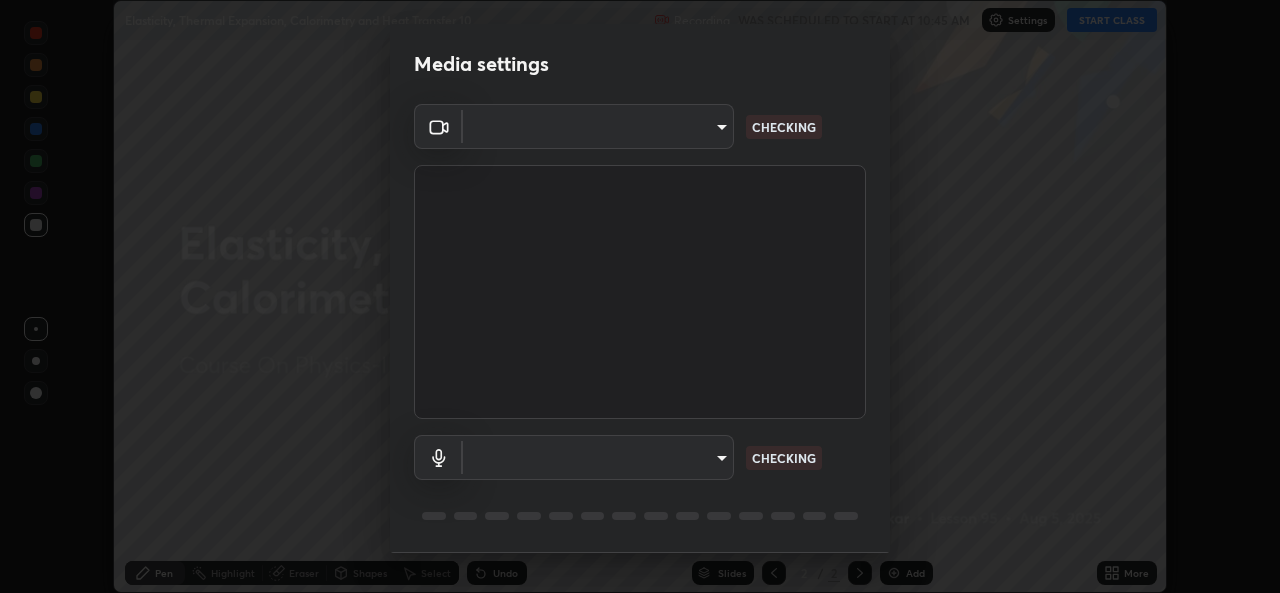 type on "162a4bef6d5de59660943d10e2777e2613c591b7fe343c7323db06c6e3c7e835" 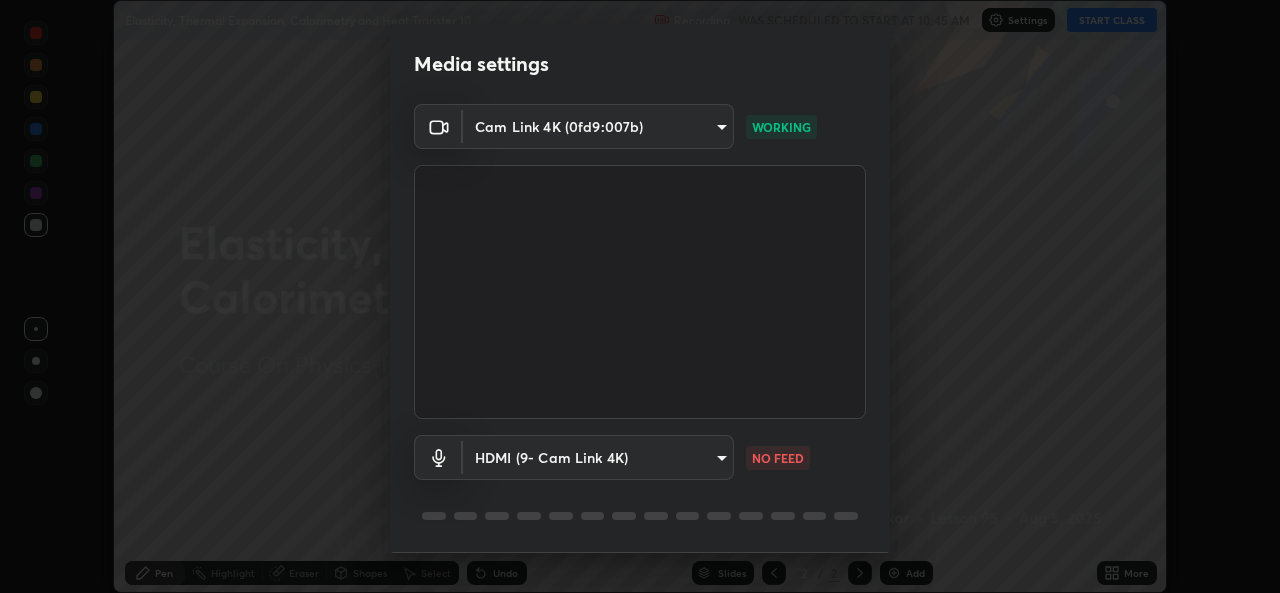 click on "Erase all Elasticity, Thermal Expansion, Calorimetry and Heat Transfer 10 Recording WAS SCHEDULED TO START AT  10:45 AM Settings START CLASS Setting up your live class Elasticity, Thermal Expansion, Calorimetry and Heat Transfer 10 • L95 of Course On Physics-IIT JEE -Conquer-1 - 2026 [FIRST] [LAST] Pen Highlight Eraser Shapes Select Undo Slides 2 / 2 Add More No doubts shared Encourage your learners to ask a doubt for better clarity Report an issue Reason for reporting Buffering Chat not working Audio - Video sync issue Educator video quality low ​ Attach an image Report Media settings Cam Link 4K (0fd9:007b) [DEVICE_ID] WORKING HDMI (9- Cam Link 4K) [DEVICE_ID] NO FEED 1 / 5 Next" at bounding box center (640, 296) 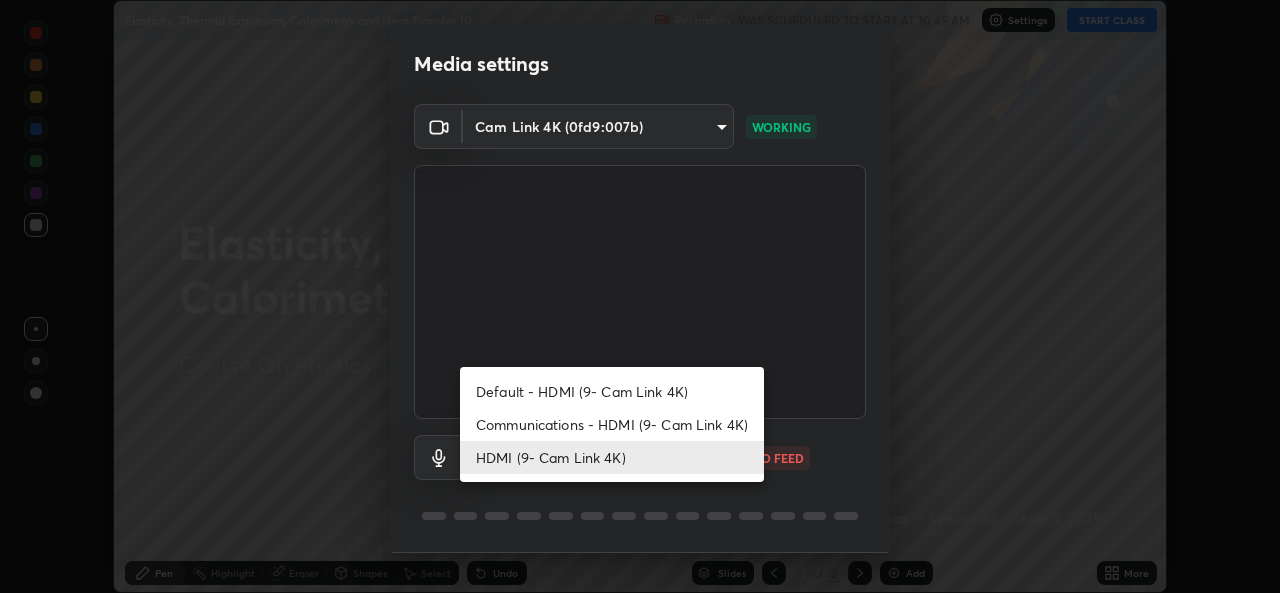 click on "Default - HDMI (9- Cam Link 4K)" at bounding box center [612, 391] 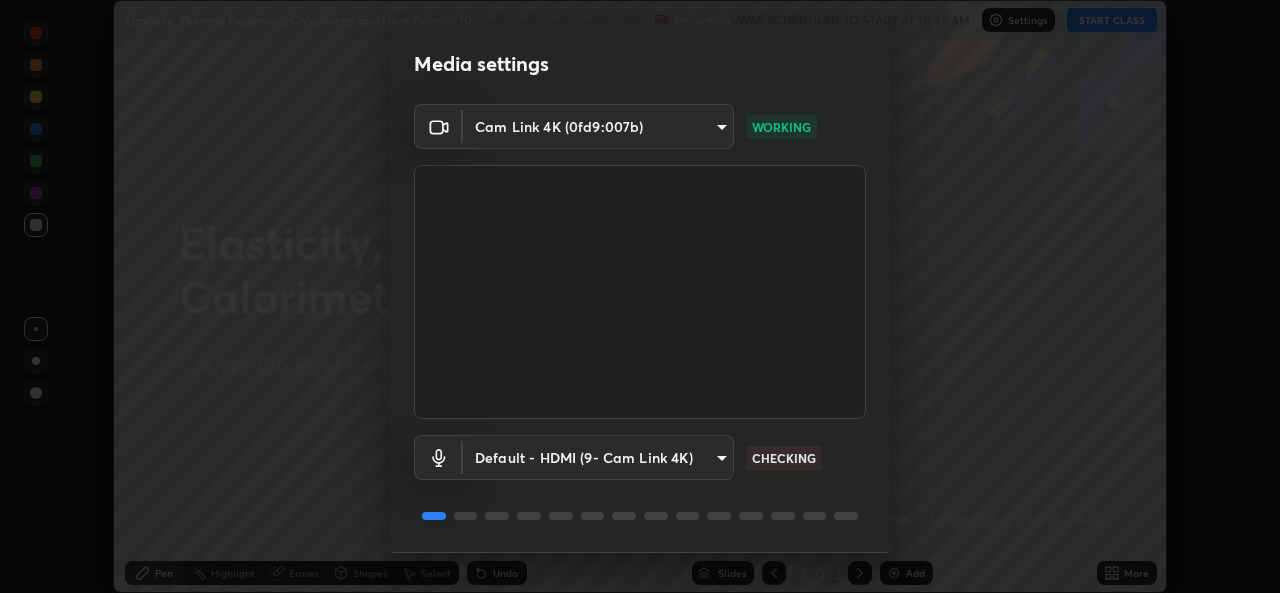 click on "Erase all Elasticity, Thermal Expansion, Calorimetry and Heat Transfer 10 Recording WAS SCHEDULED TO START AT  10:45 AM Settings START CLASS Setting up your live class Elasticity, Thermal Expansion, Calorimetry and Heat Transfer 10 • L95 of Course On Physics-IIT JEE -Conquer-1 - 2026 [FIRST] [LAST] Pen Highlight Eraser Shapes Select Undo Slides 2 / 2 Add More No doubts shared Encourage your learners to ask a doubt for better clarity Report an issue Reason for reporting Buffering Chat not working Audio - Video sync issue Educator video quality low ​ Attach an image Report Media settings Cam Link 4K (0fd9:007b) [DEVICE_ID] WORKING Default - HDMI (9- Cam Link 4K) default CHECKING 1 / 5 Next" at bounding box center [640, 296] 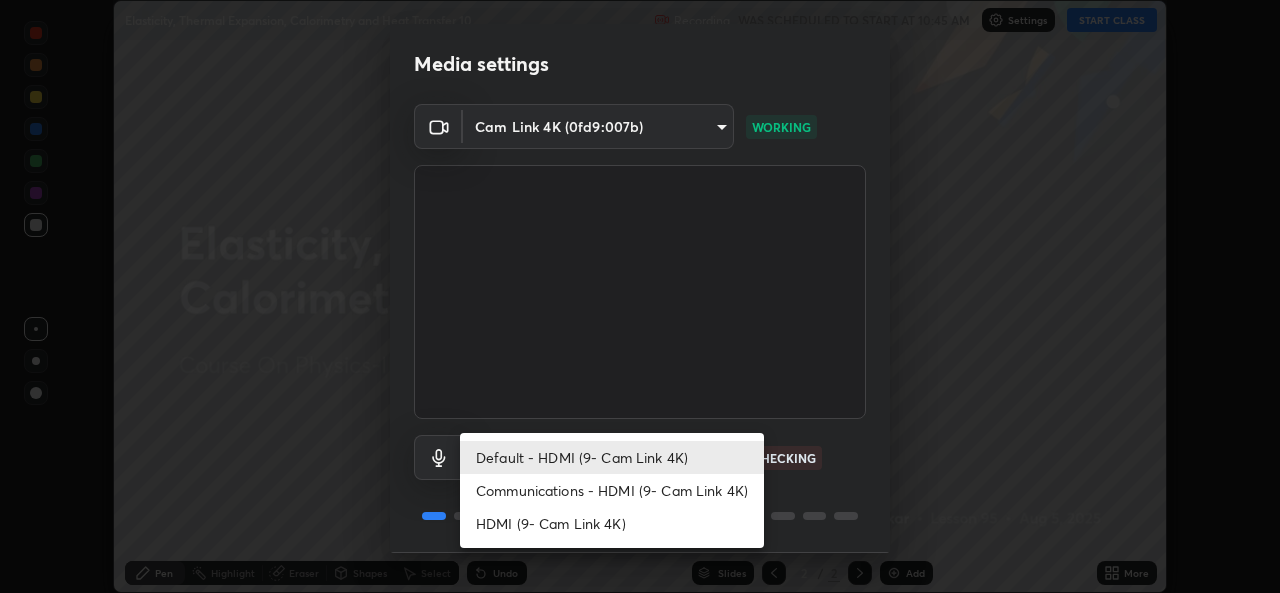 click on "HDMI (9- Cam Link 4K)" at bounding box center [612, 523] 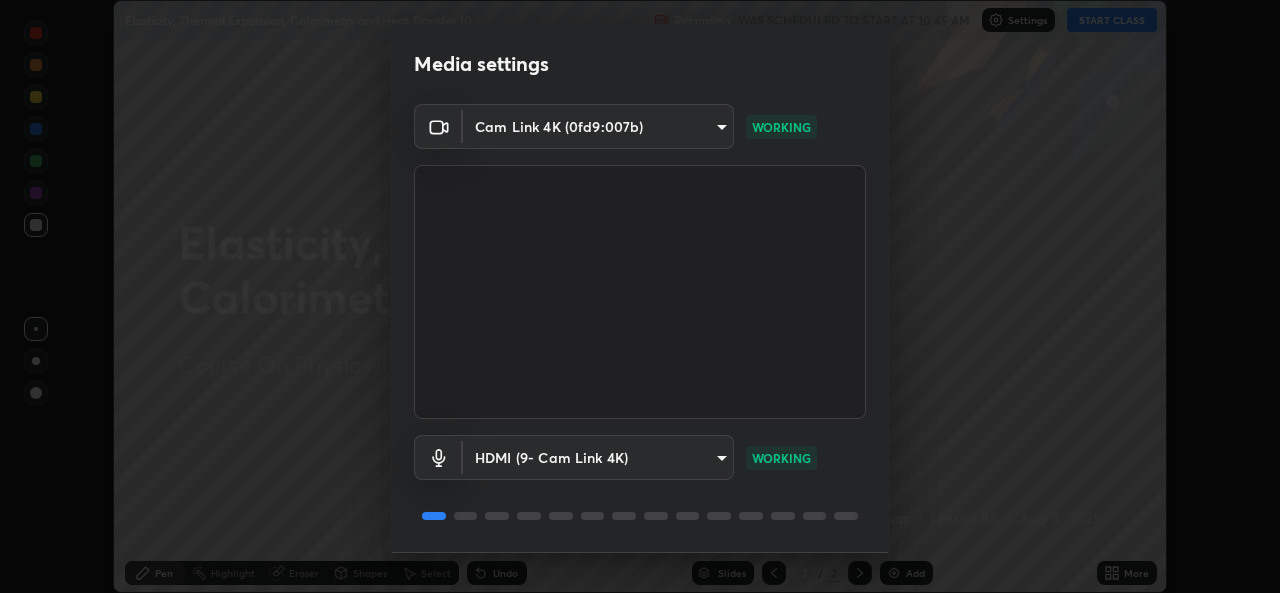 scroll, scrollTop: 63, scrollLeft: 0, axis: vertical 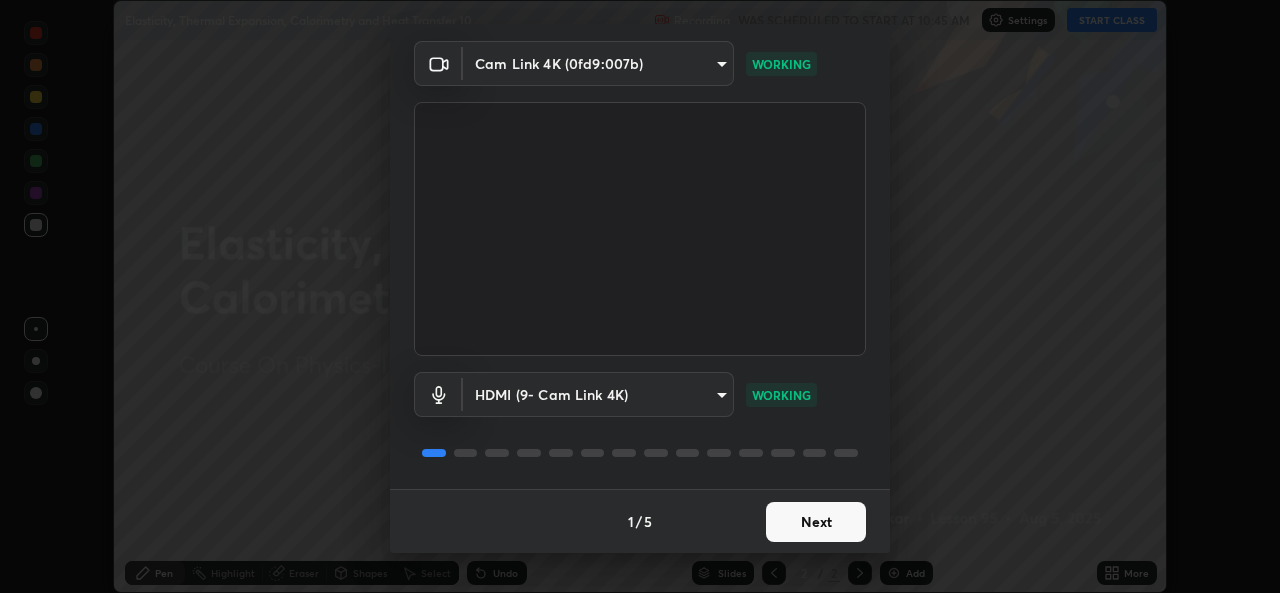 click on "Next" at bounding box center [816, 522] 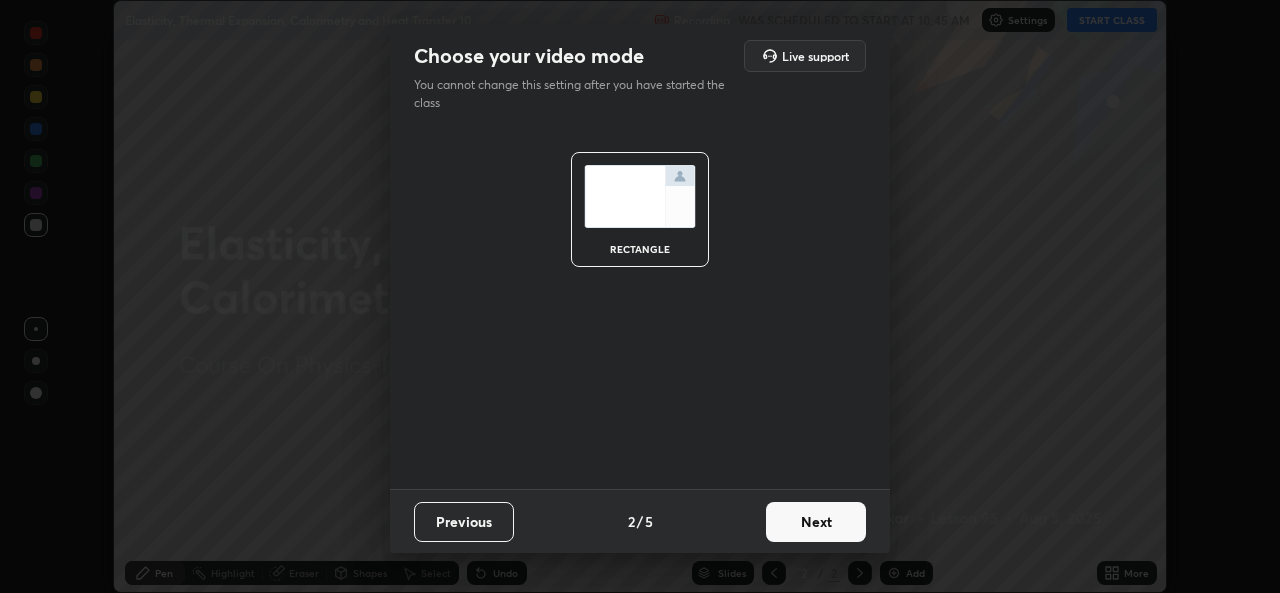 scroll, scrollTop: 0, scrollLeft: 0, axis: both 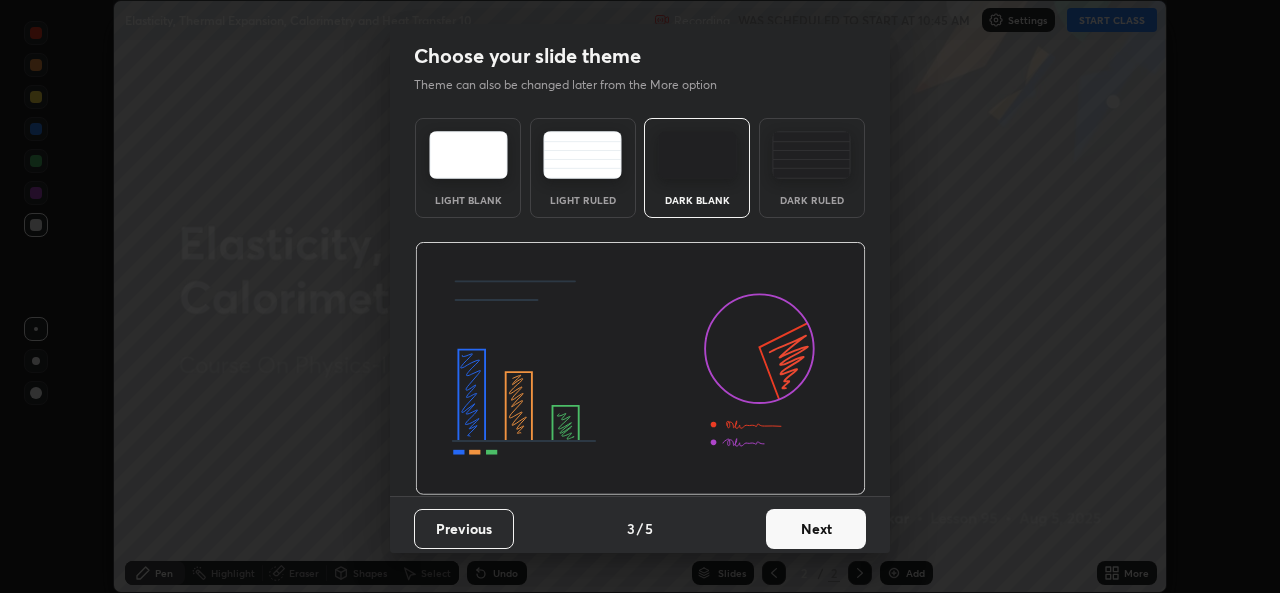 click on "Next" at bounding box center (816, 529) 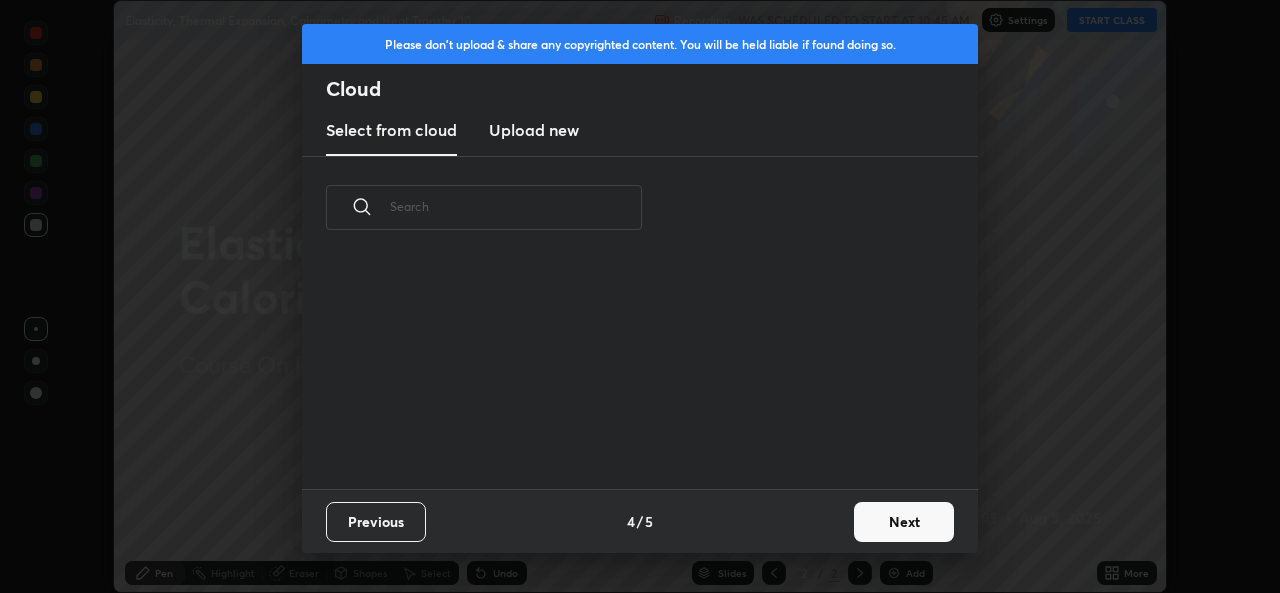 scroll, scrollTop: 7, scrollLeft: 11, axis: both 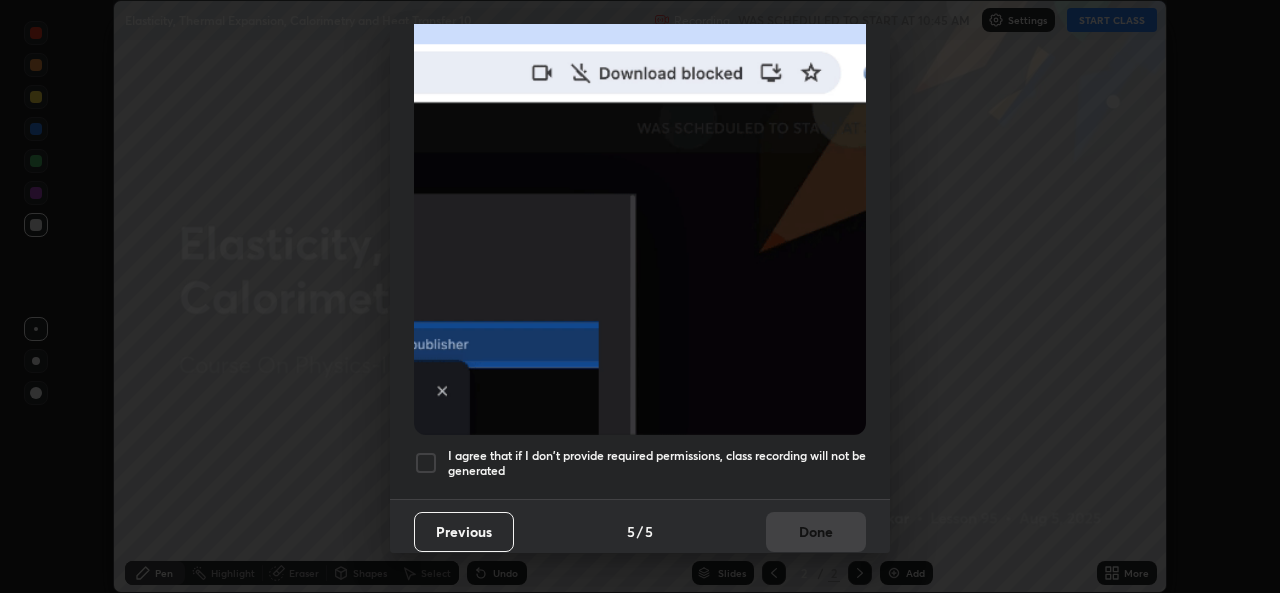 click on "I agree that if I don't provide required permissions, class recording will not be generated" at bounding box center (657, 463) 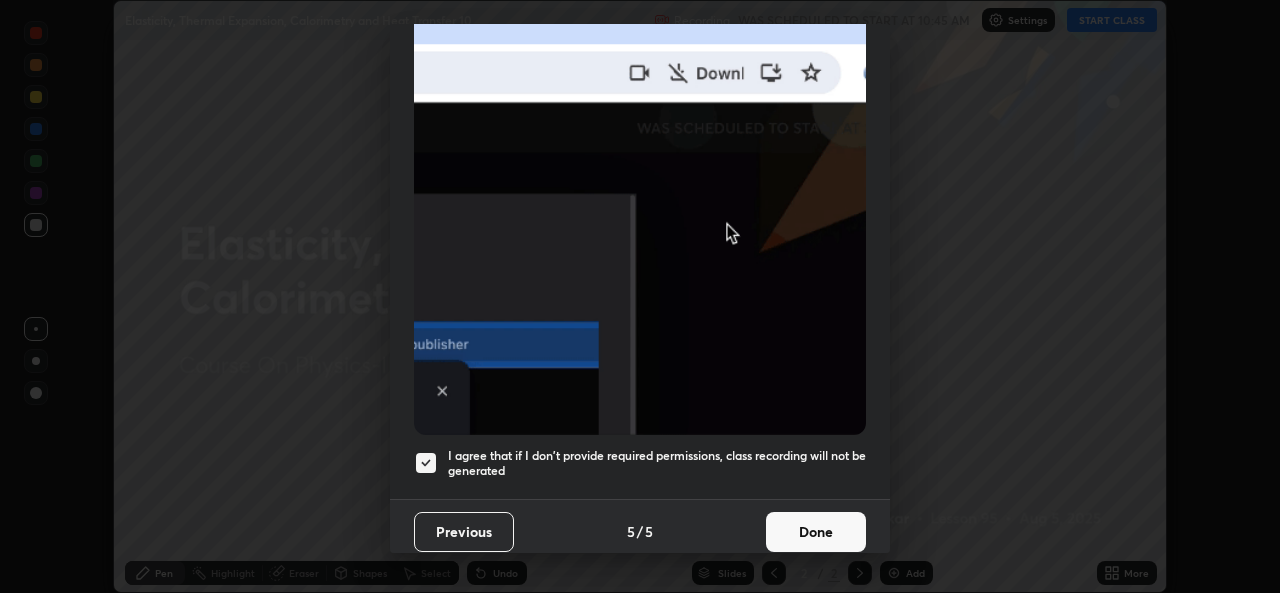 click on "Done" at bounding box center [816, 532] 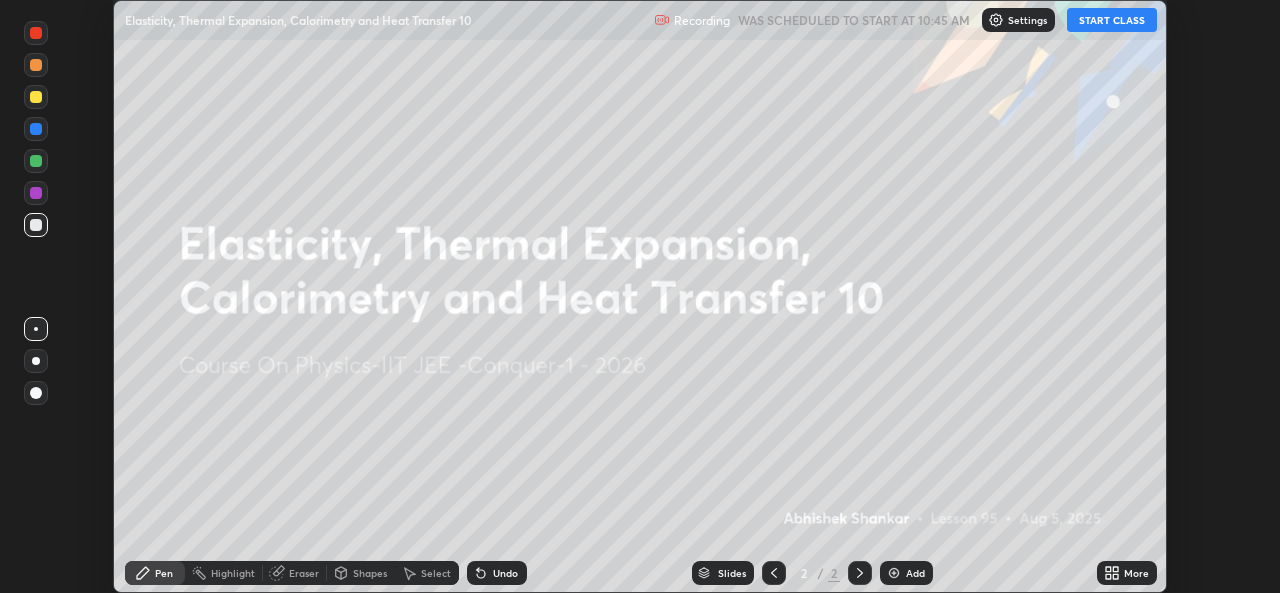 click on "START CLASS" at bounding box center [1112, 20] 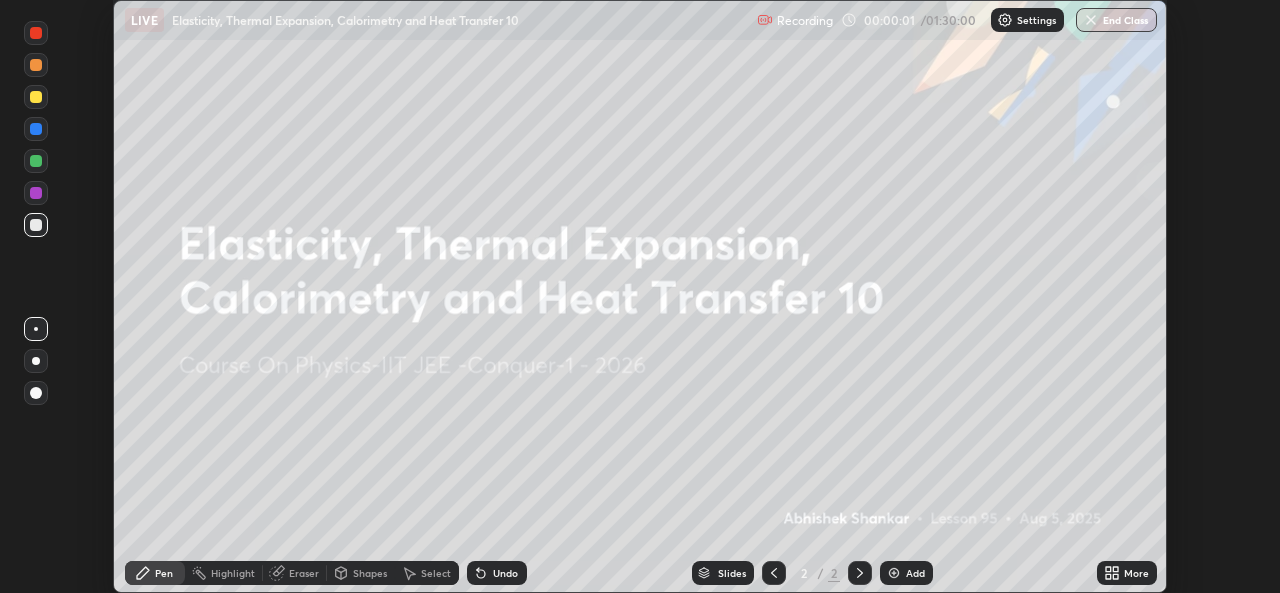 click 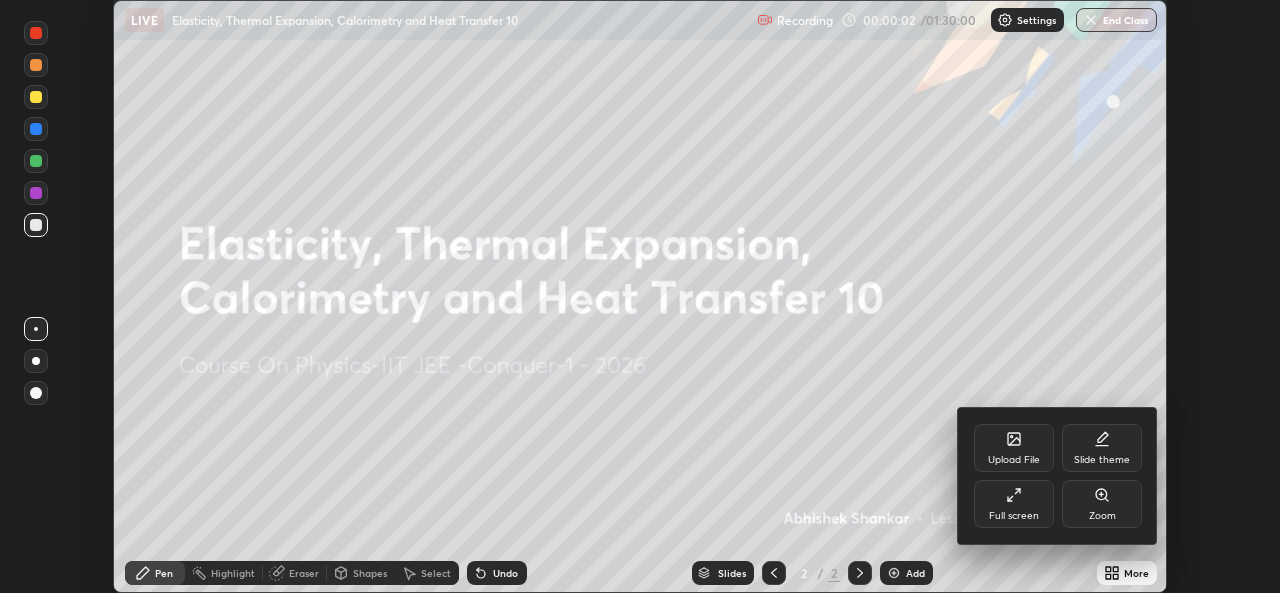click 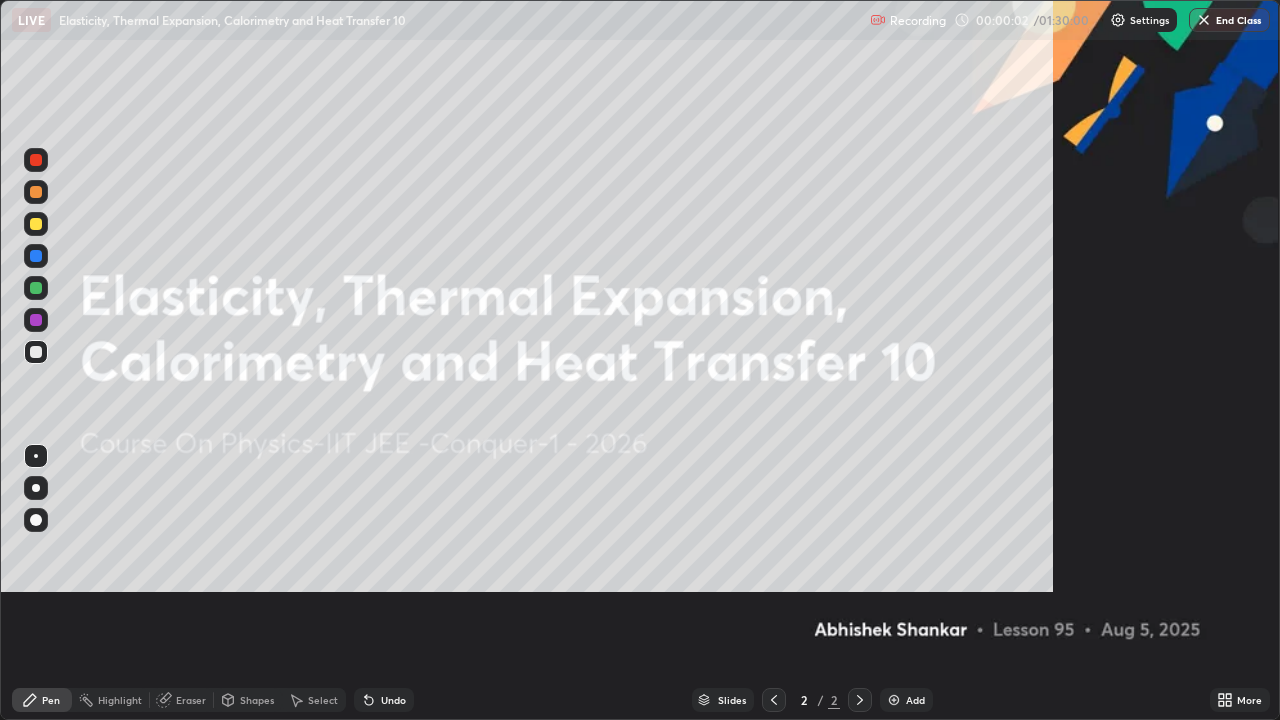 scroll, scrollTop: 99280, scrollLeft: 98720, axis: both 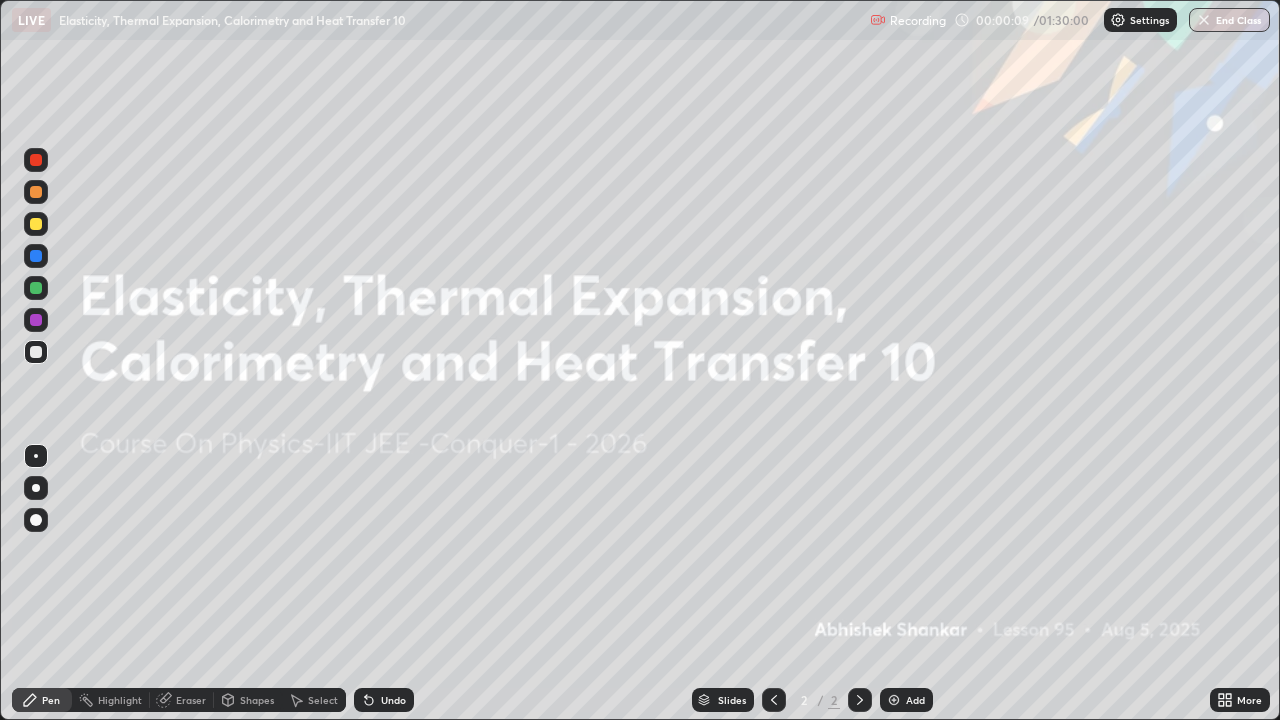 click on "More" at bounding box center [1240, 700] 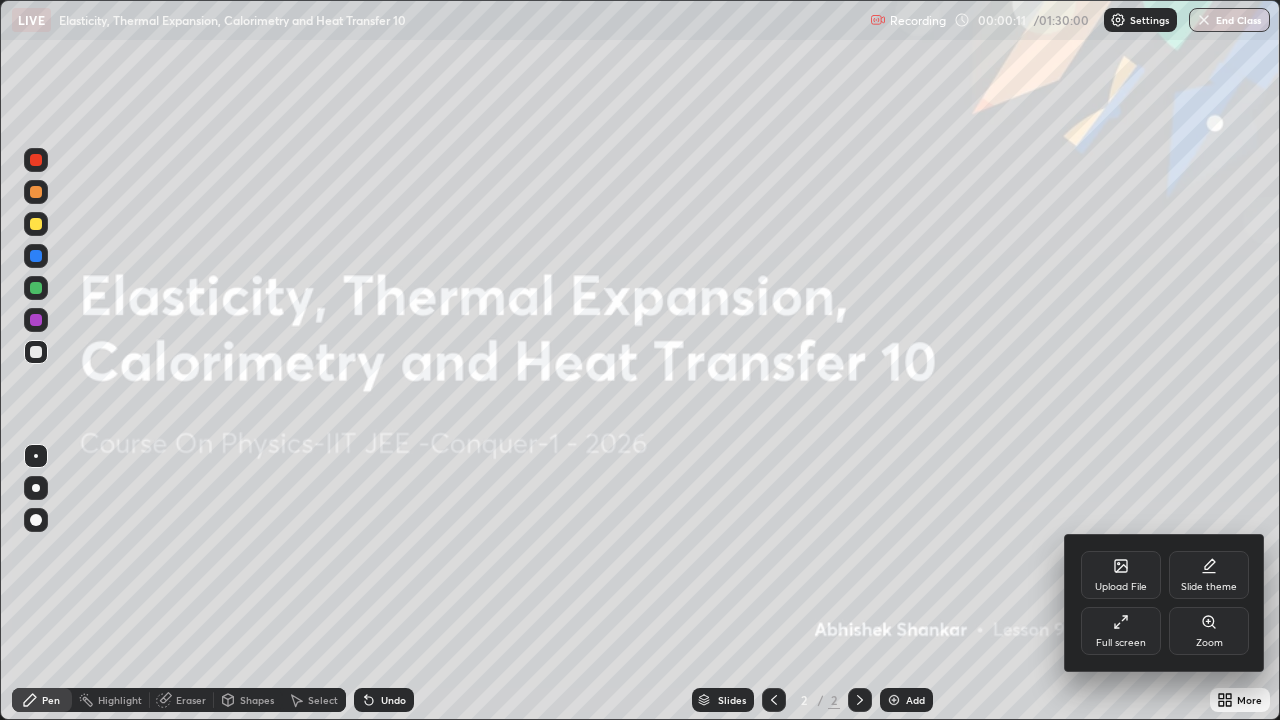 click on "Upload File" at bounding box center [1121, 587] 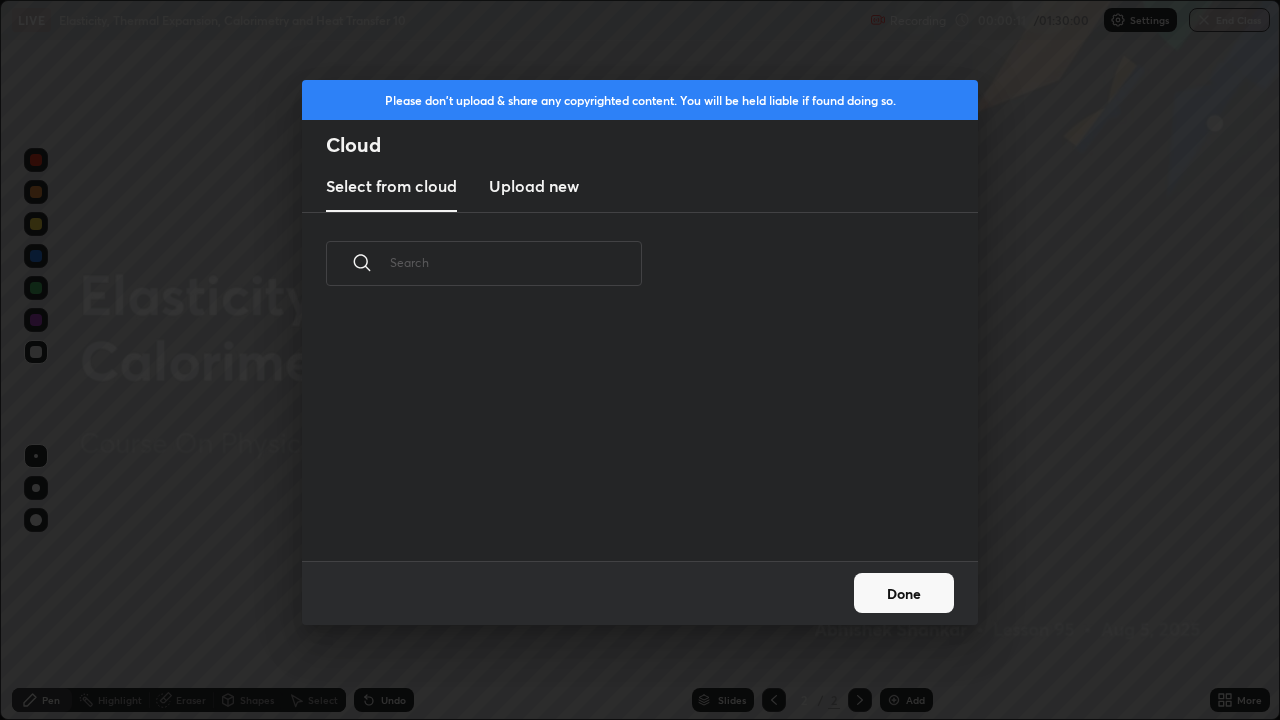 scroll, scrollTop: 7, scrollLeft: 11, axis: both 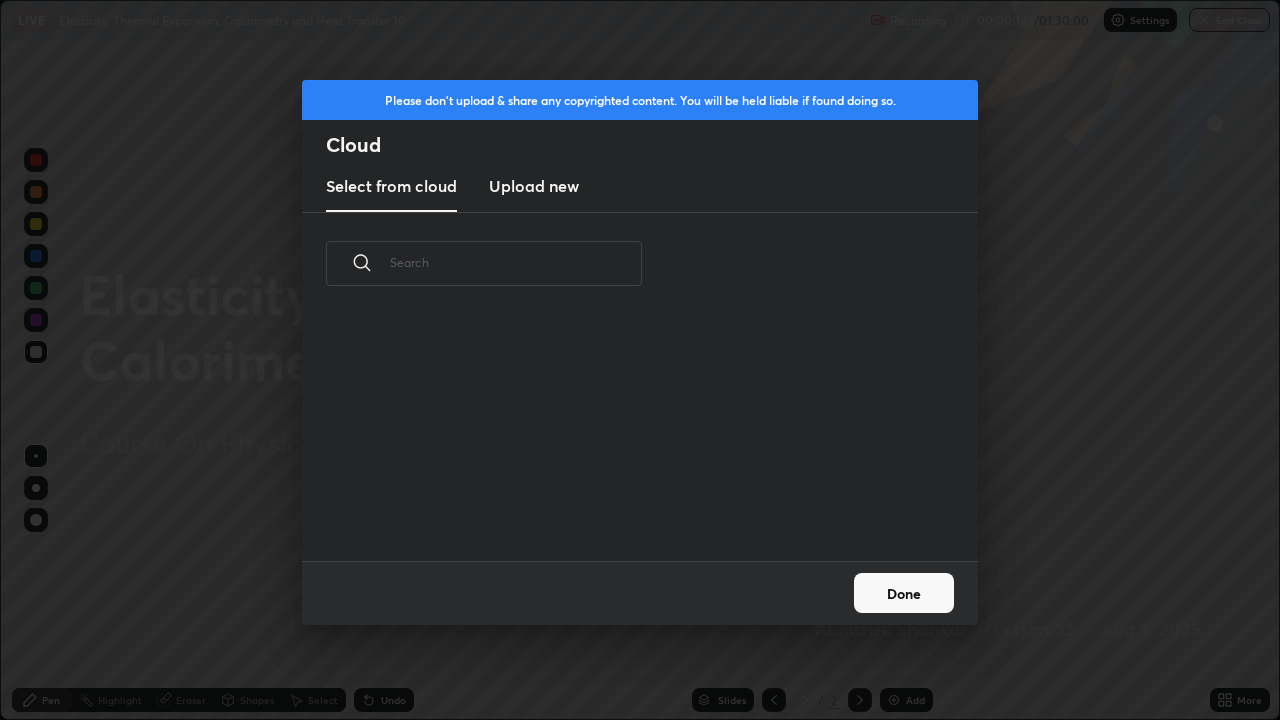 click on "Upload new" at bounding box center (534, 186) 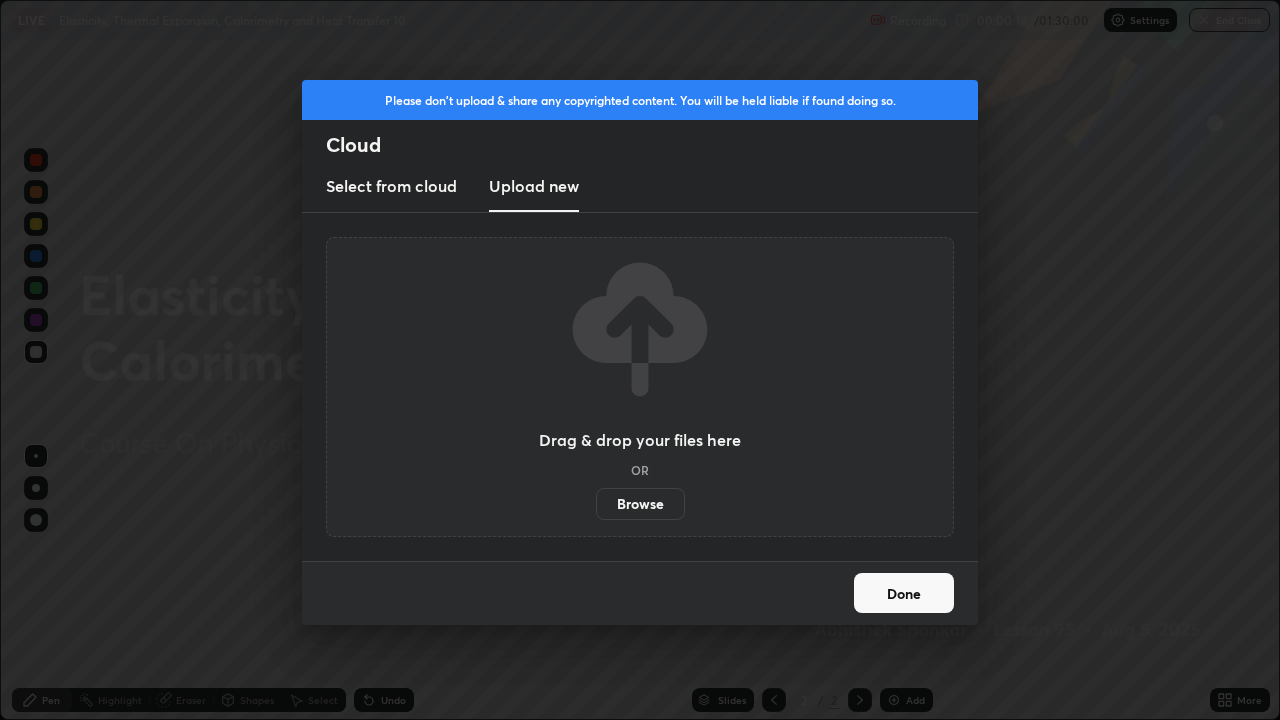 click on "Browse" at bounding box center [640, 504] 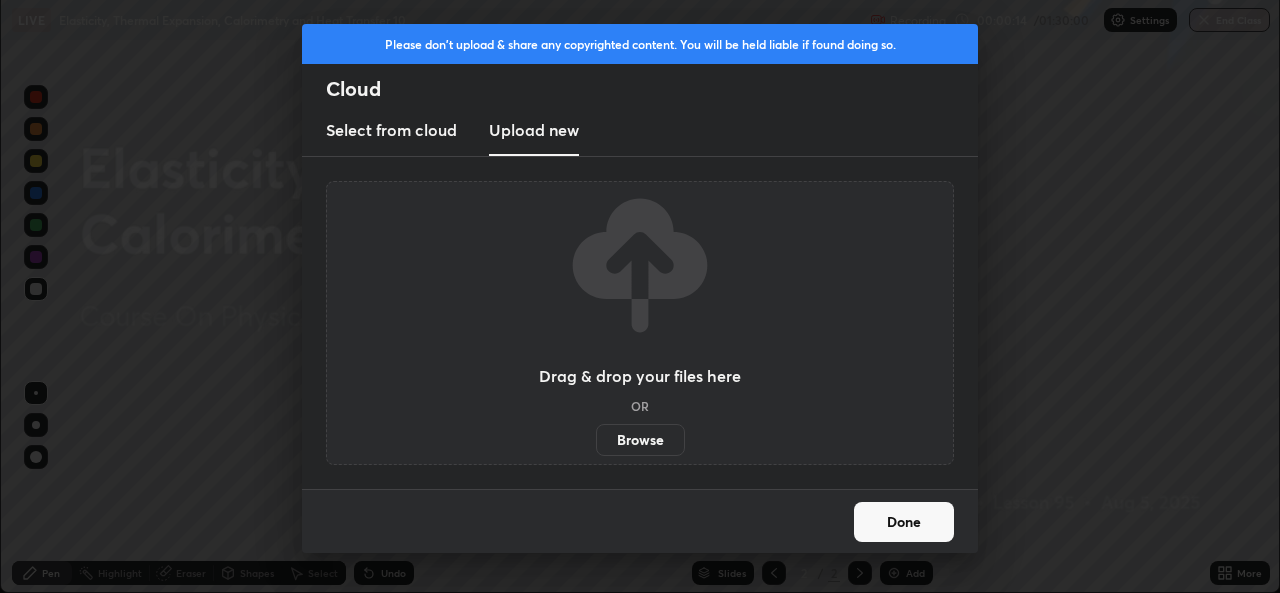 scroll, scrollTop: 593, scrollLeft: 1280, axis: both 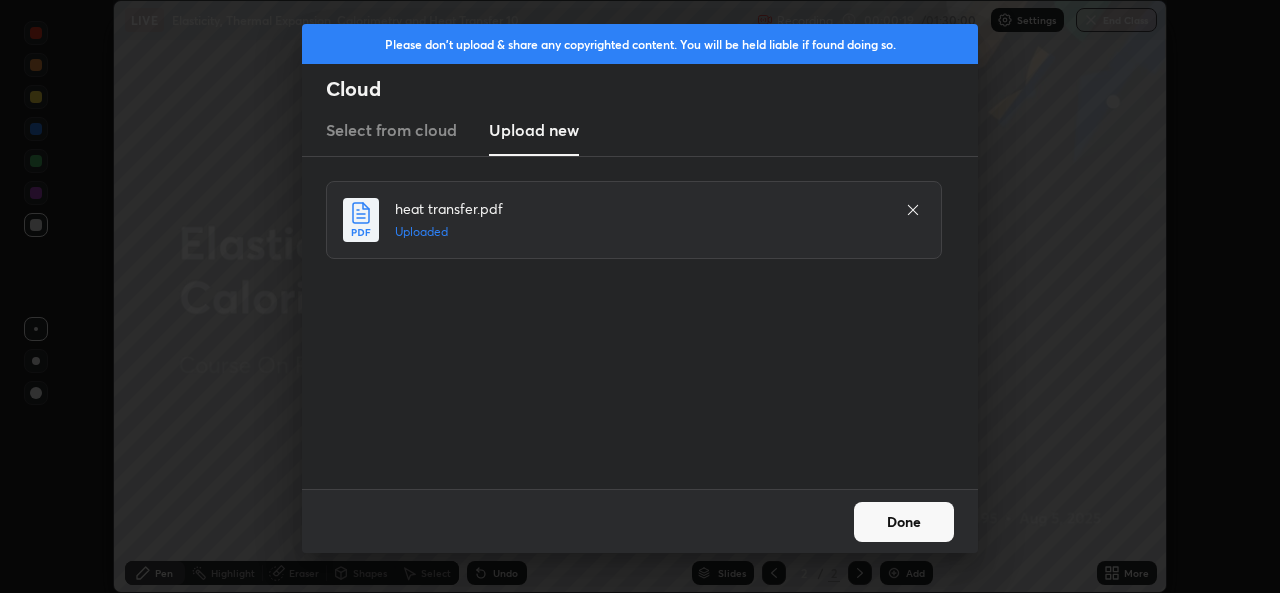 click on "Done" at bounding box center [904, 522] 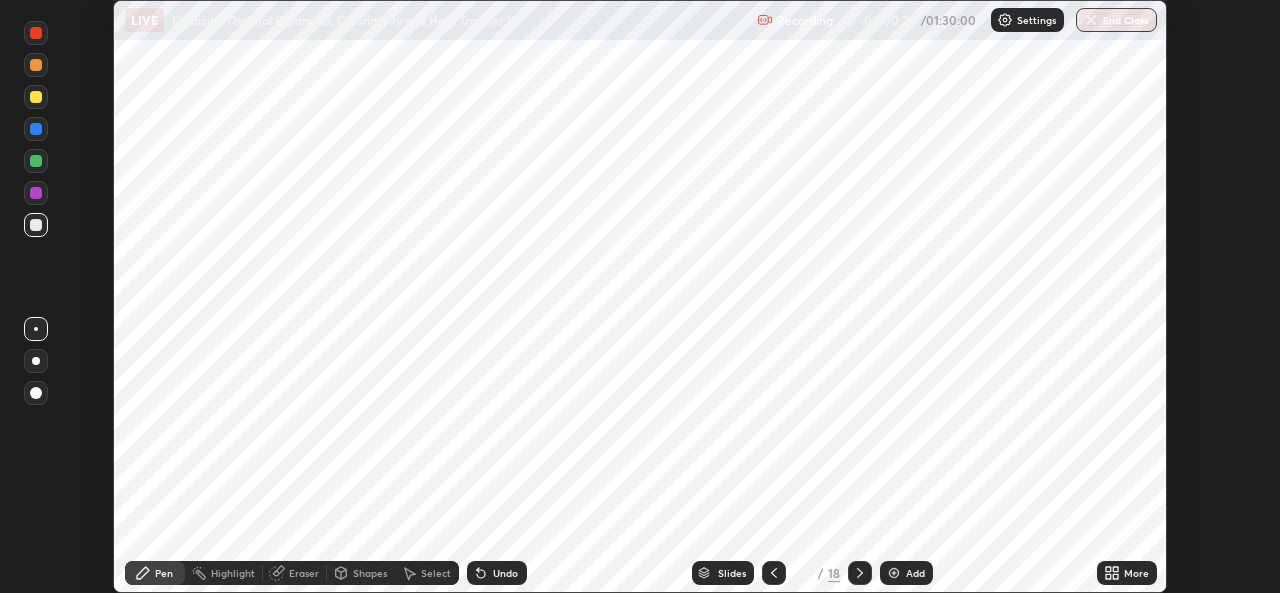 click 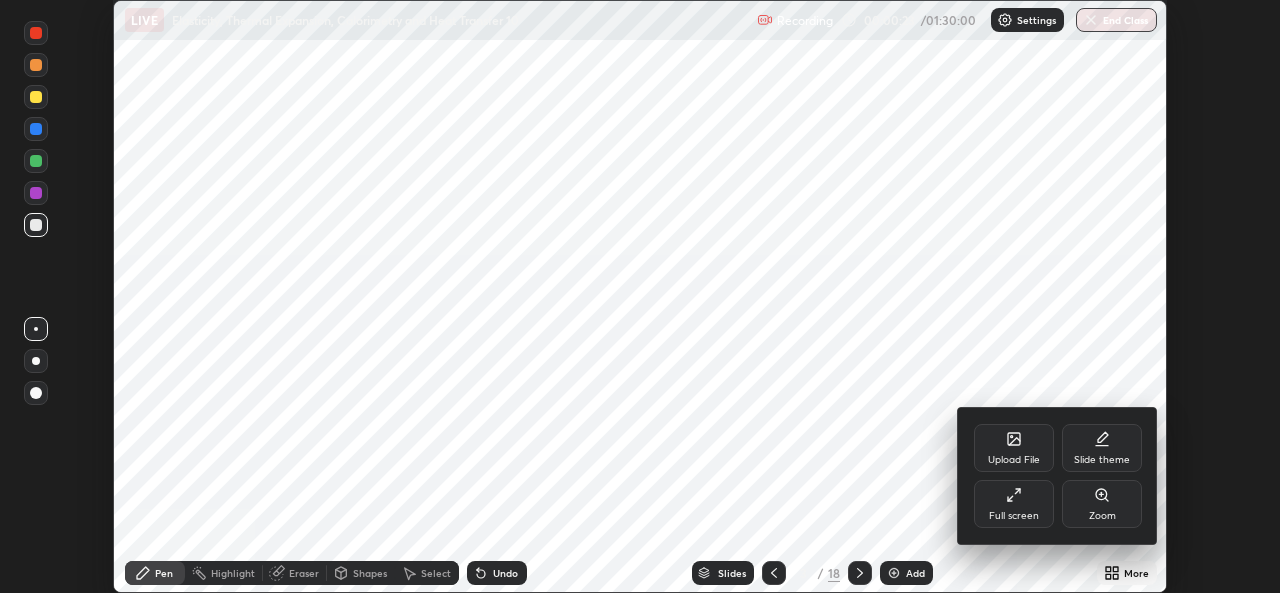 click on "Full screen" at bounding box center [1014, 504] 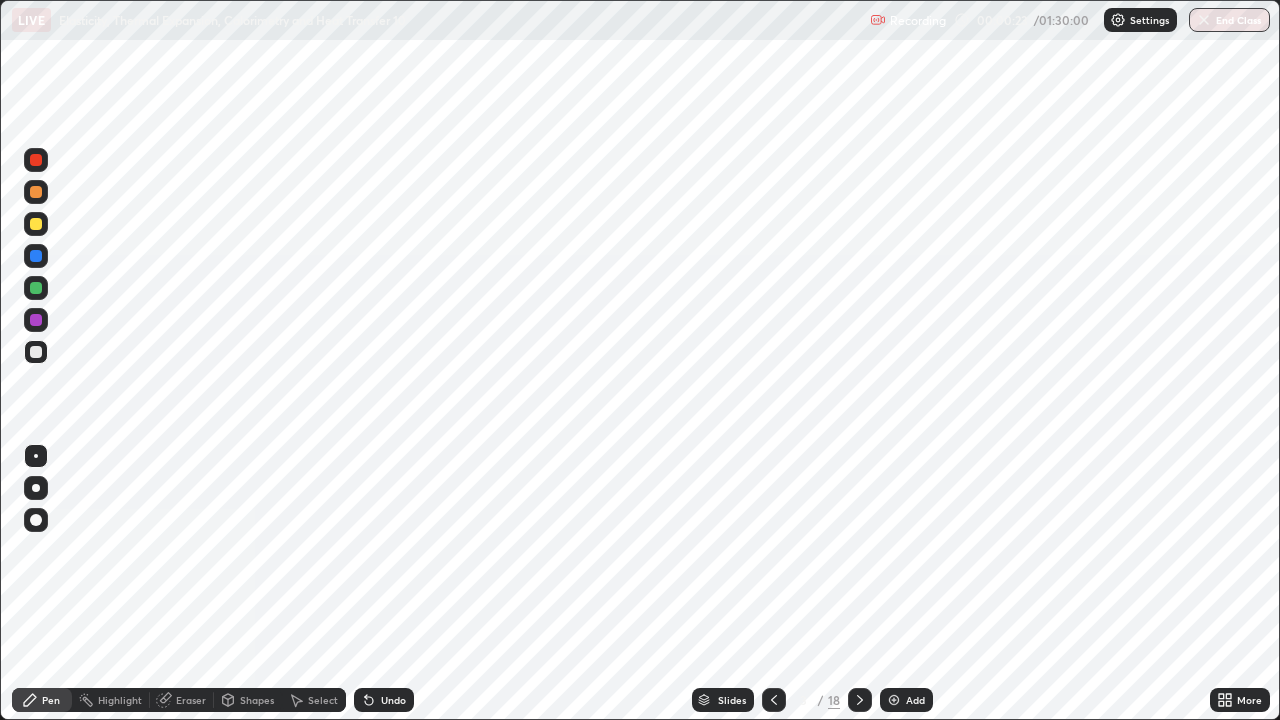 scroll, scrollTop: 99280, scrollLeft: 98720, axis: both 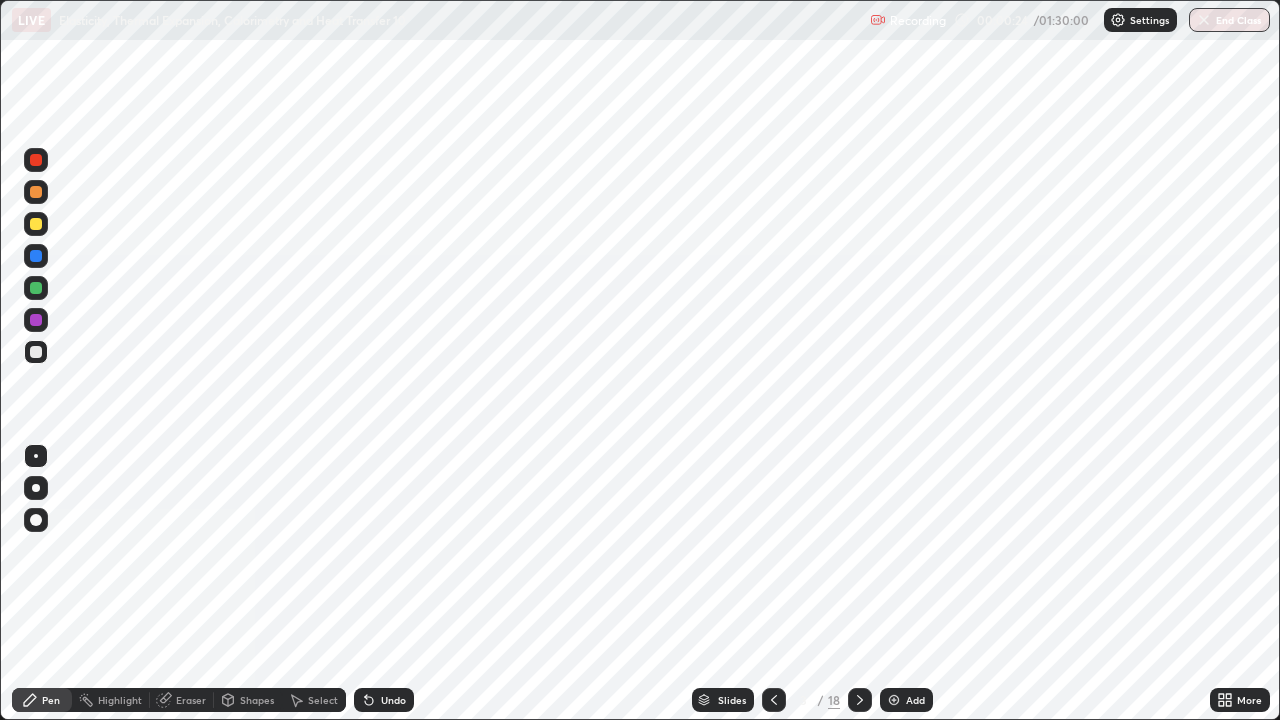 click 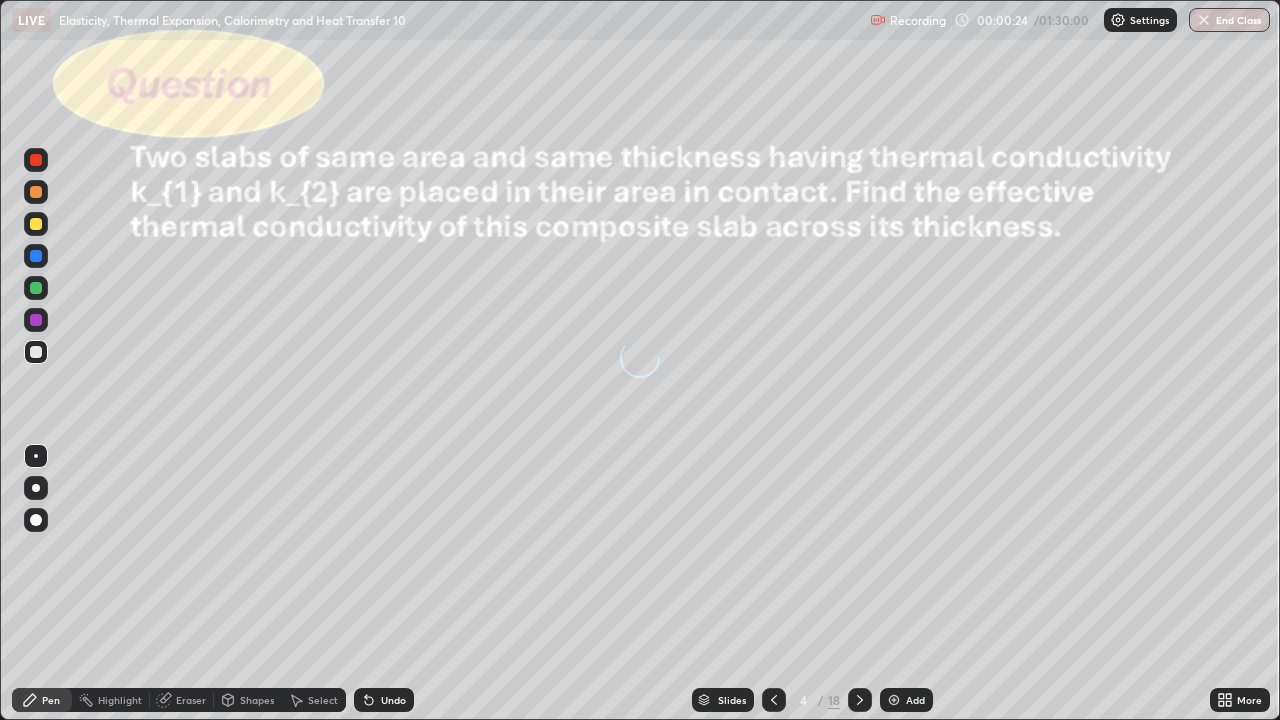click 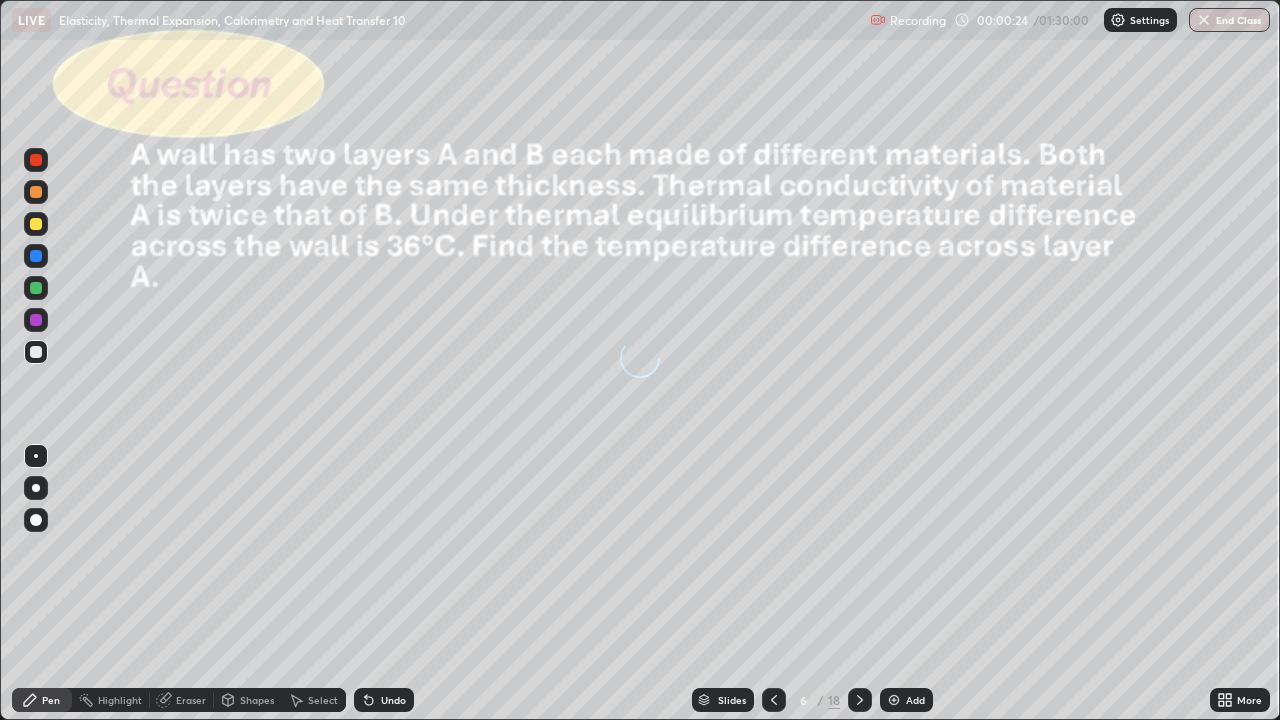 click 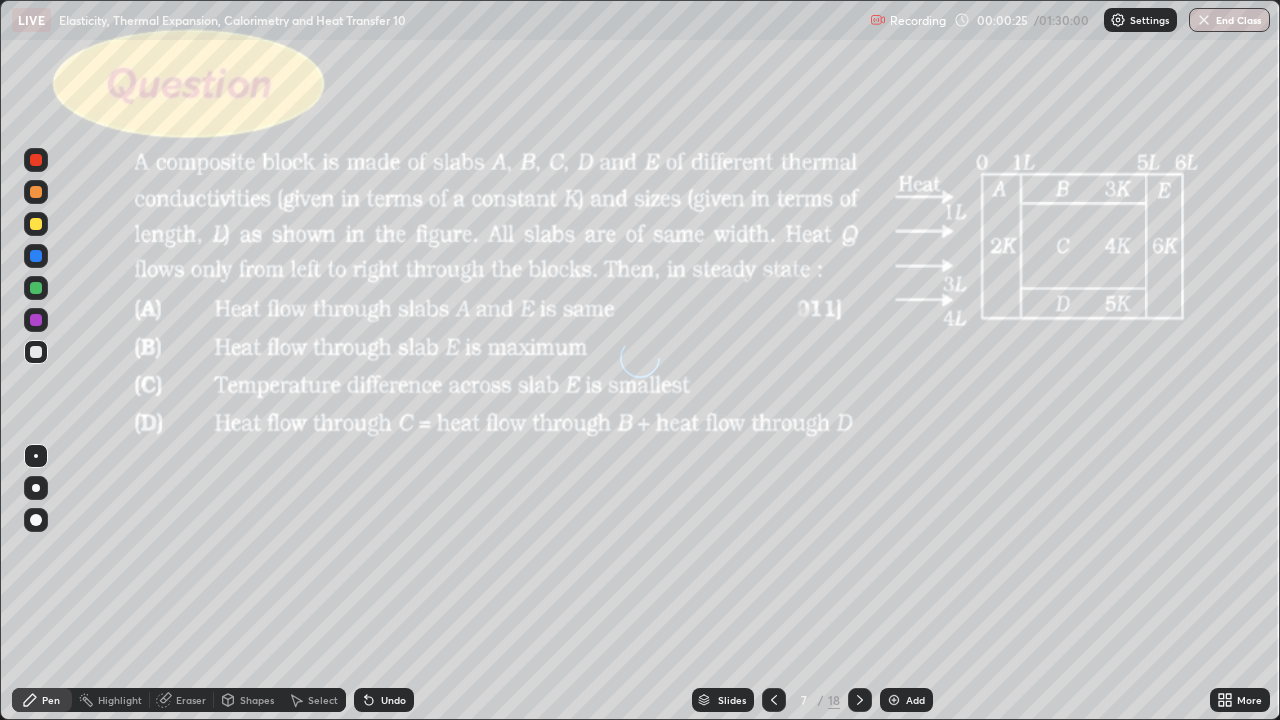 click 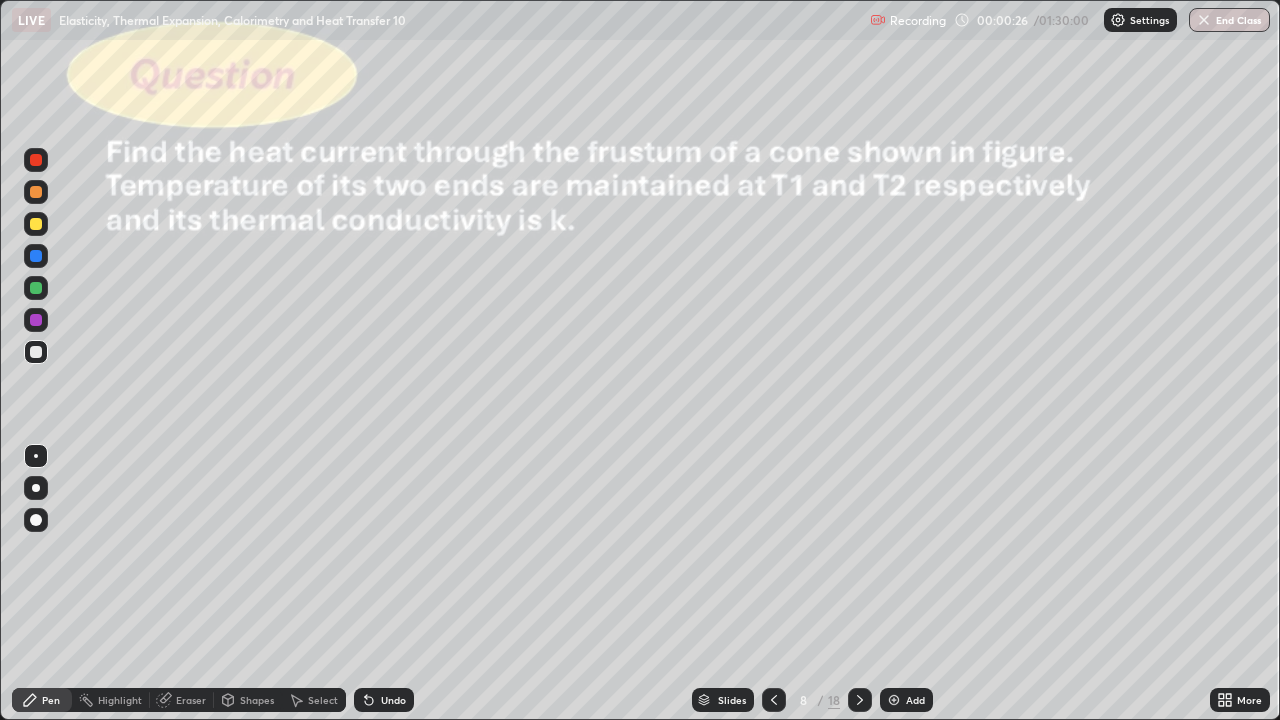 click 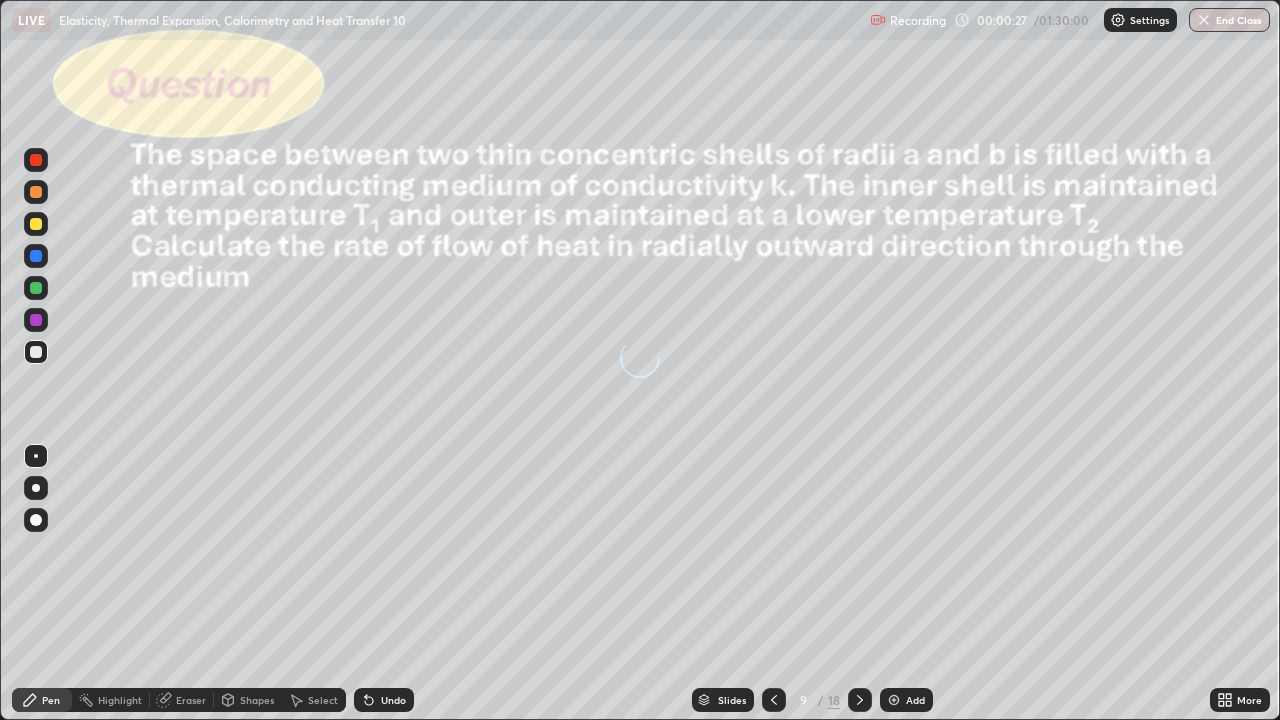 click 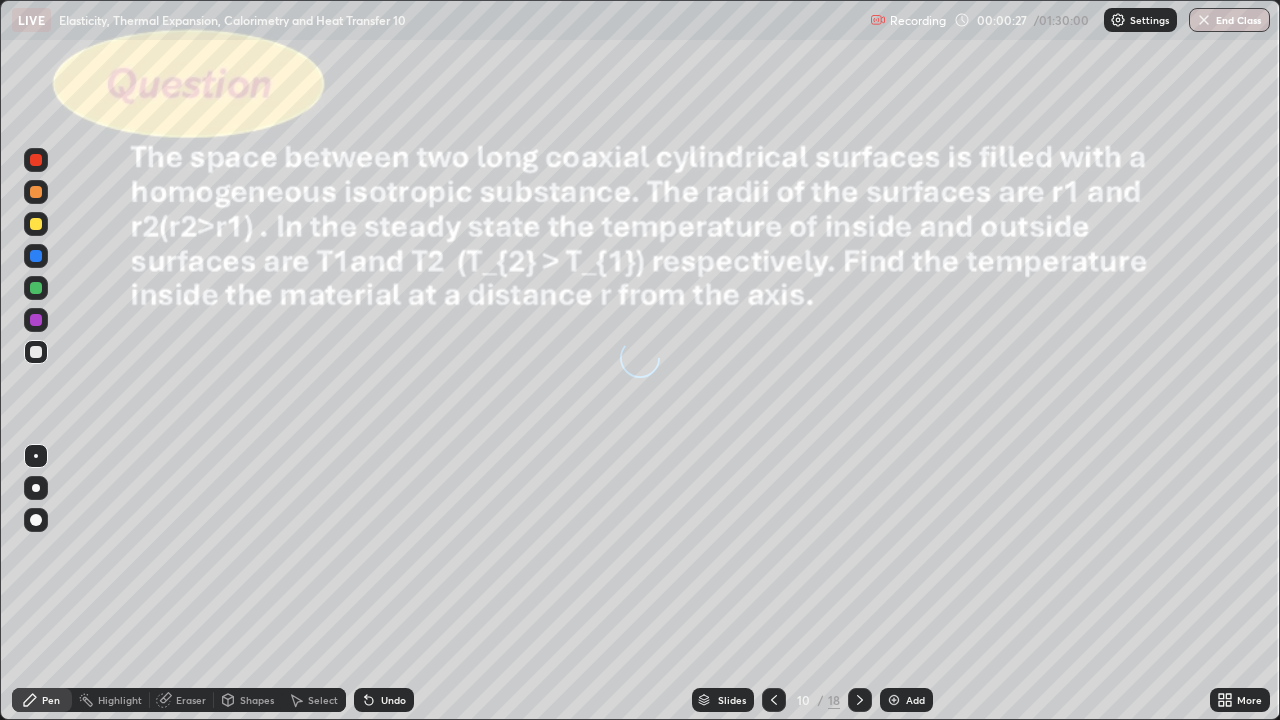 click 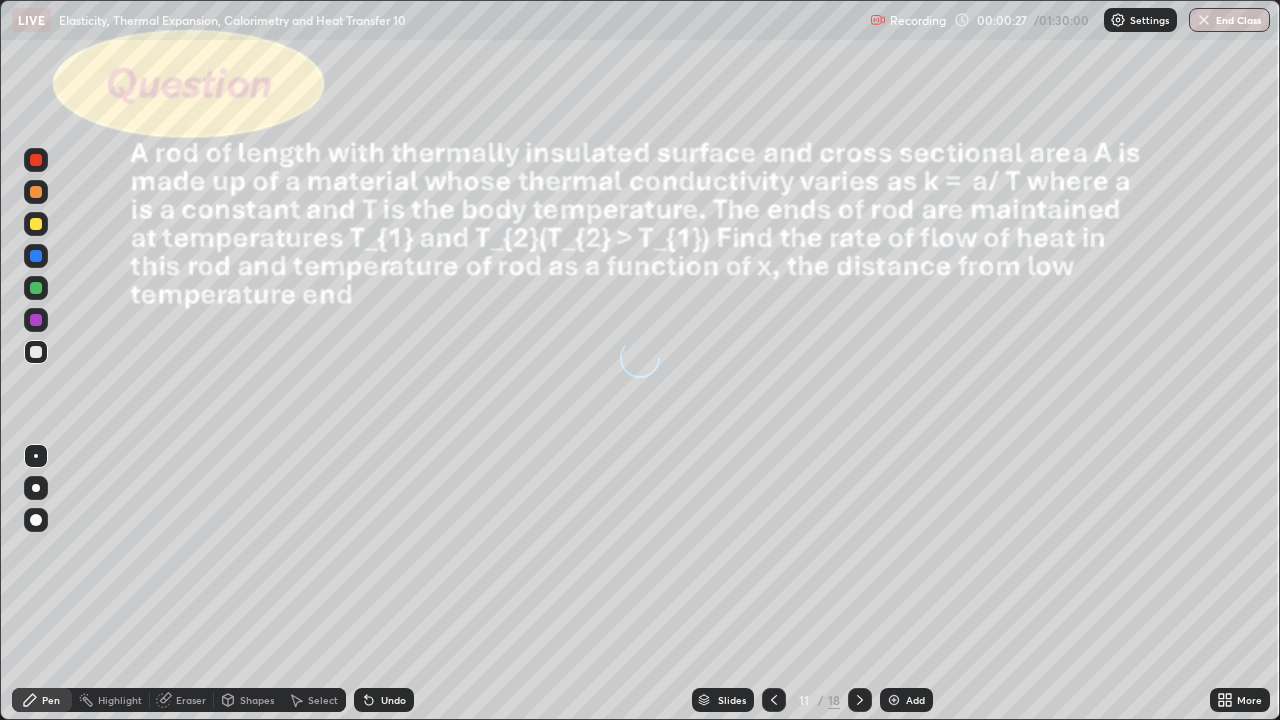 click 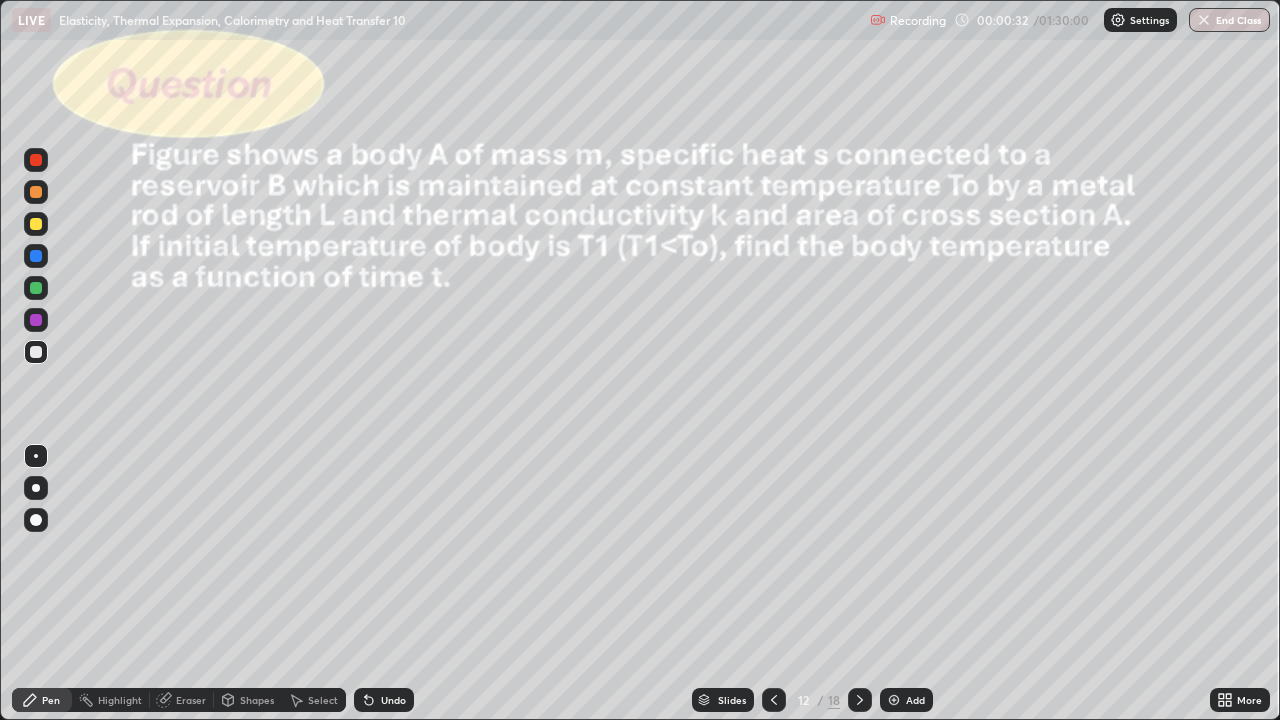 click 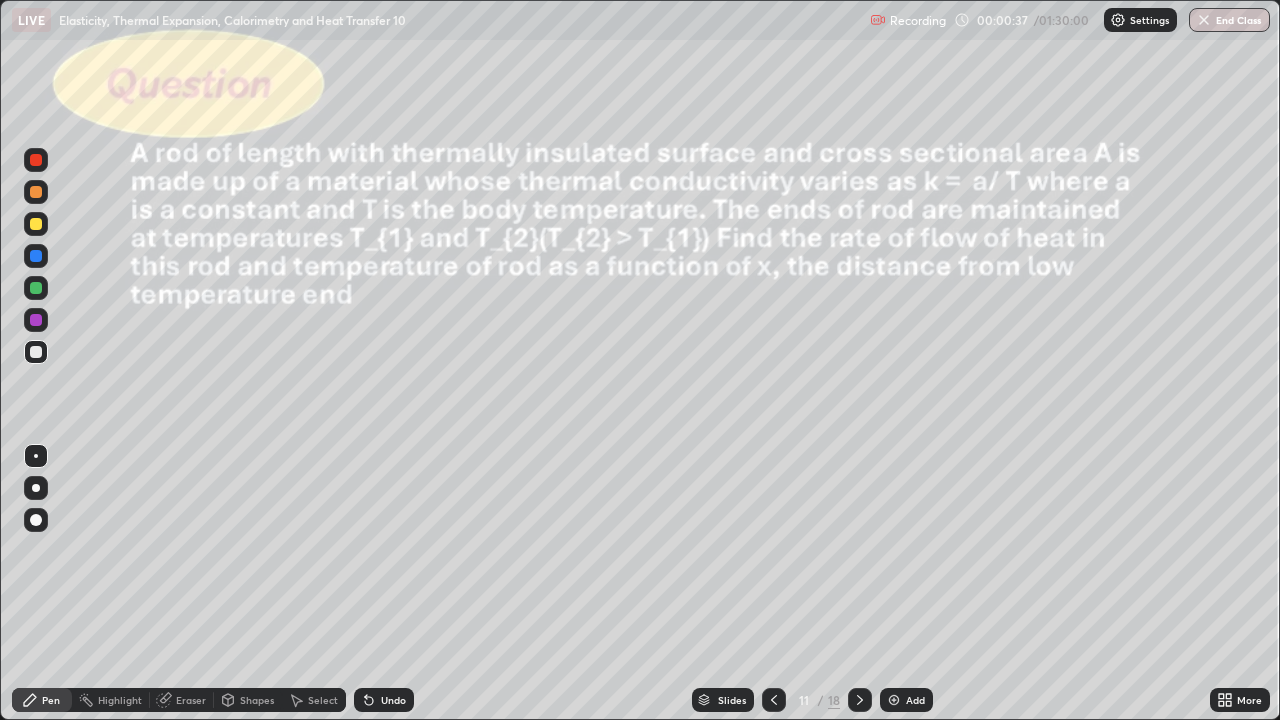 click at bounding box center [774, 700] 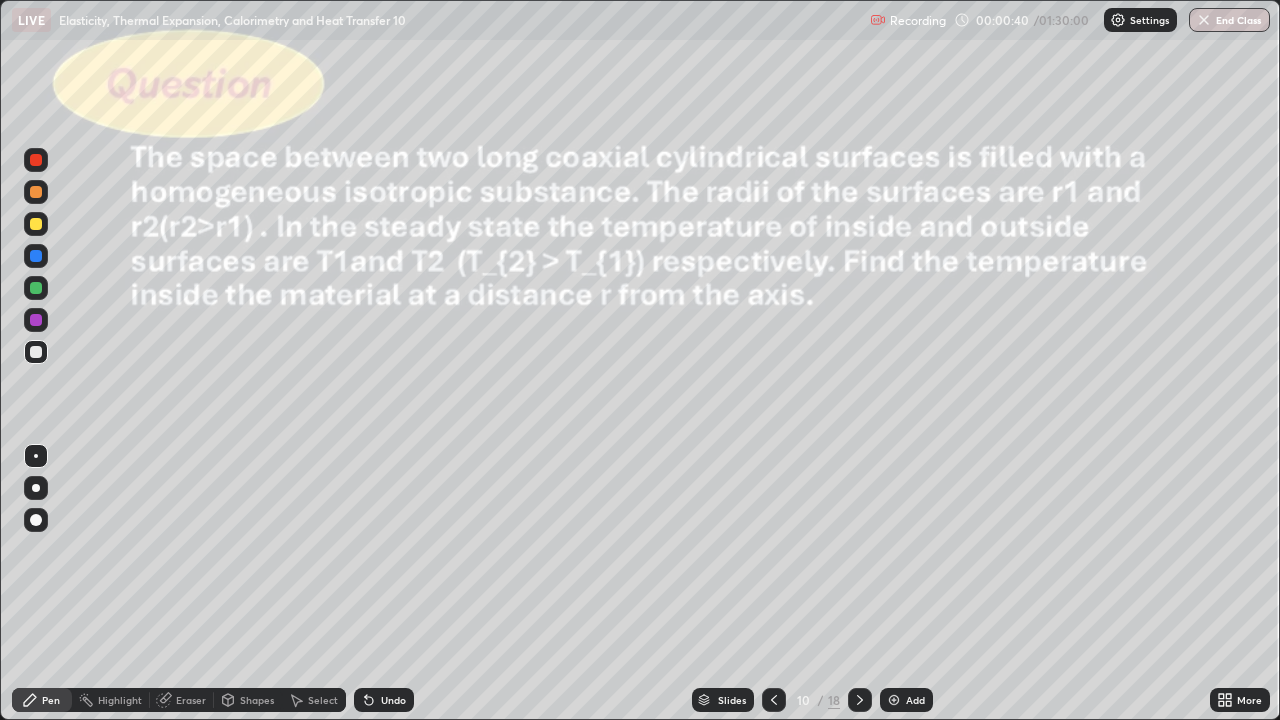 click 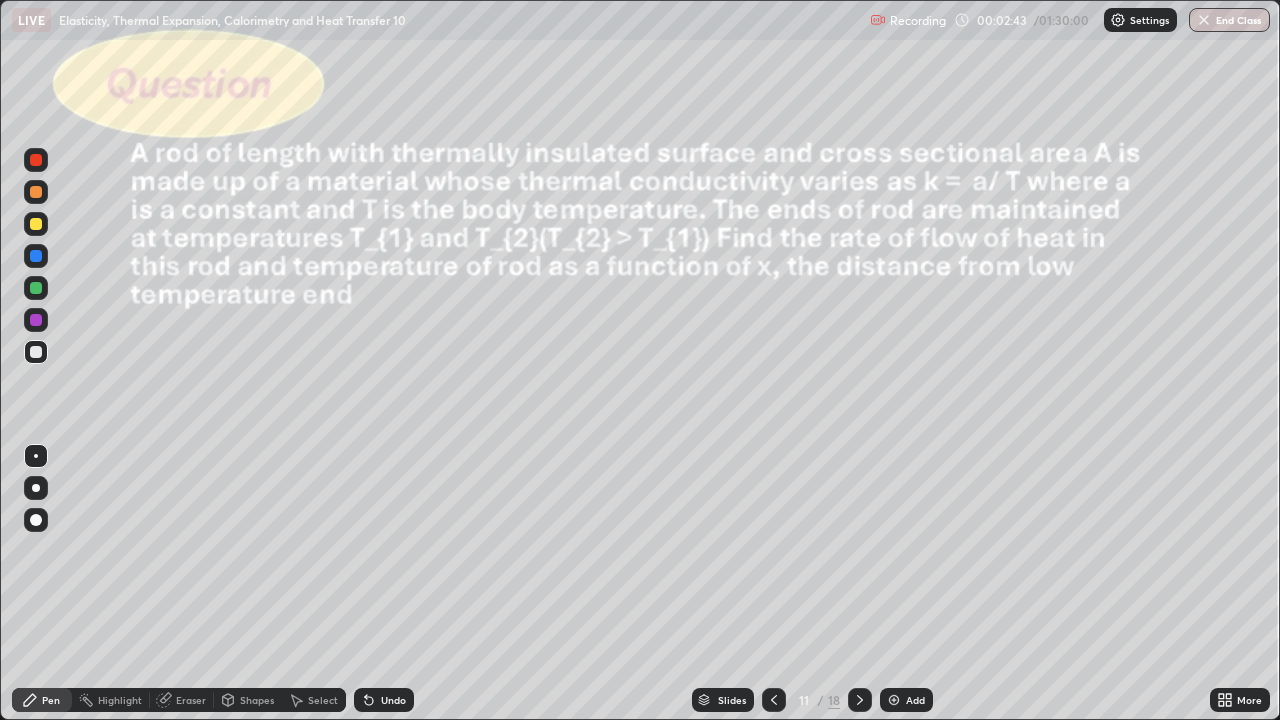 click on "Shapes" at bounding box center (257, 700) 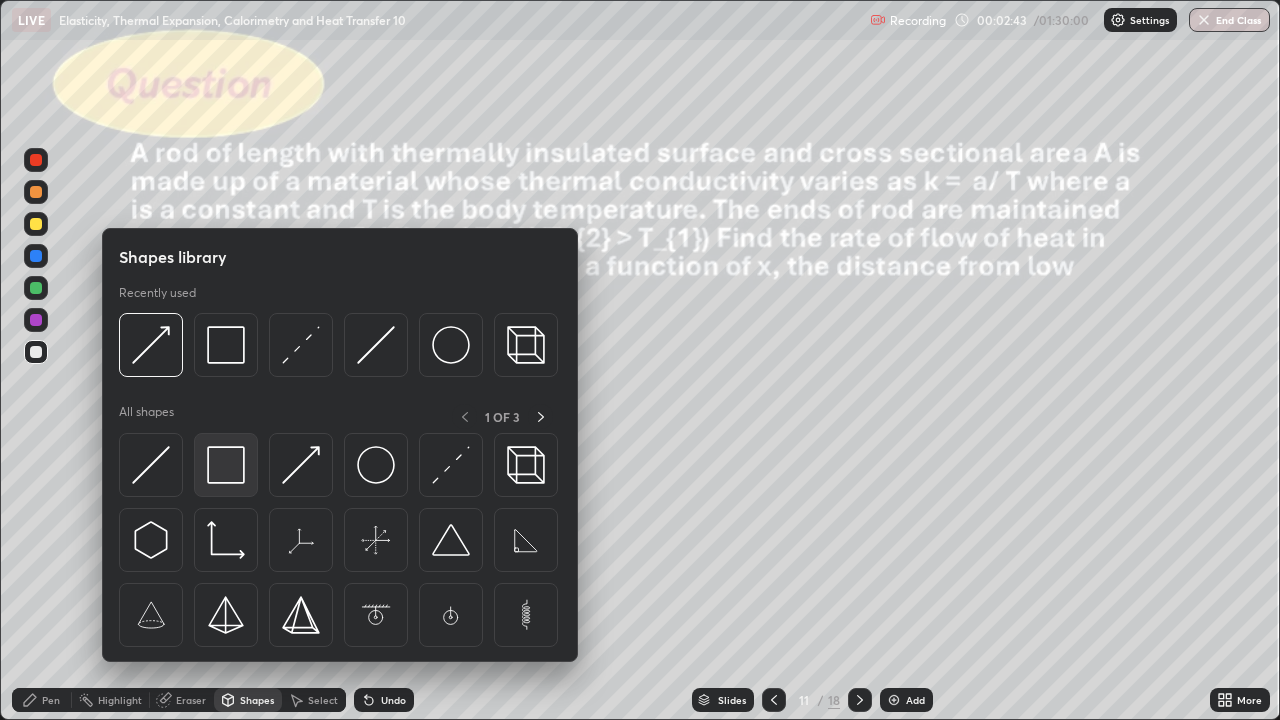 click at bounding box center [226, 465] 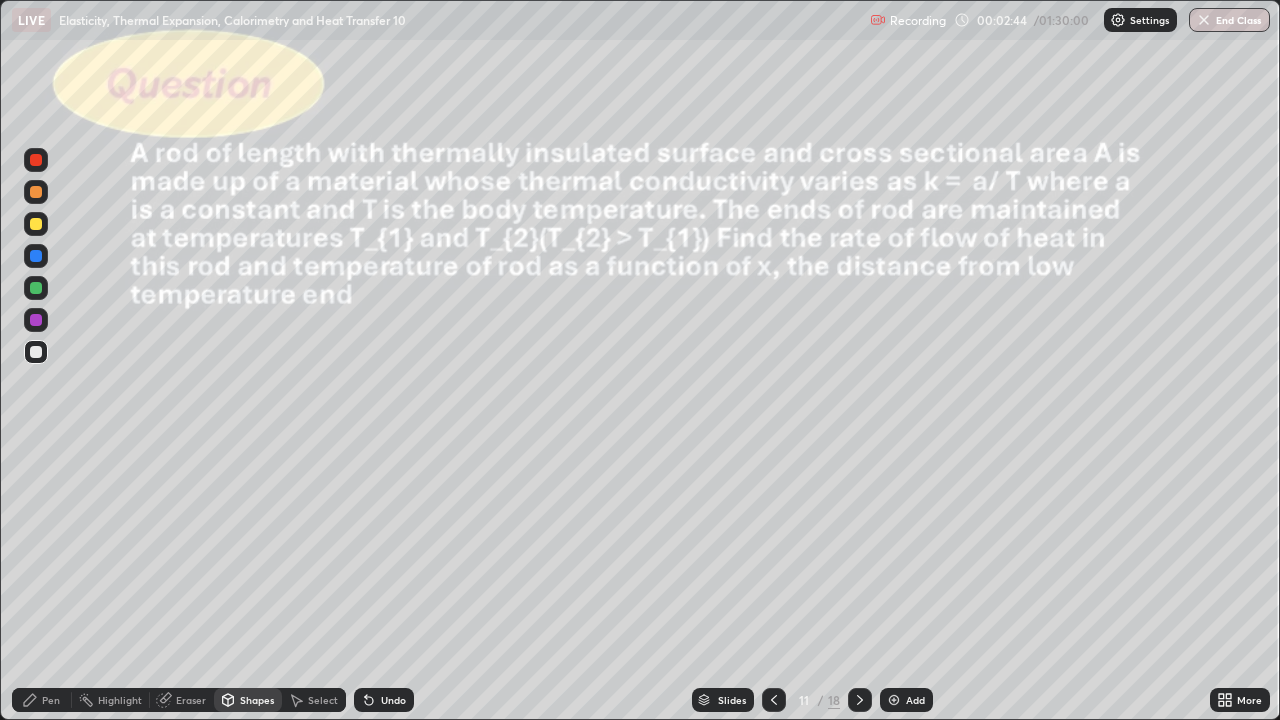 click at bounding box center [36, 224] 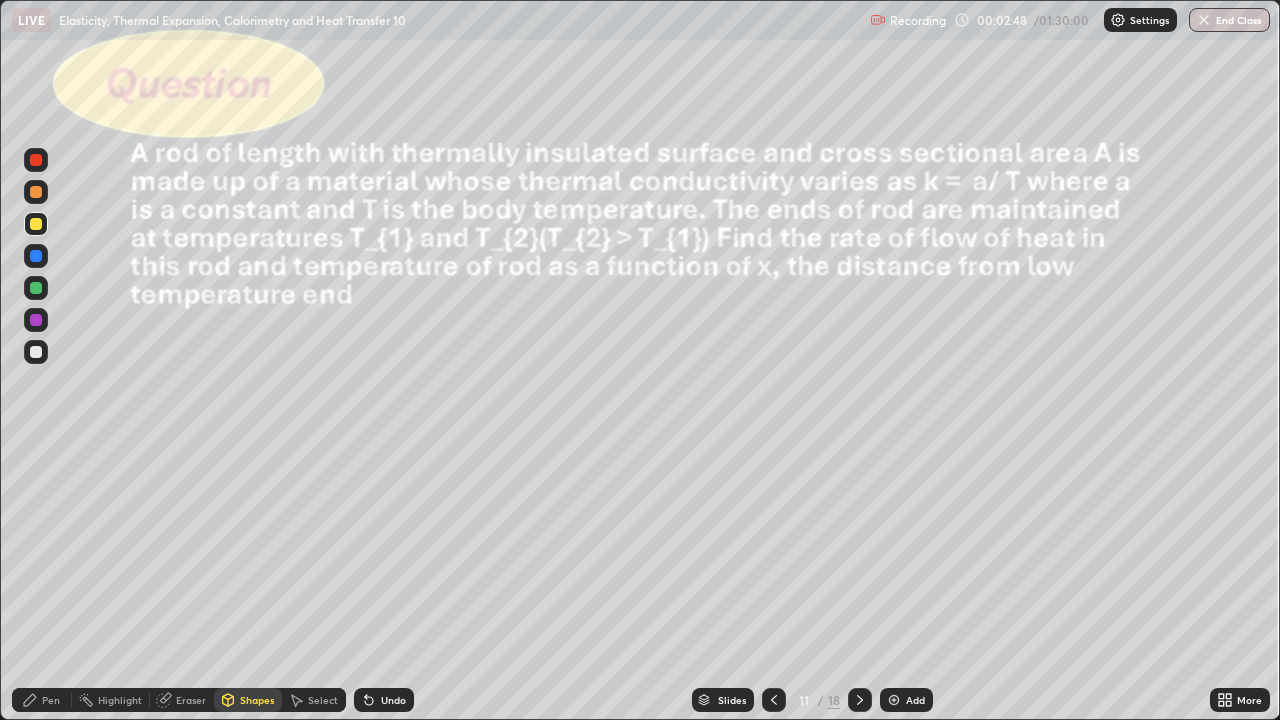 click on "Select" at bounding box center (323, 700) 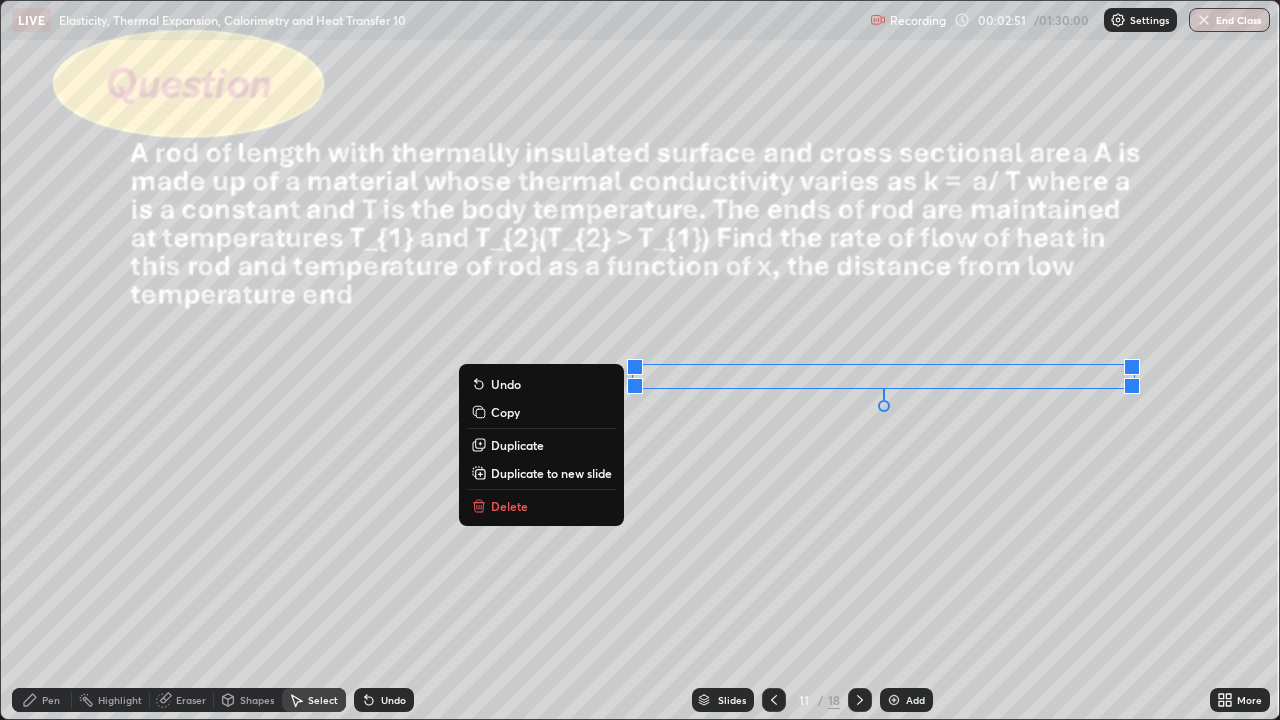 click on "0 ° Undo Copy Duplicate Duplicate to new slide Delete" at bounding box center [640, 360] 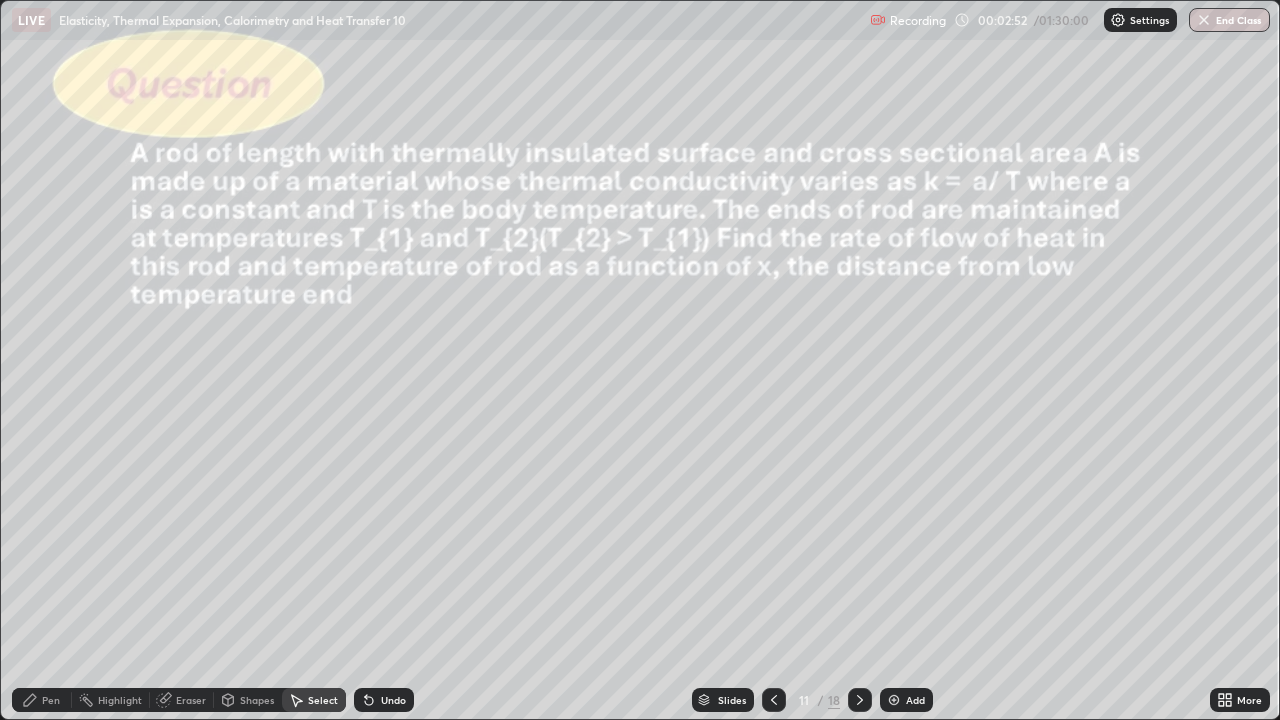 click on "Pen" at bounding box center (51, 700) 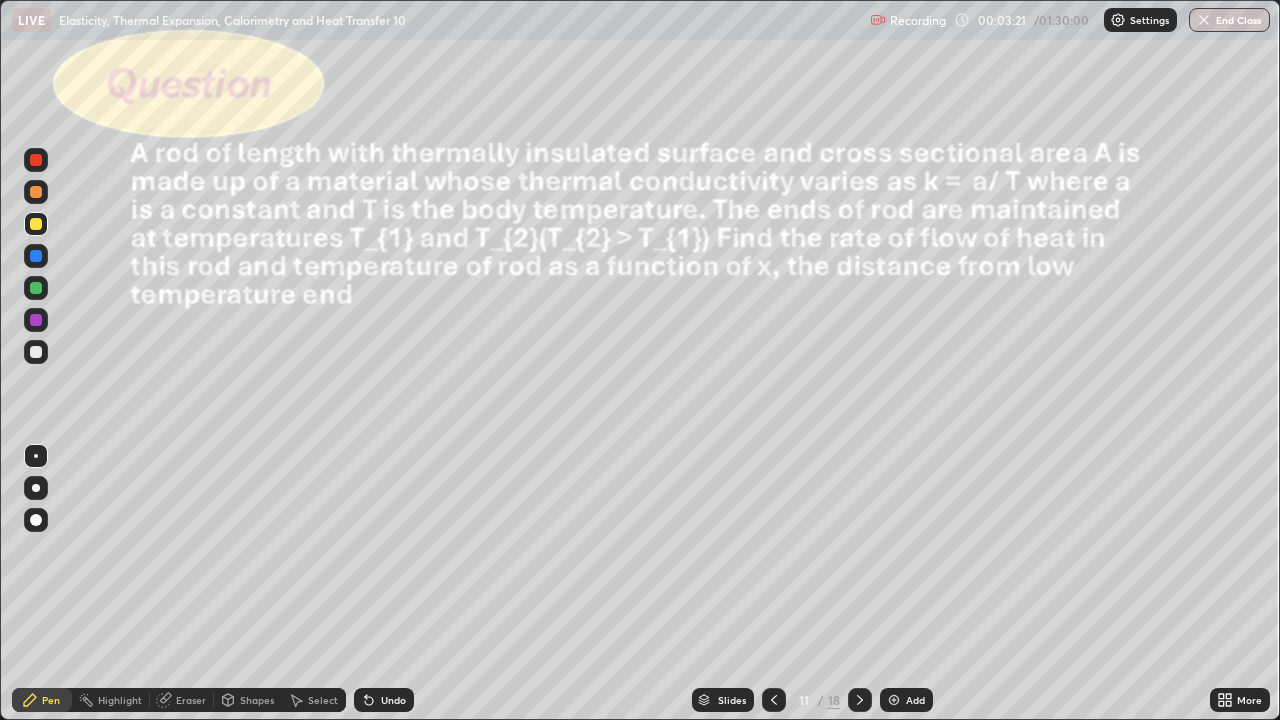 click at bounding box center [36, 352] 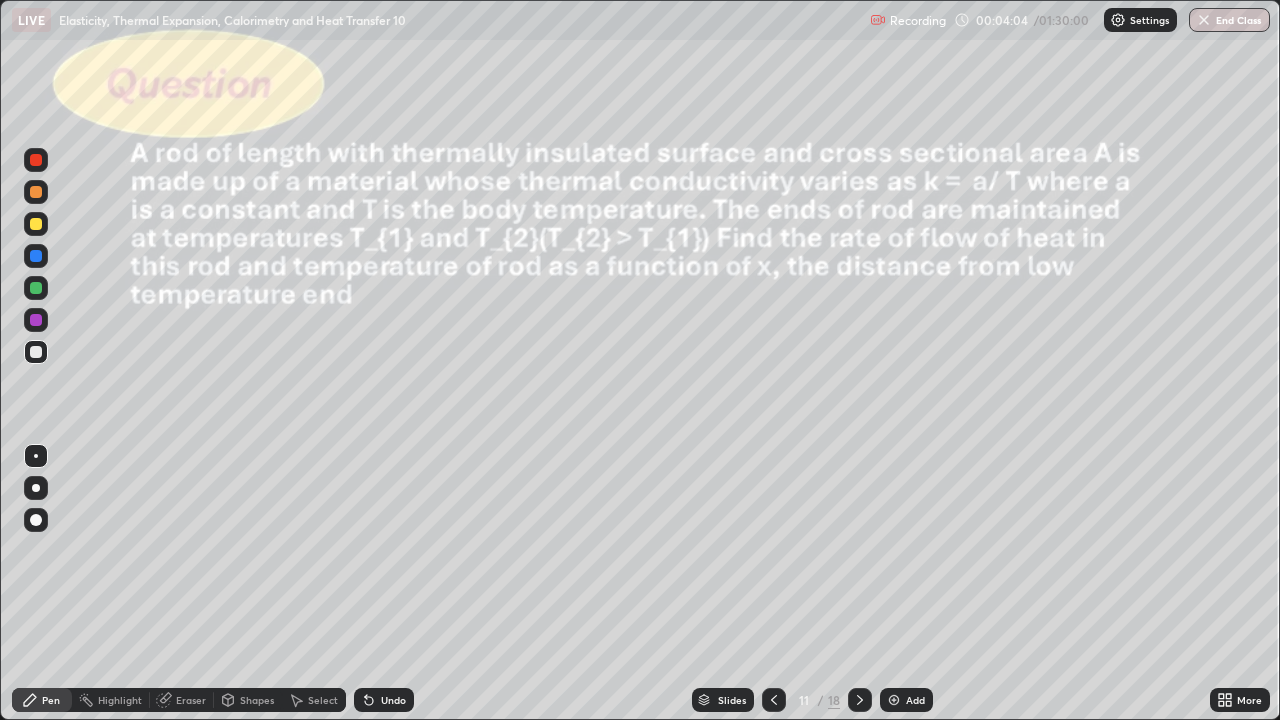 click at bounding box center [36, 224] 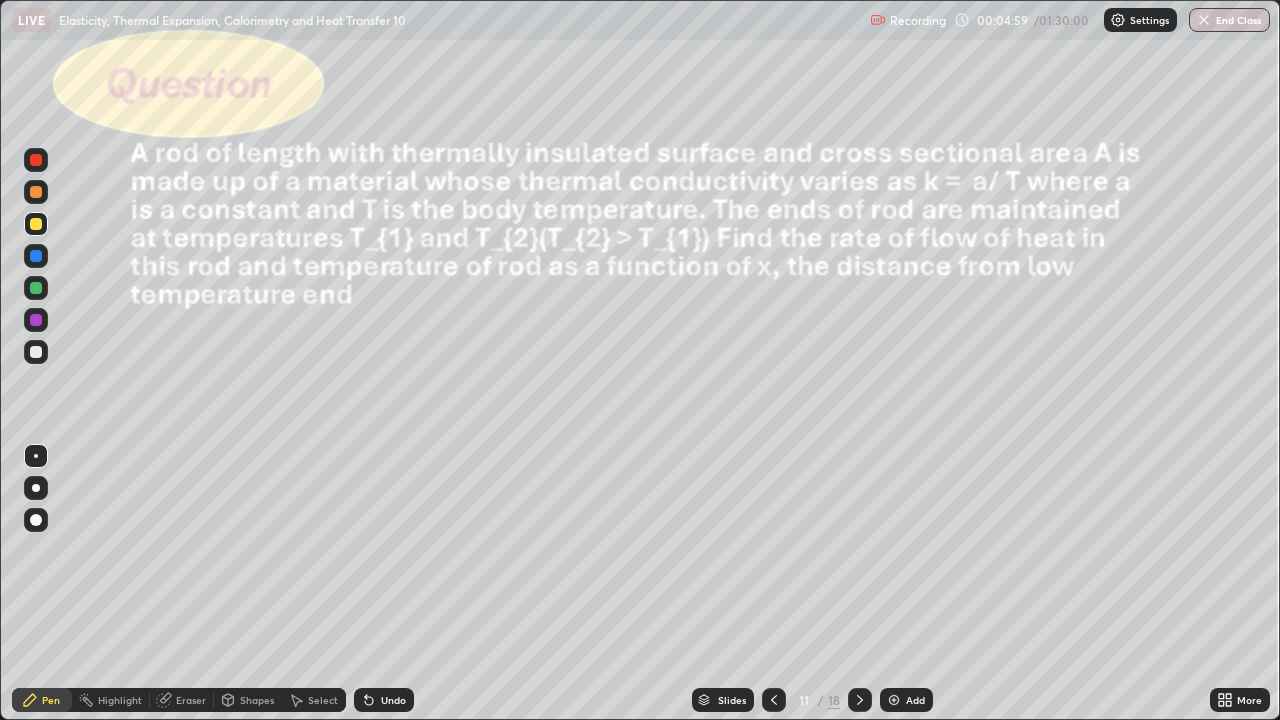 click on "Eraser" at bounding box center [191, 700] 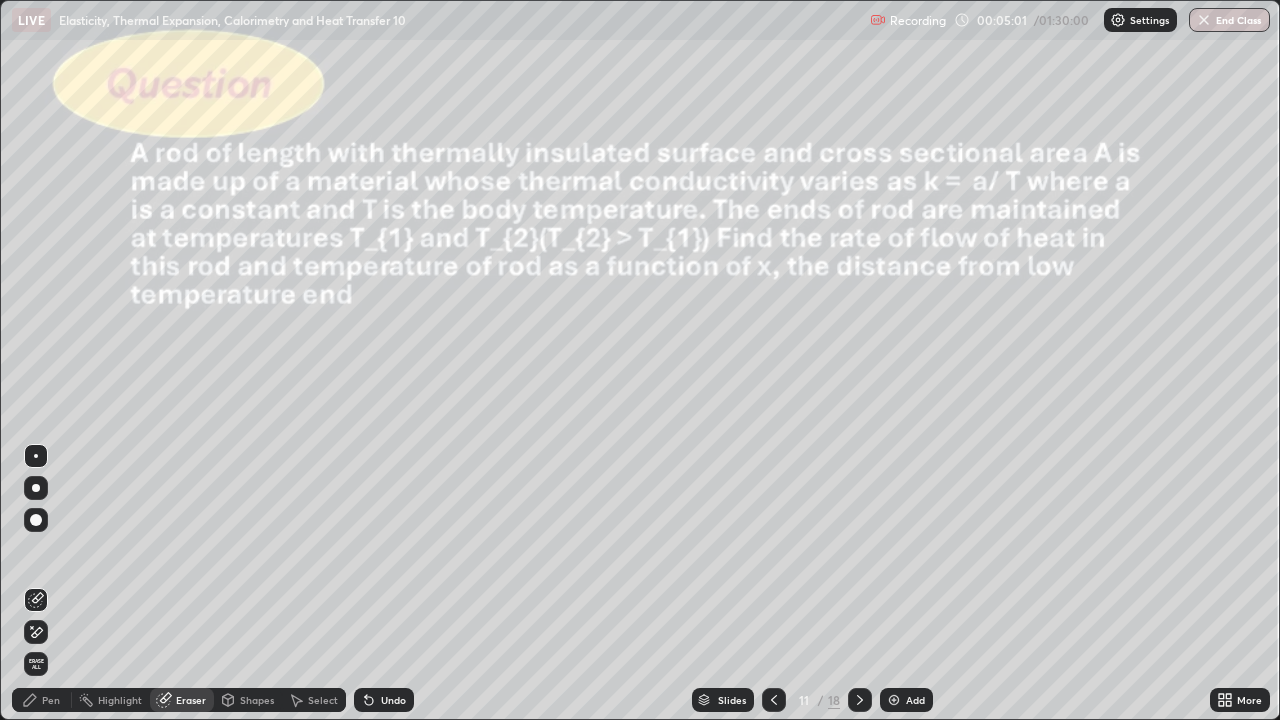 click on "Pen" at bounding box center (42, 700) 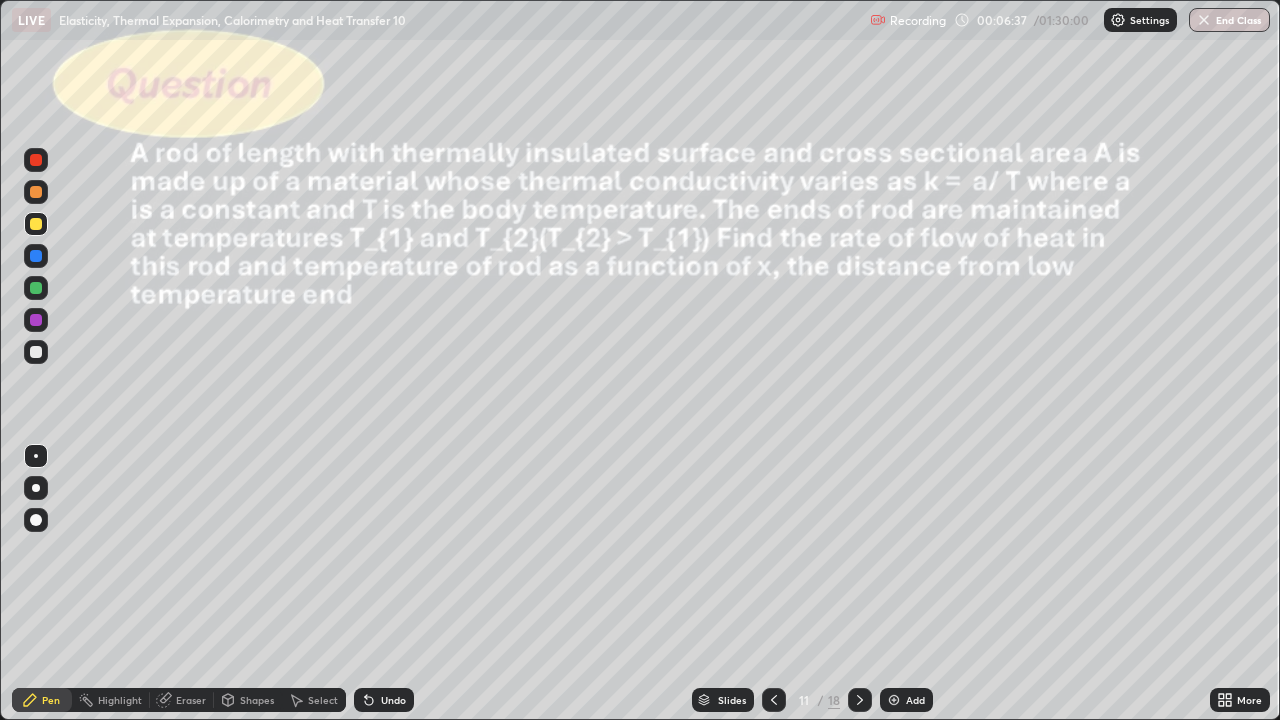 click on "Undo" at bounding box center (393, 700) 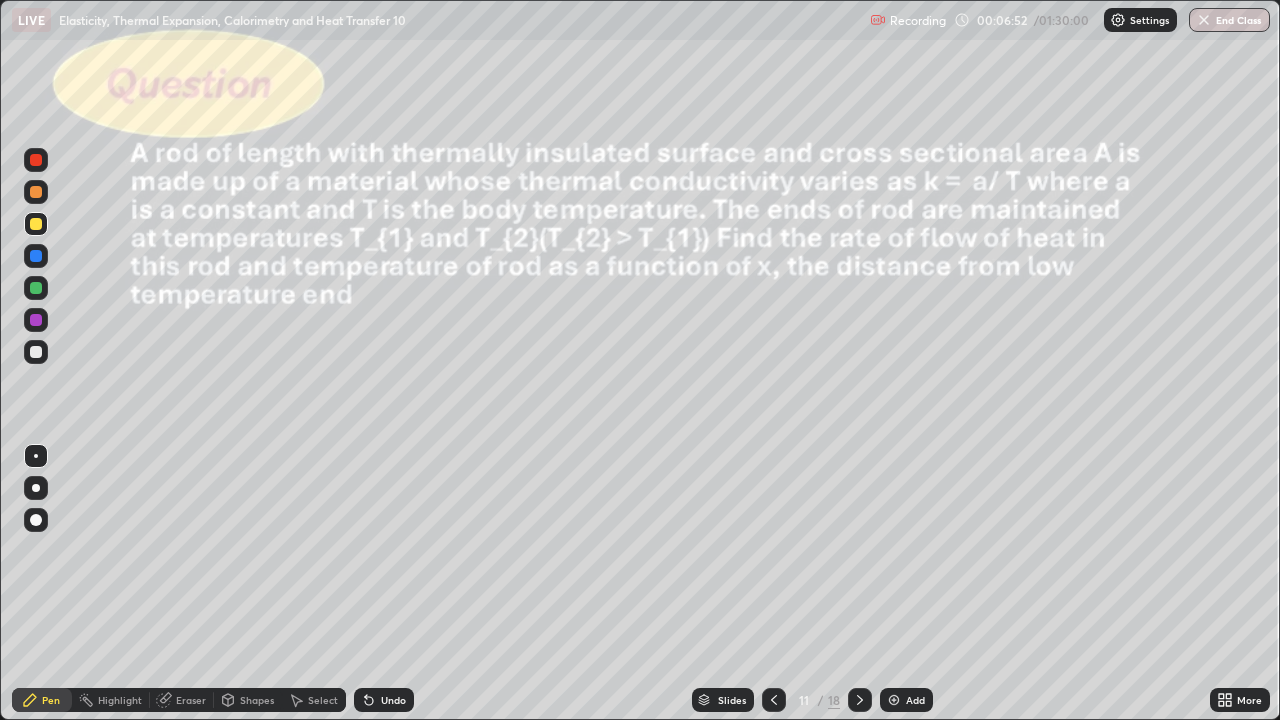 click on "Undo" at bounding box center (393, 700) 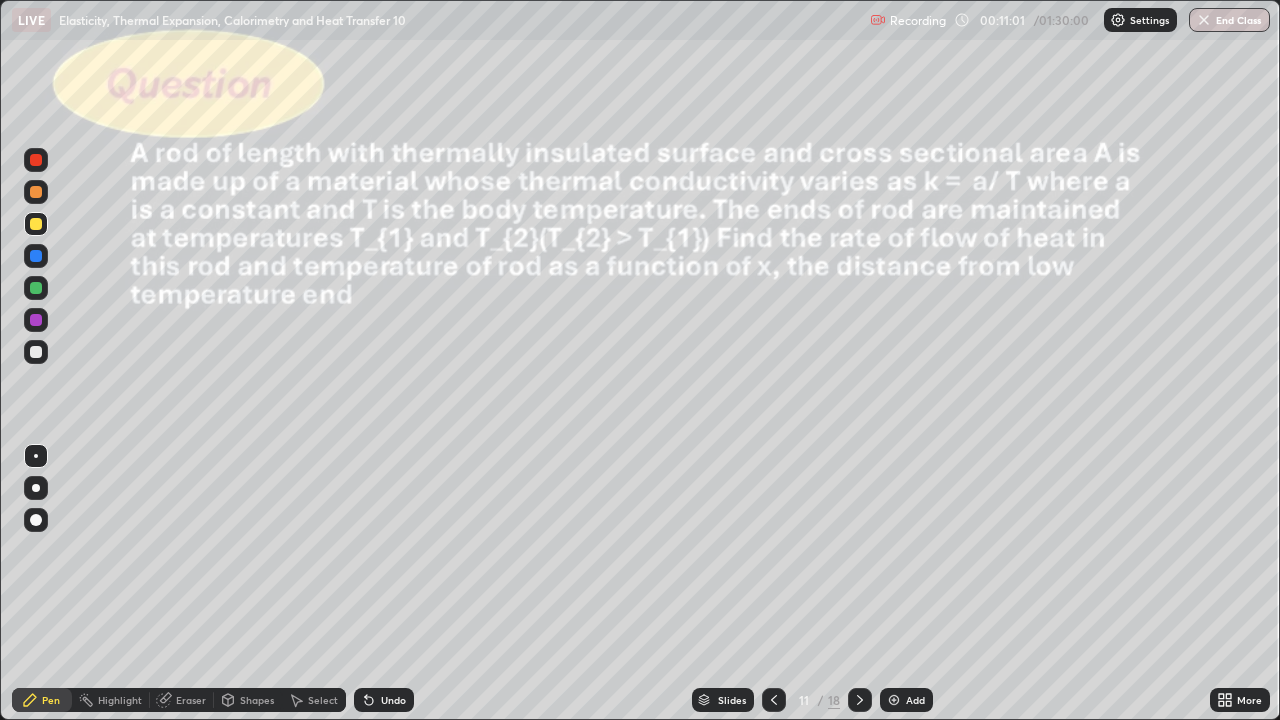 click 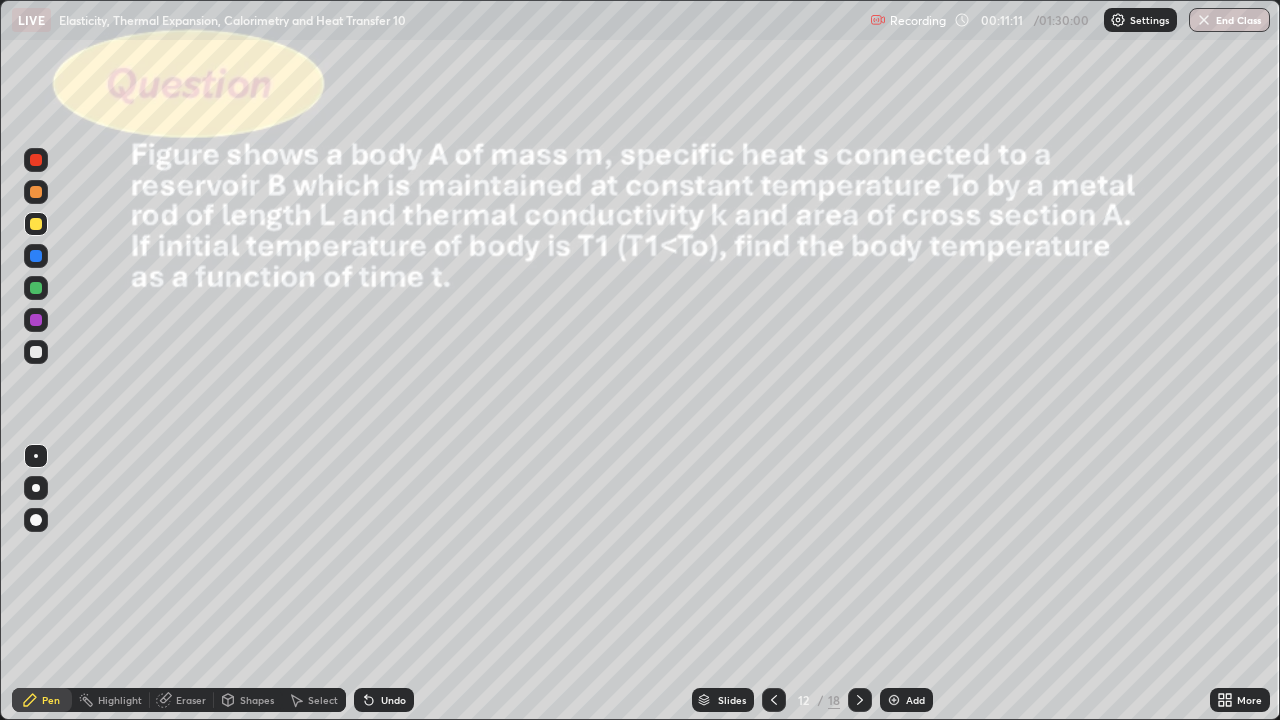 click at bounding box center (36, 352) 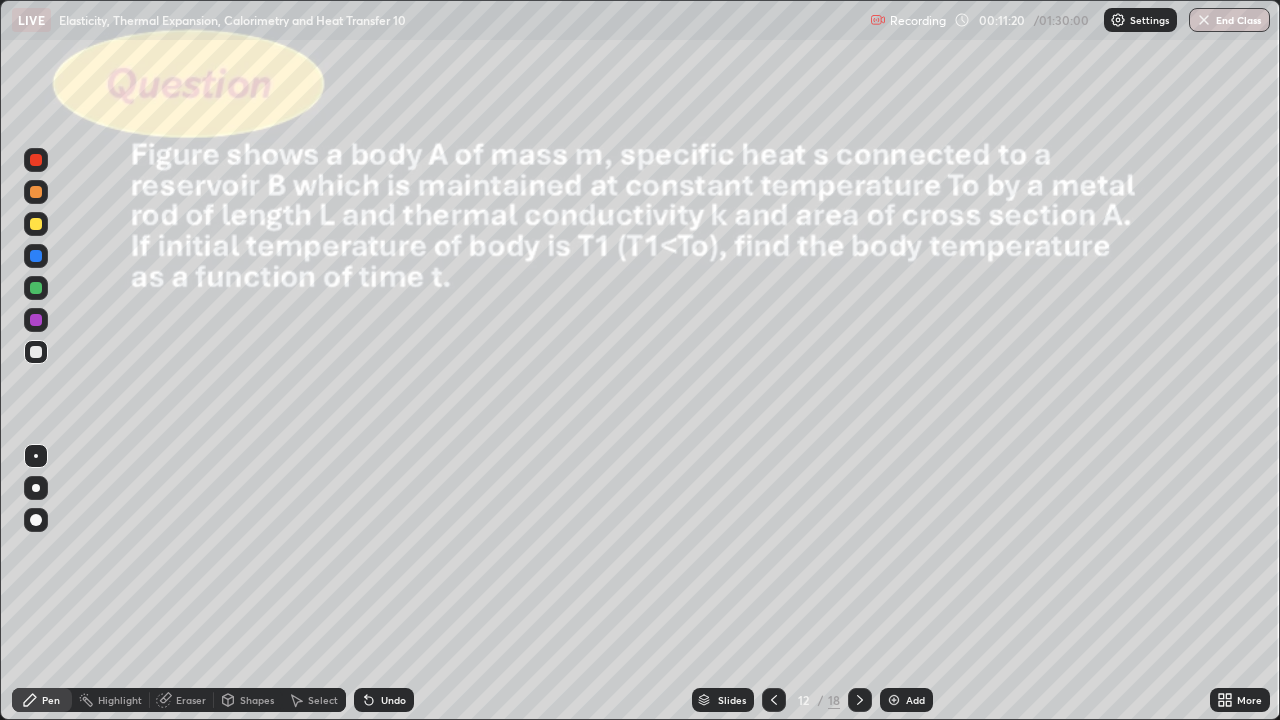 click on "Shapes" at bounding box center [248, 700] 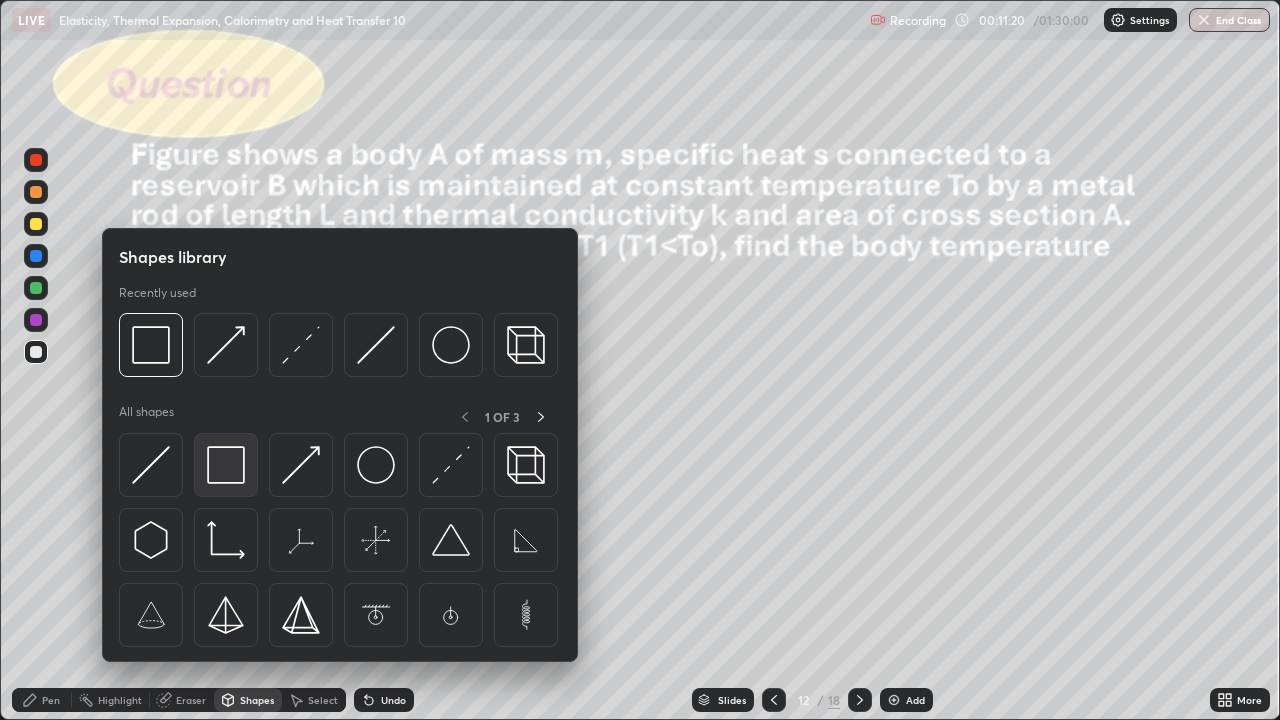 click at bounding box center [226, 465] 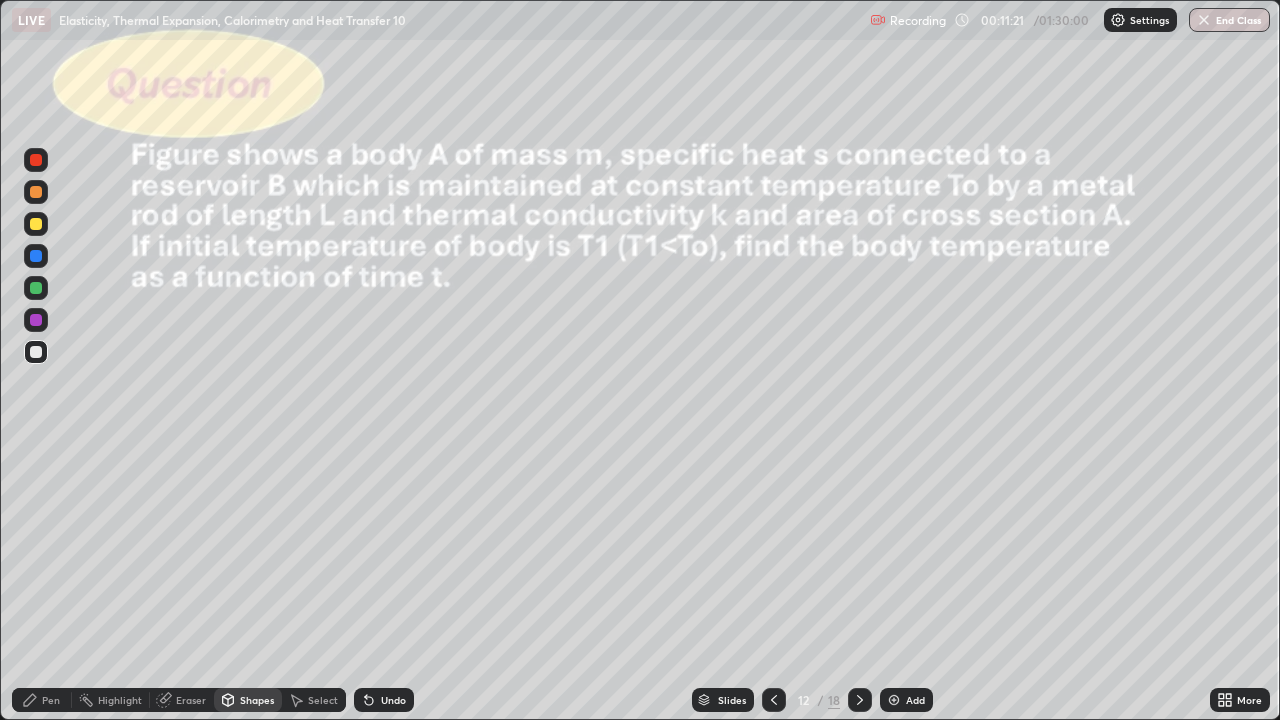 click at bounding box center (36, 320) 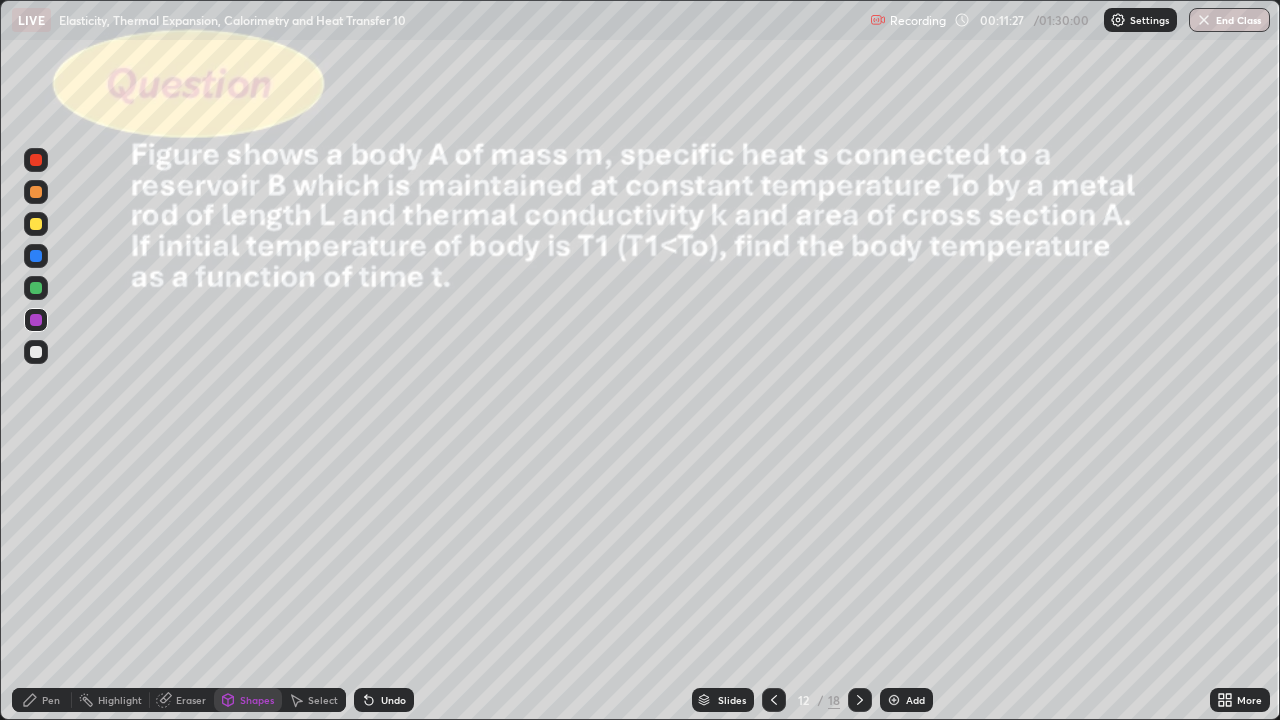 click on "Pen" at bounding box center [51, 700] 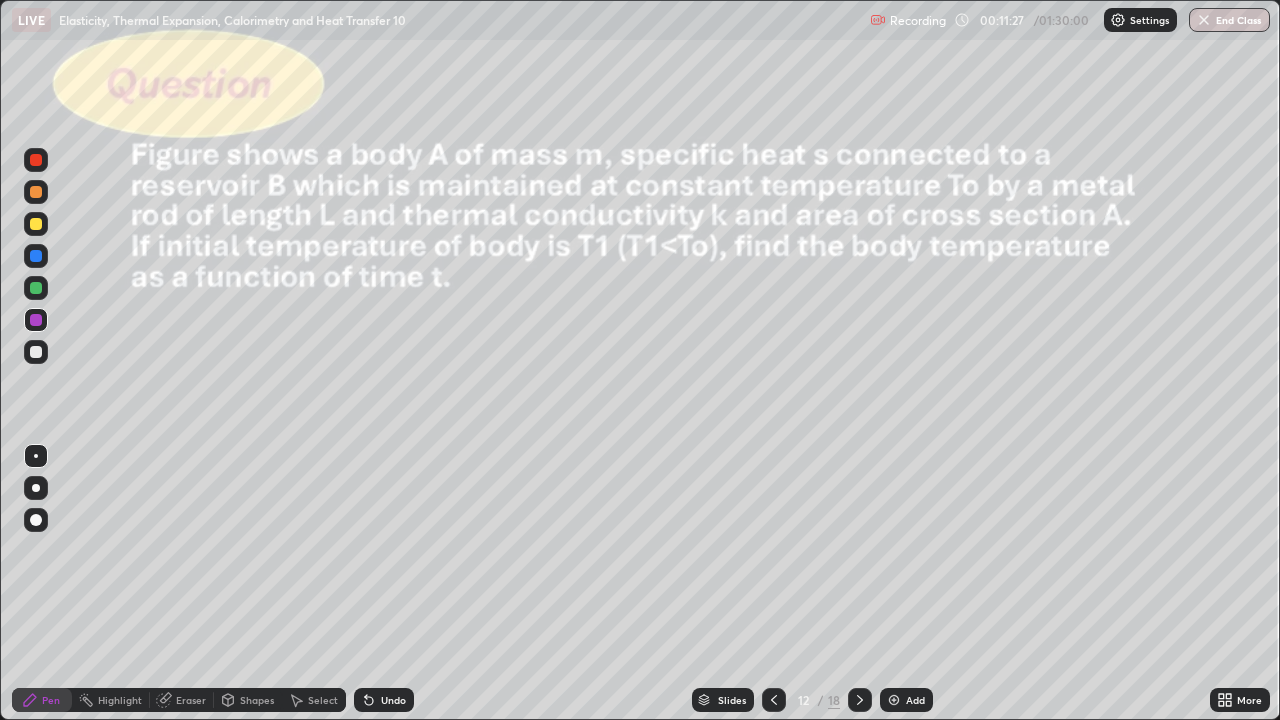 click at bounding box center (36, 352) 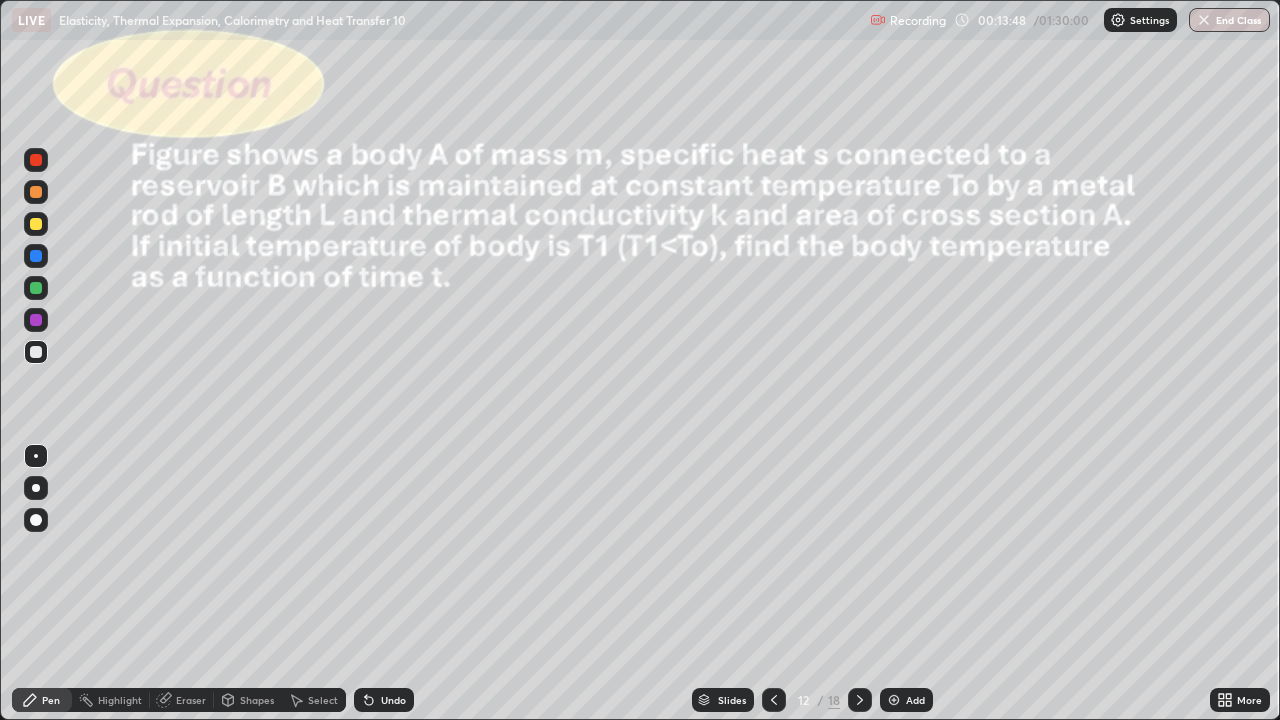 click at bounding box center [36, 224] 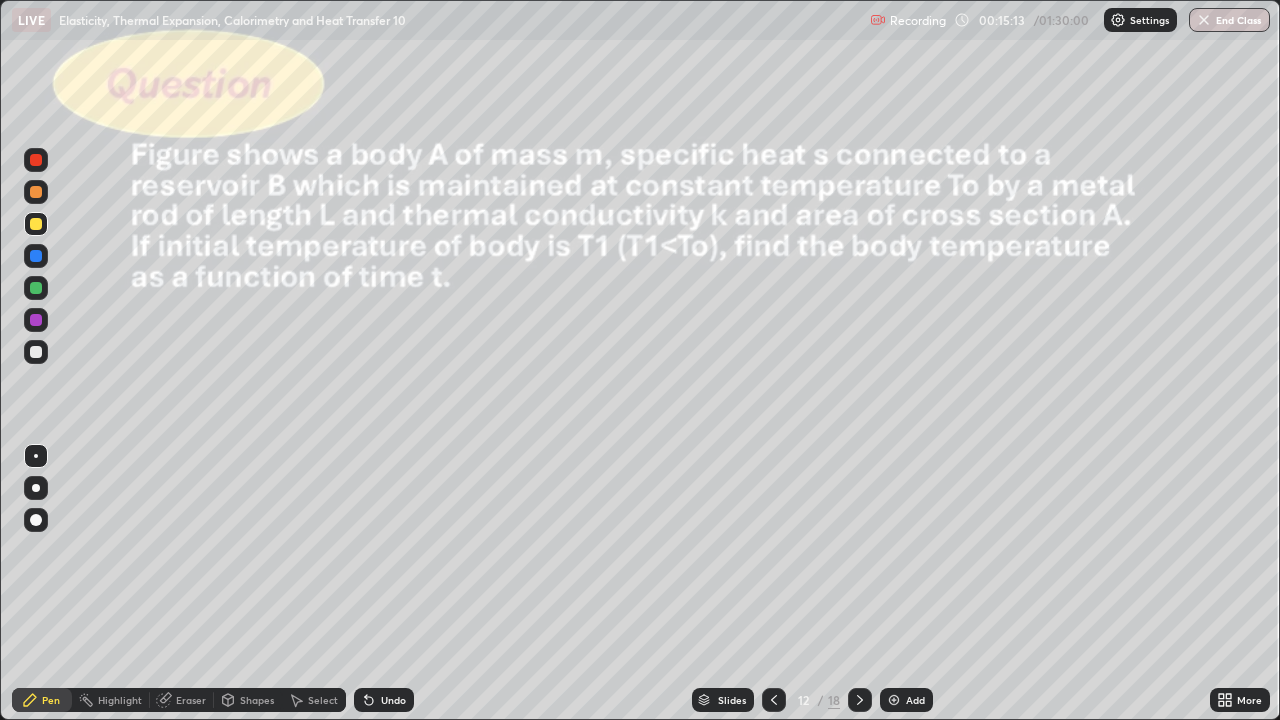 click on "Undo" at bounding box center [384, 700] 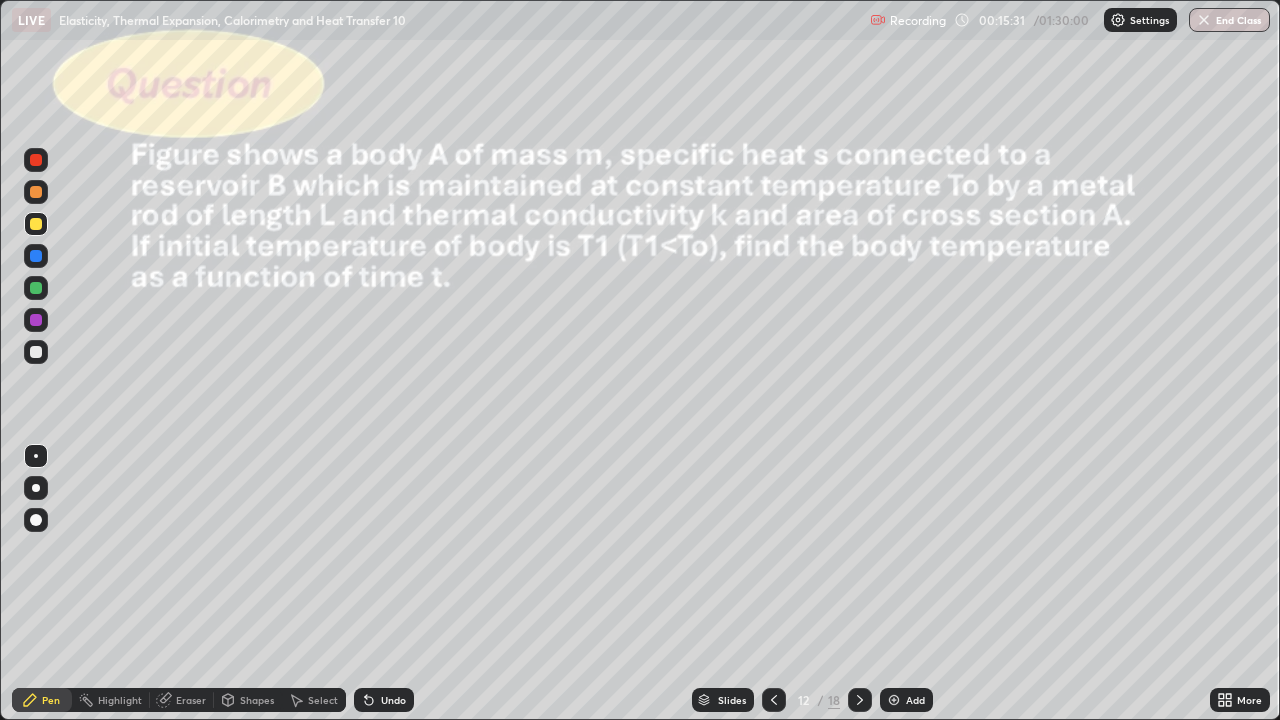 click on "Eraser" at bounding box center [191, 700] 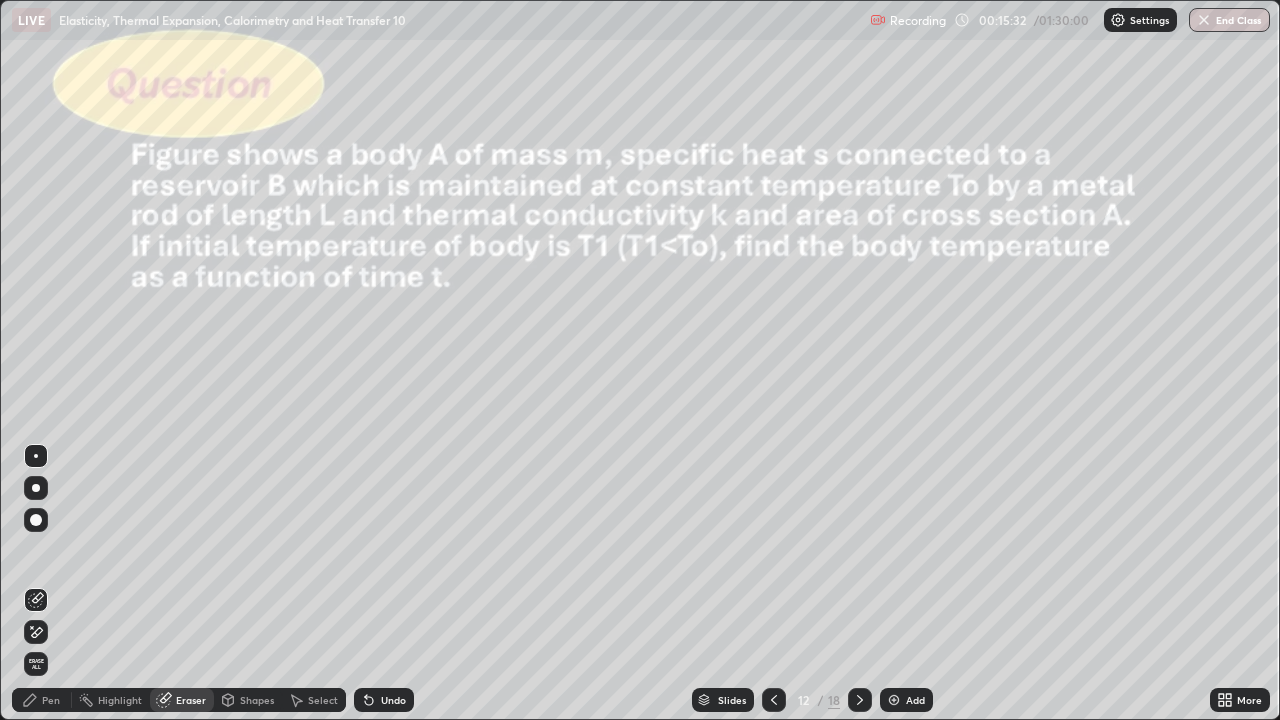 click on "Pen" at bounding box center [51, 700] 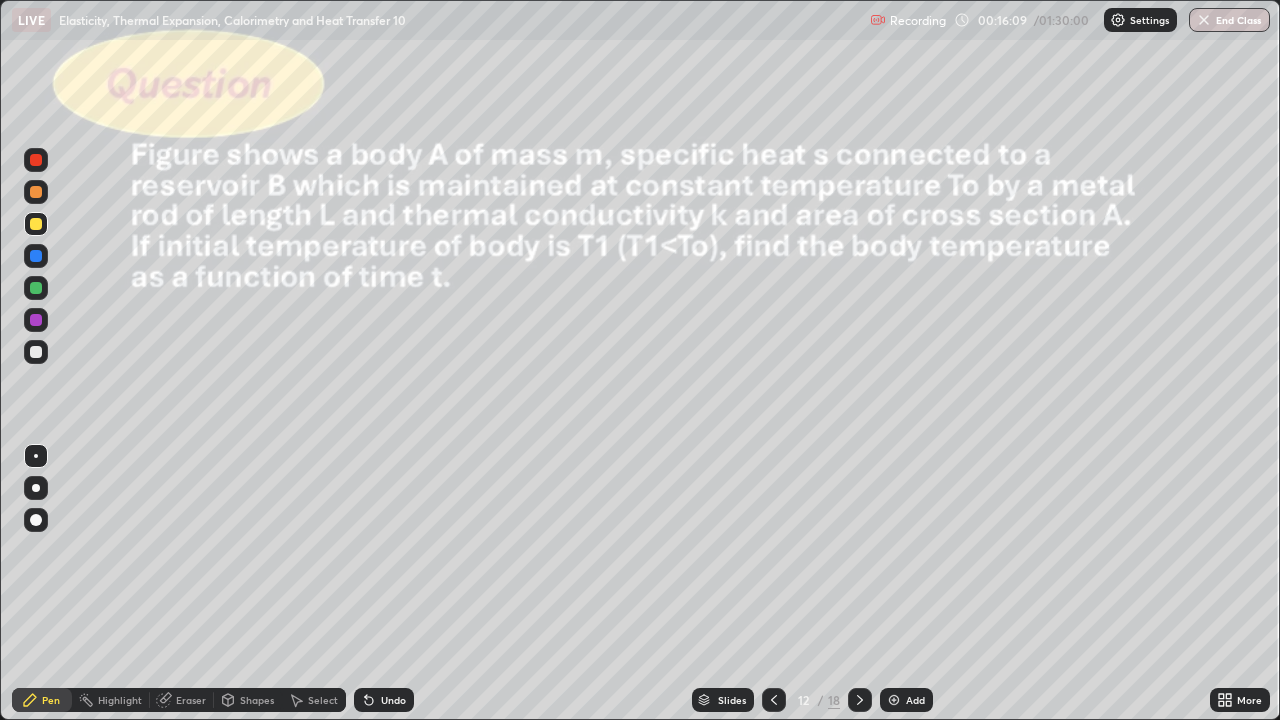 click at bounding box center (36, 288) 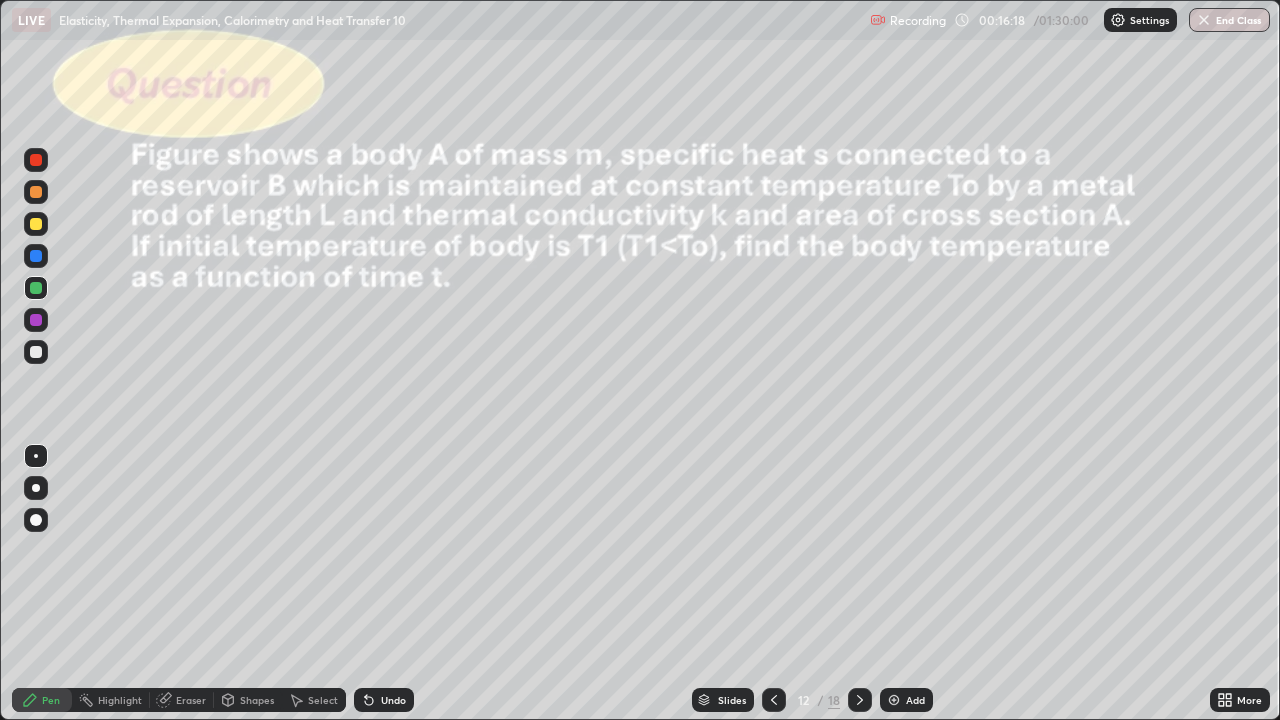 click on "Eraser" at bounding box center (182, 700) 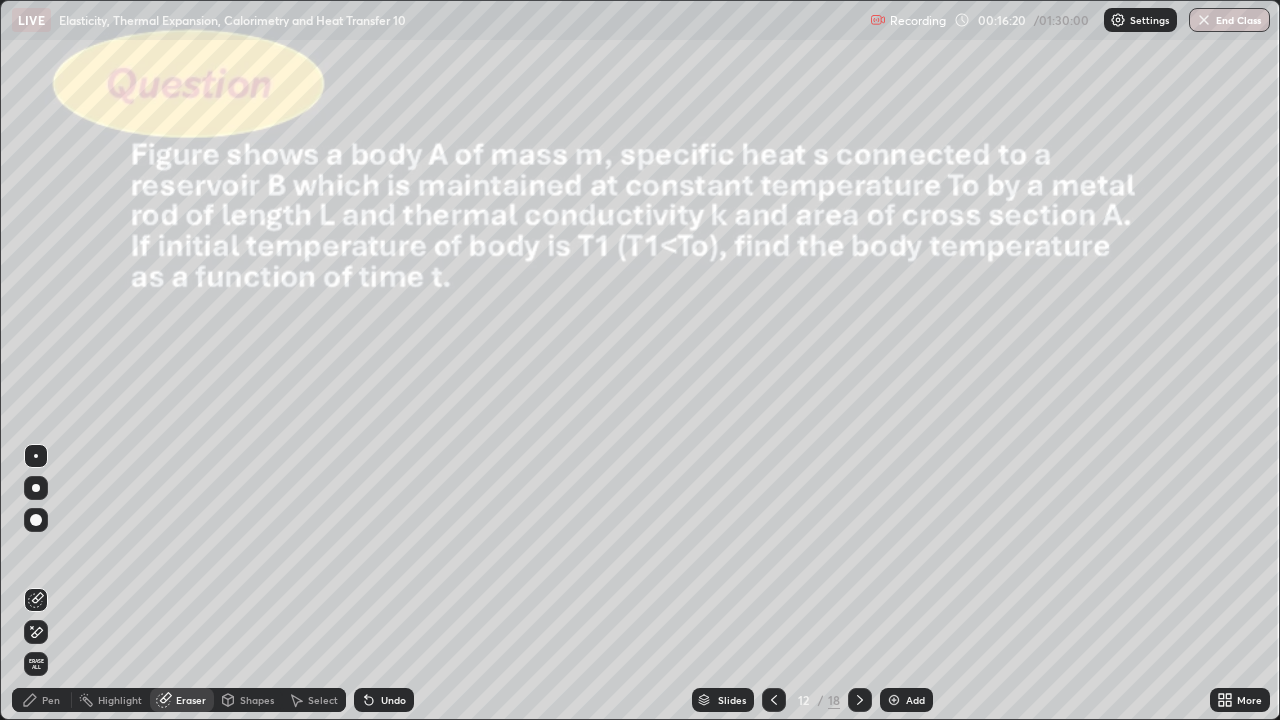 click on "Pen" at bounding box center [51, 700] 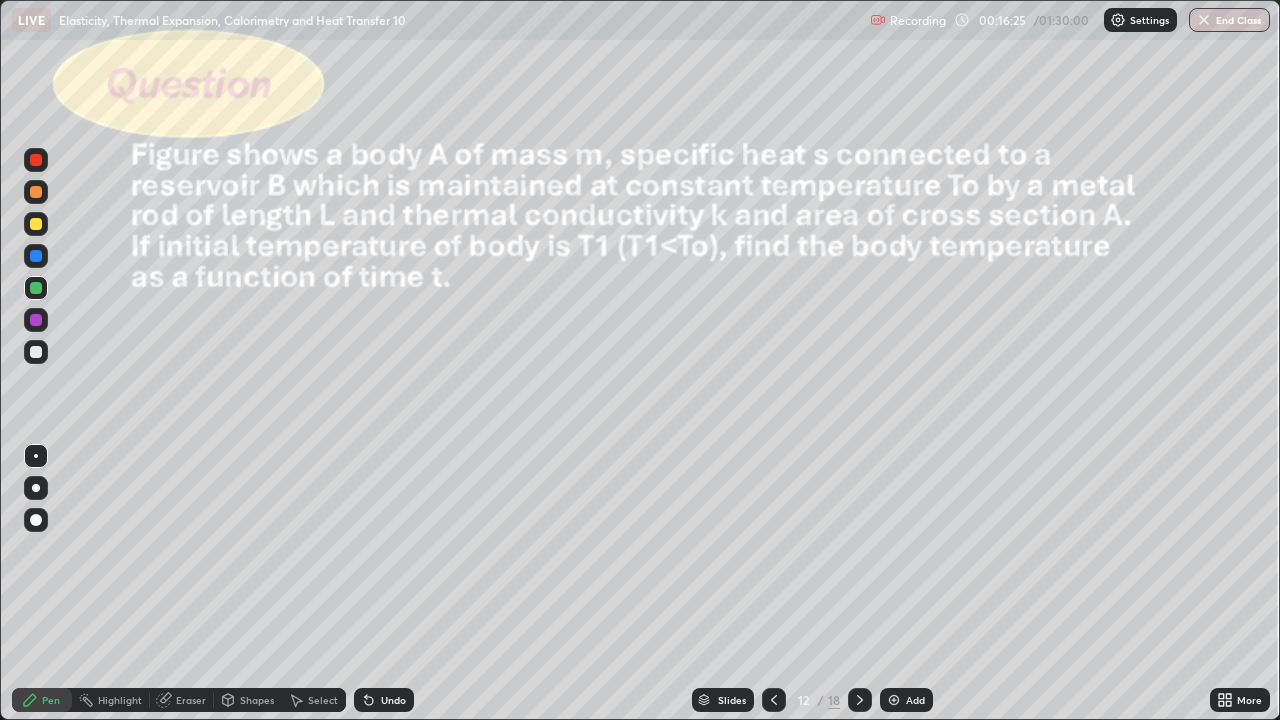 click at bounding box center (36, 352) 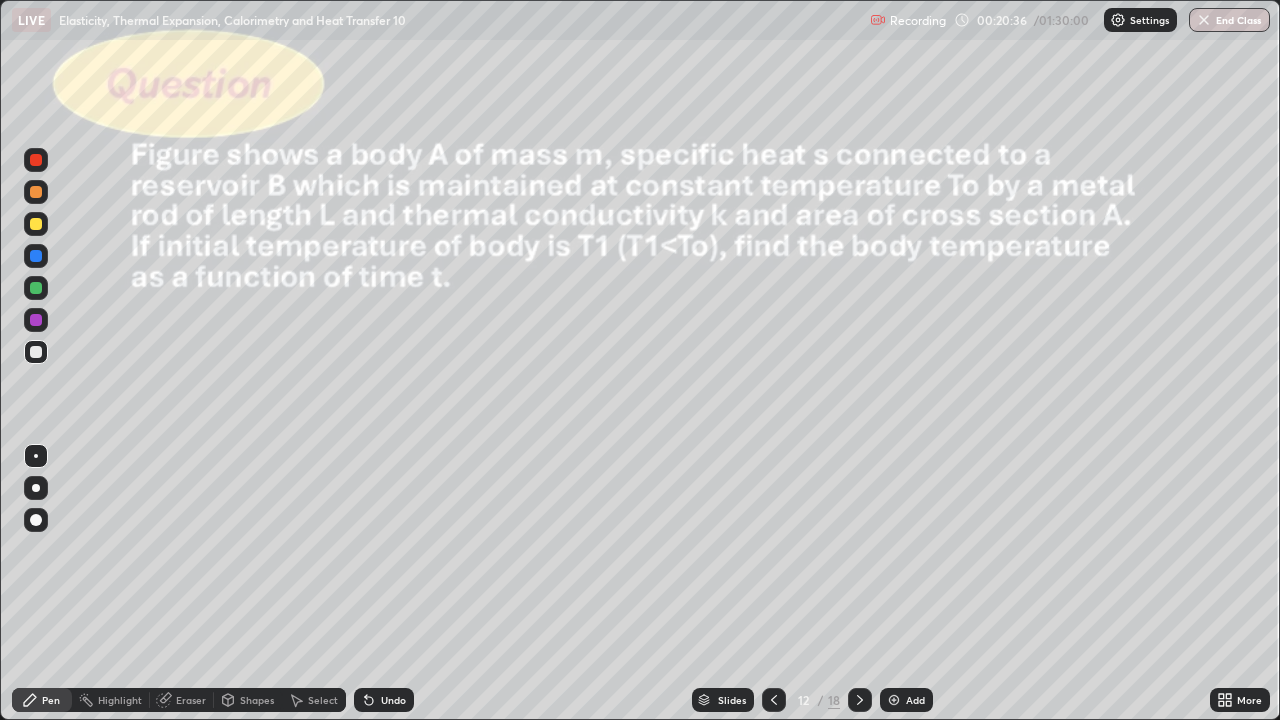 click 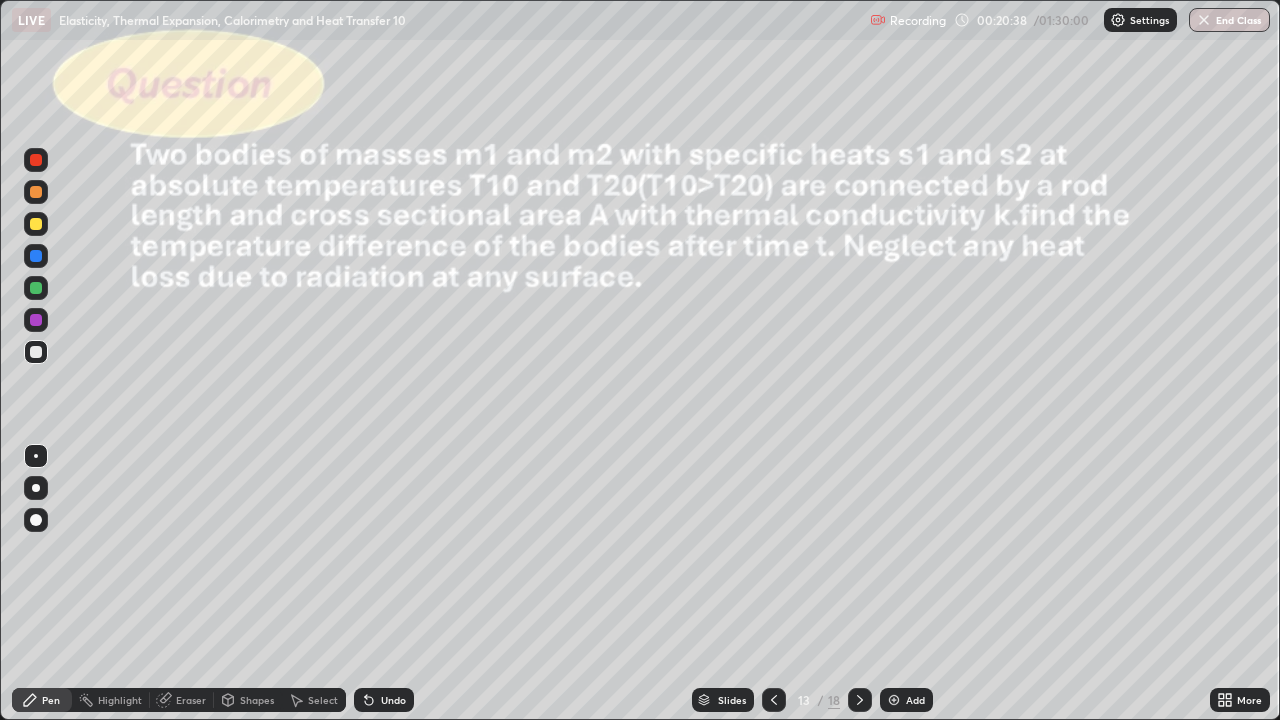 click 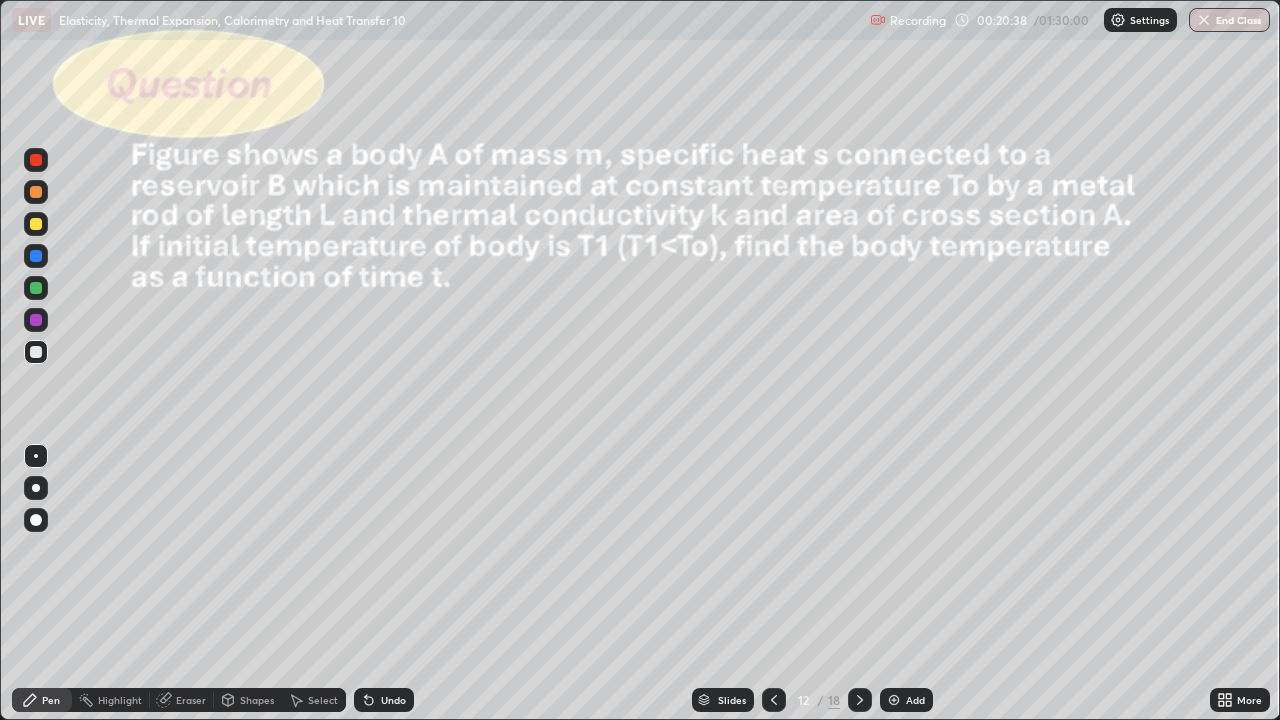 click at bounding box center (894, 700) 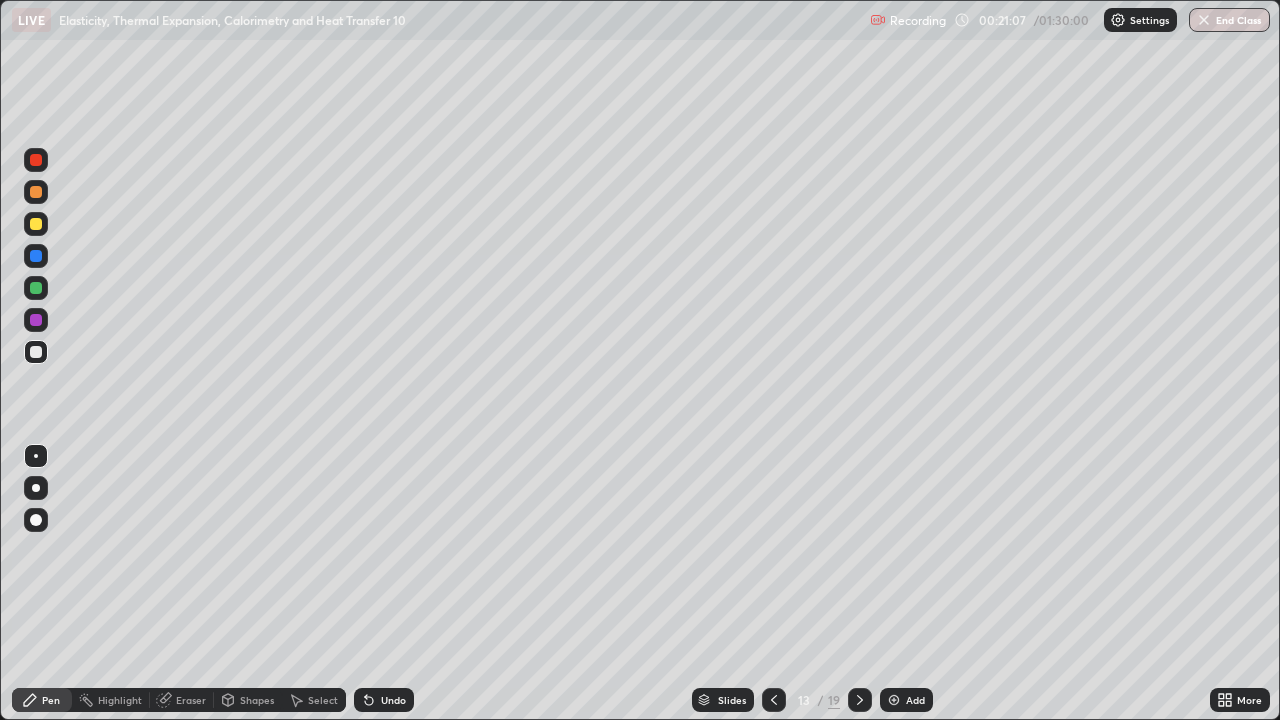click 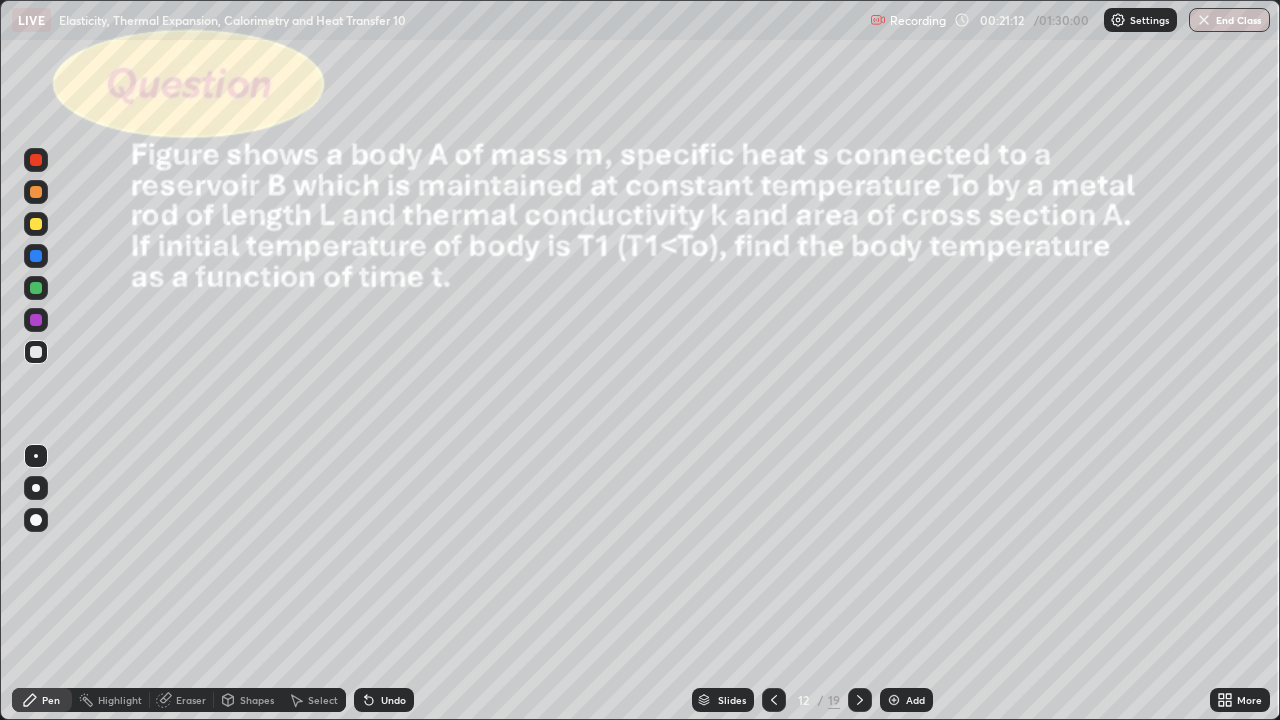 click 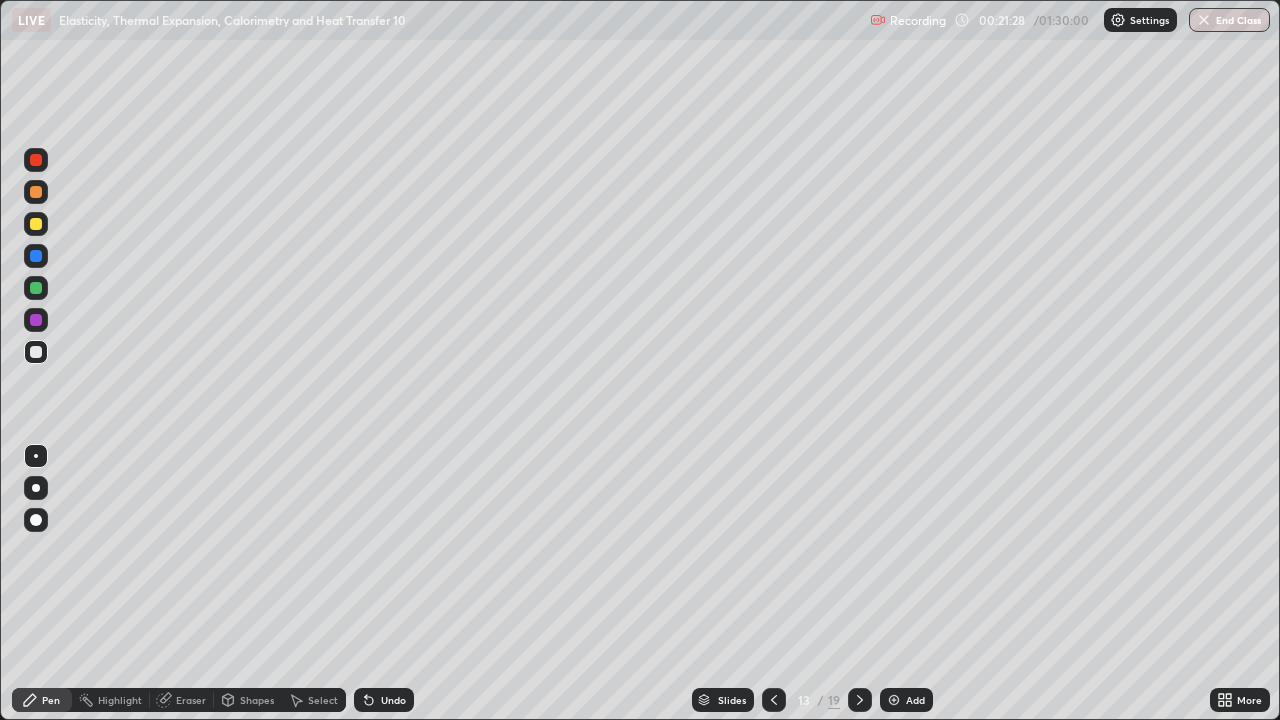 click at bounding box center (774, 700) 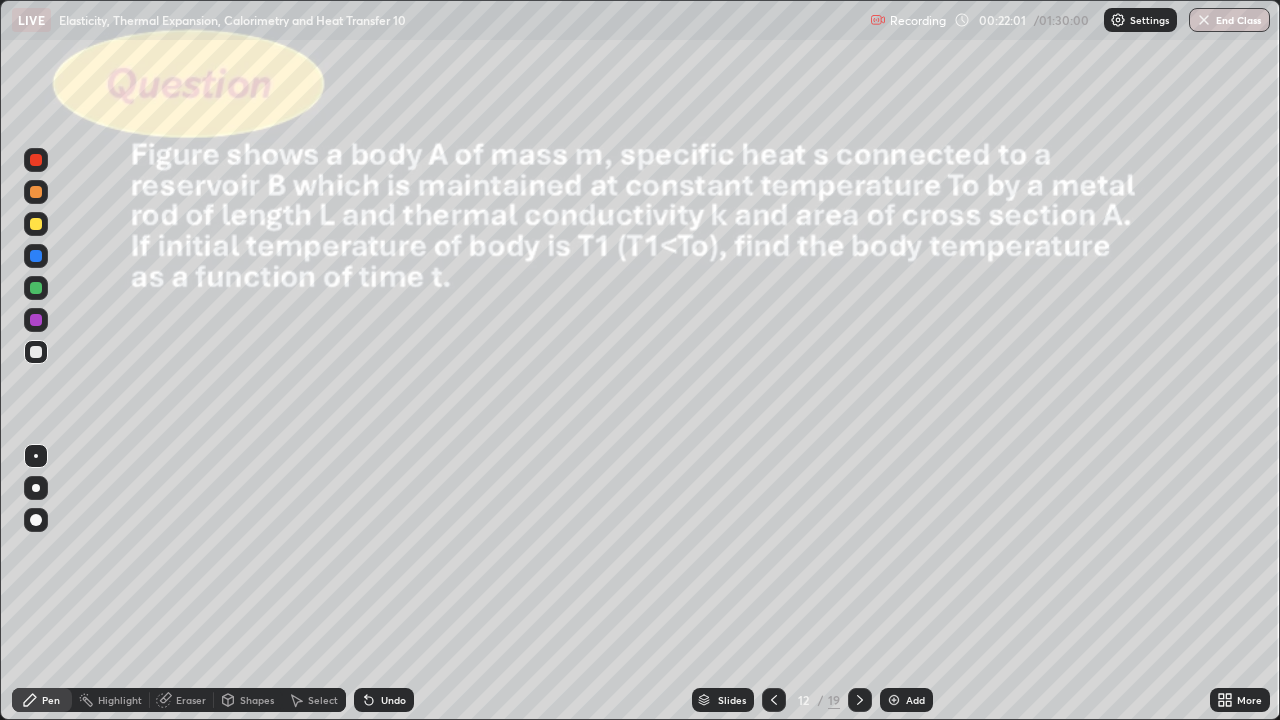 click on "Add" at bounding box center [906, 700] 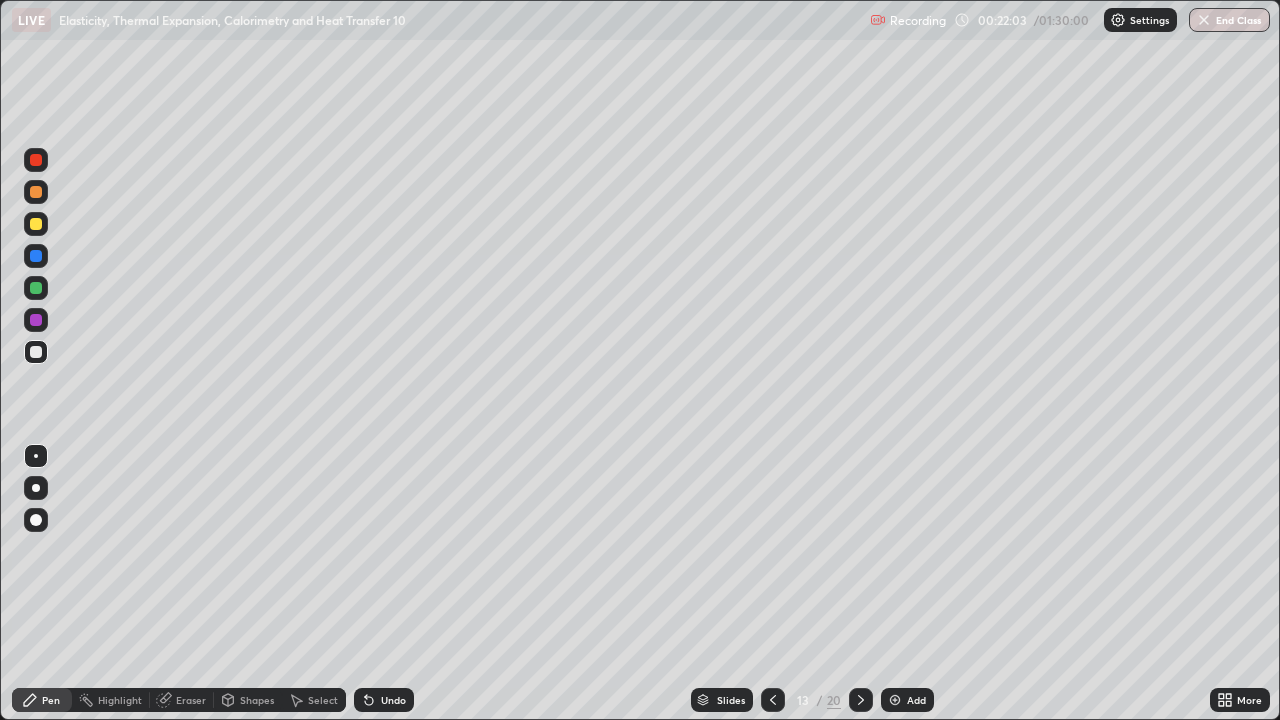 click 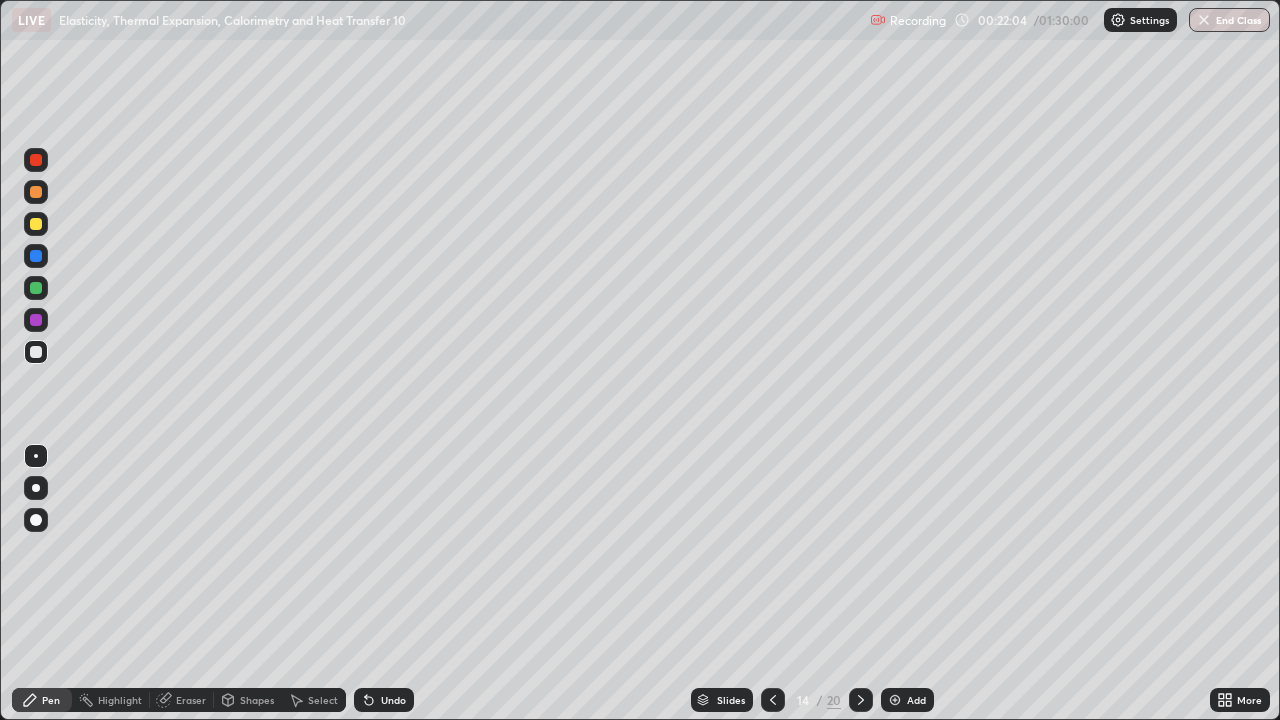 click 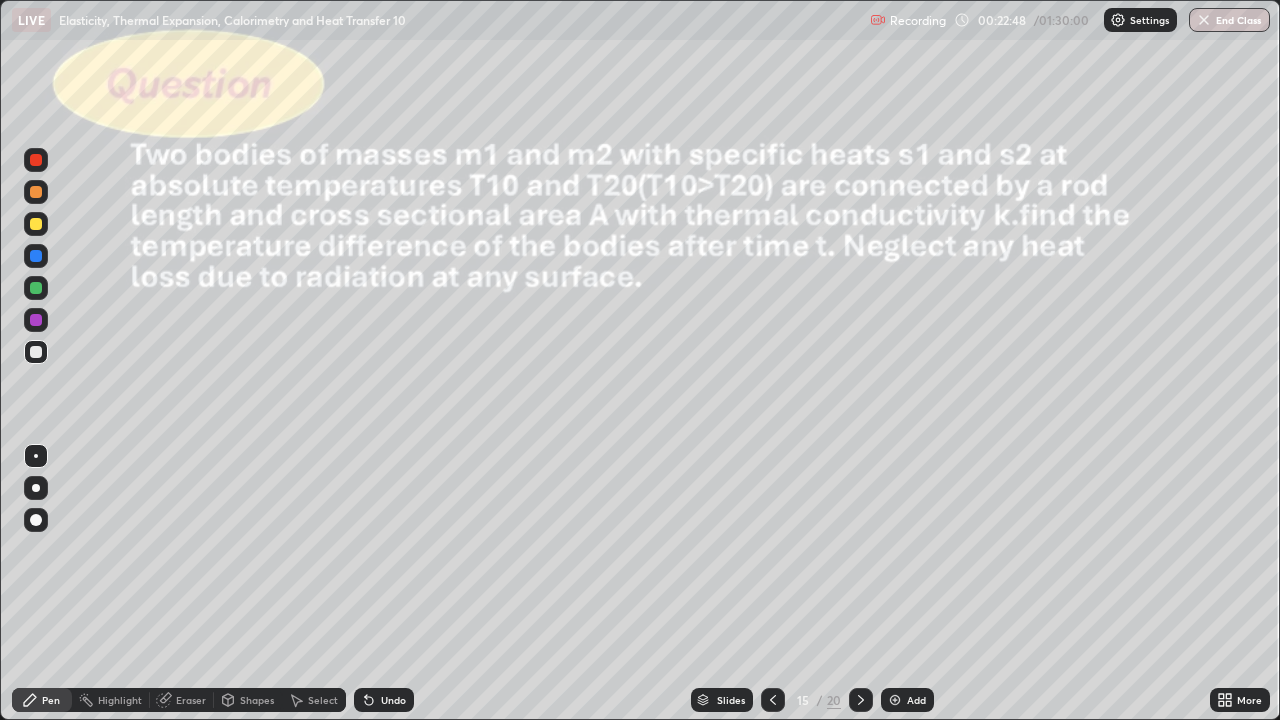 click at bounding box center (36, 224) 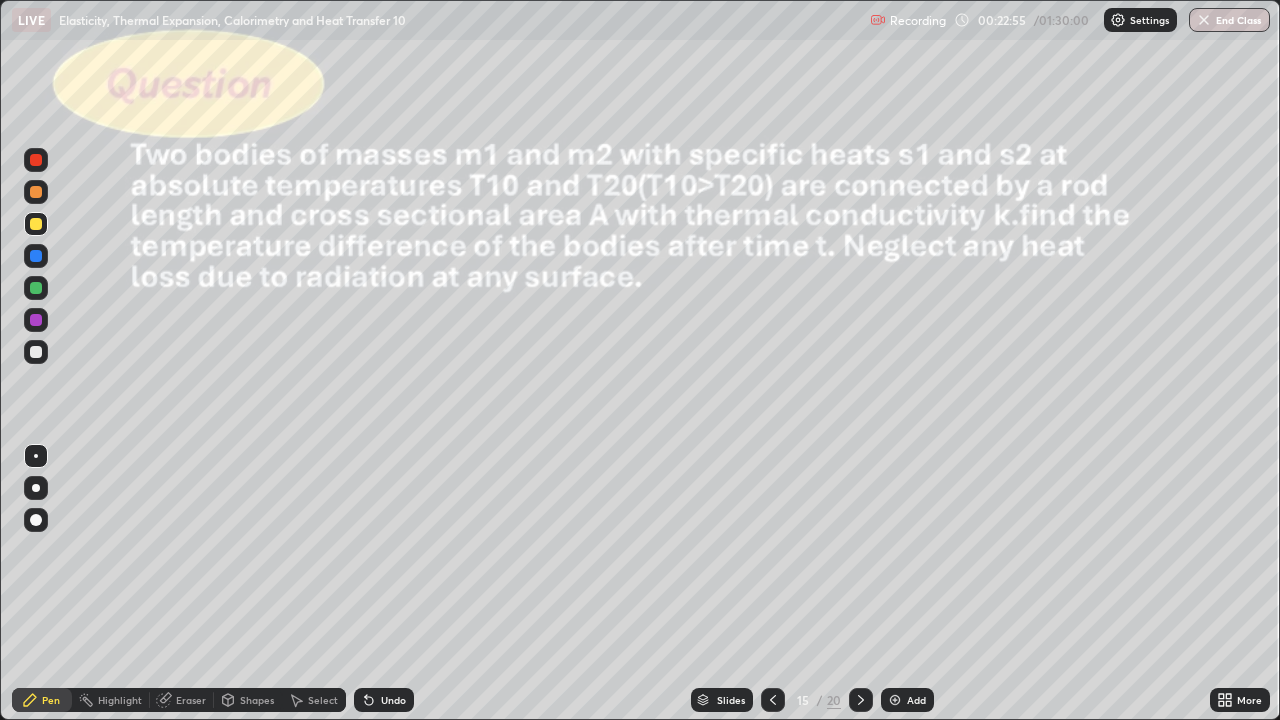 click on "Shapes" at bounding box center (248, 700) 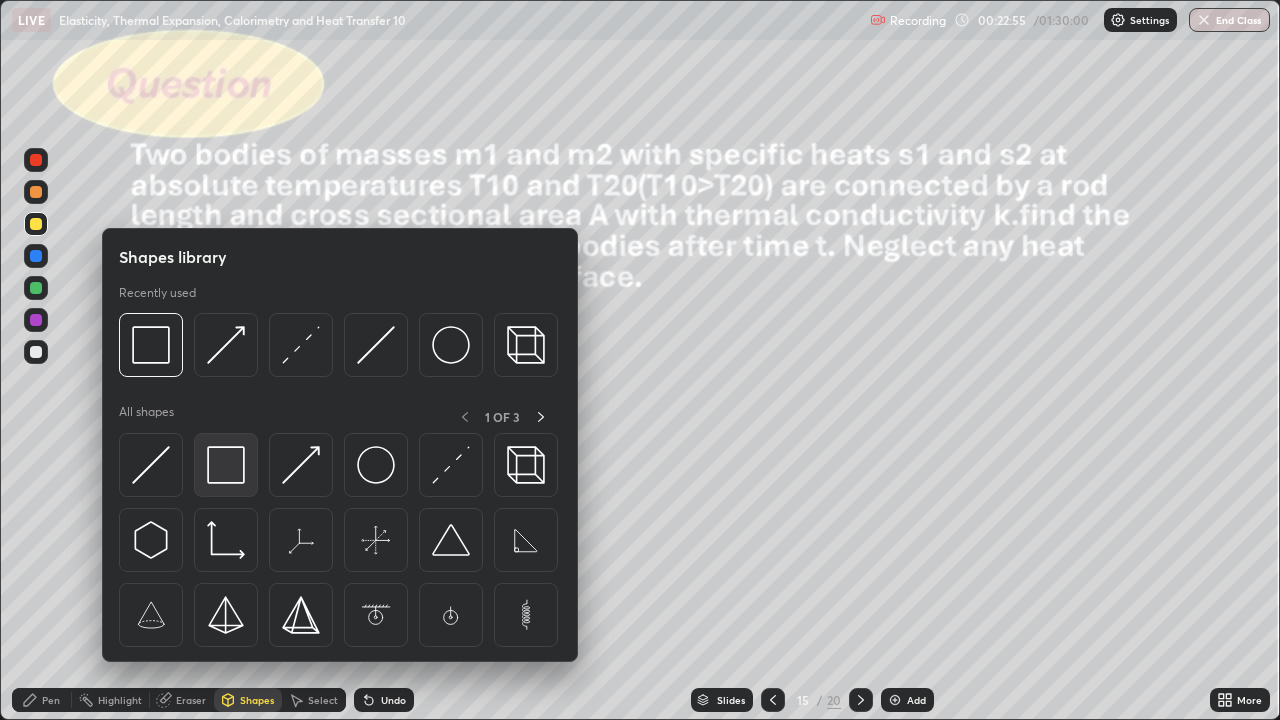 click at bounding box center [226, 465] 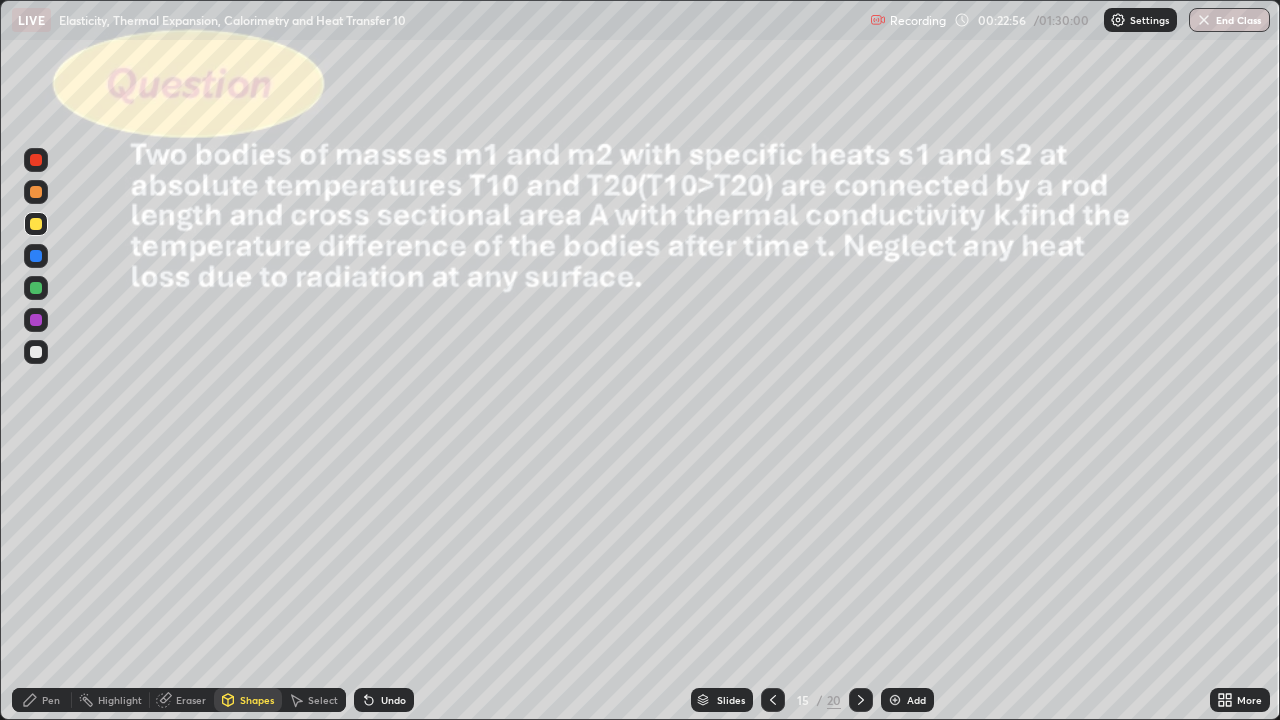 click at bounding box center (36, 352) 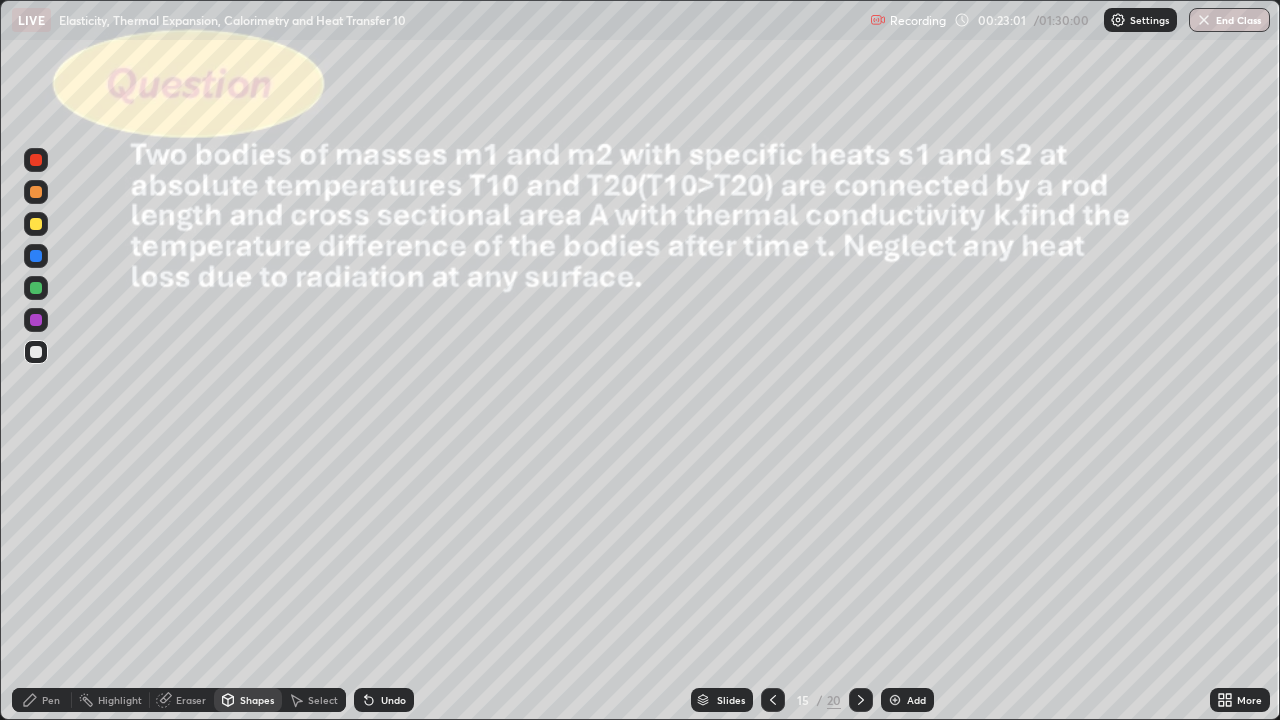 click on "Pen" at bounding box center (51, 700) 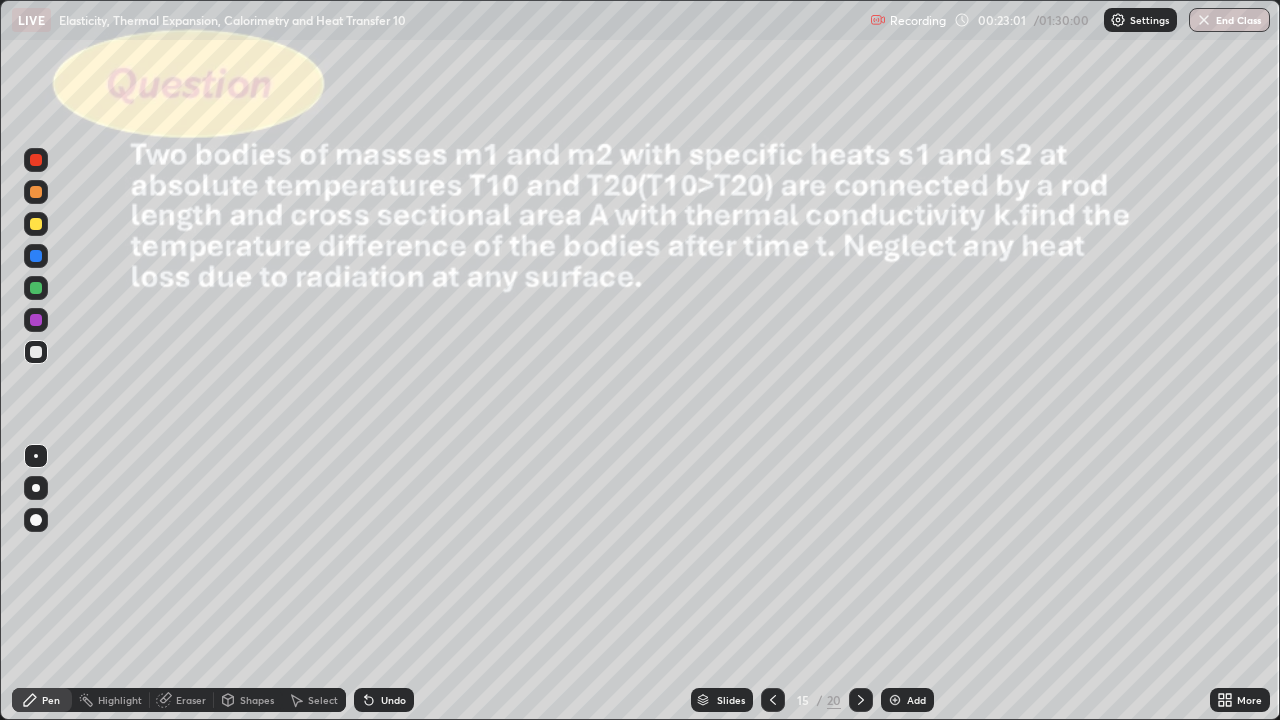 click at bounding box center (36, 352) 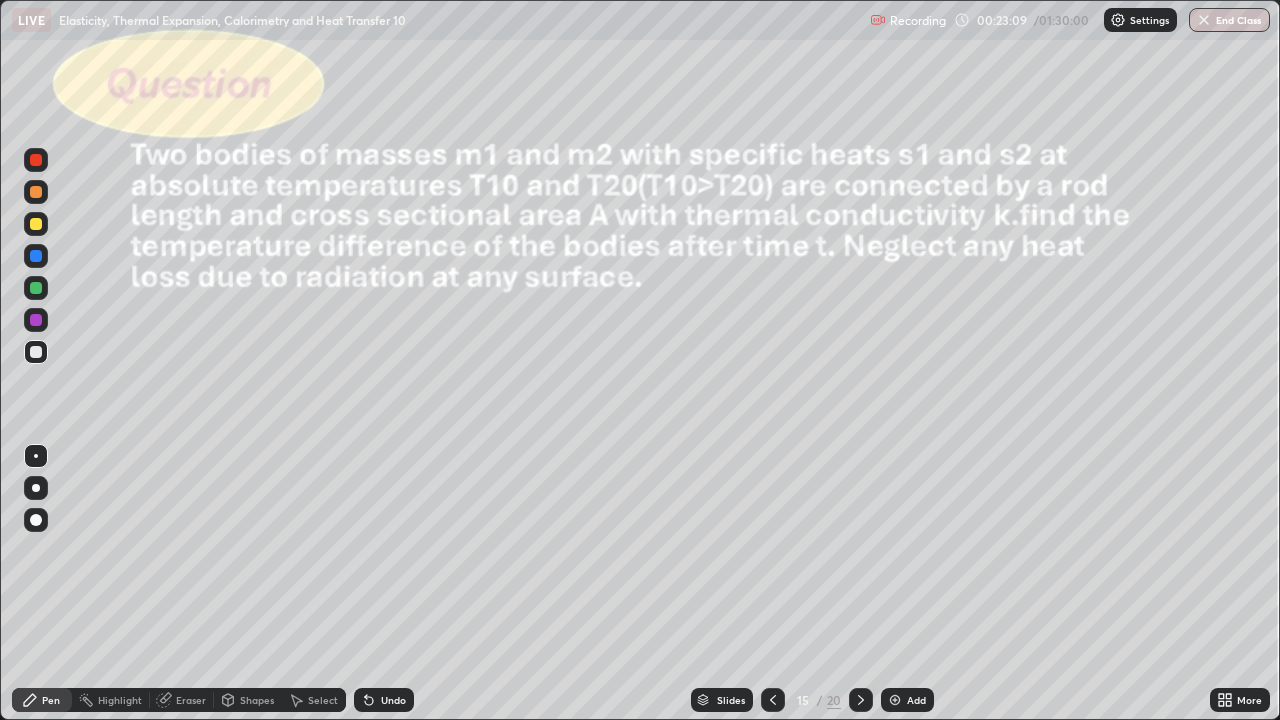 click on "Undo" at bounding box center (393, 700) 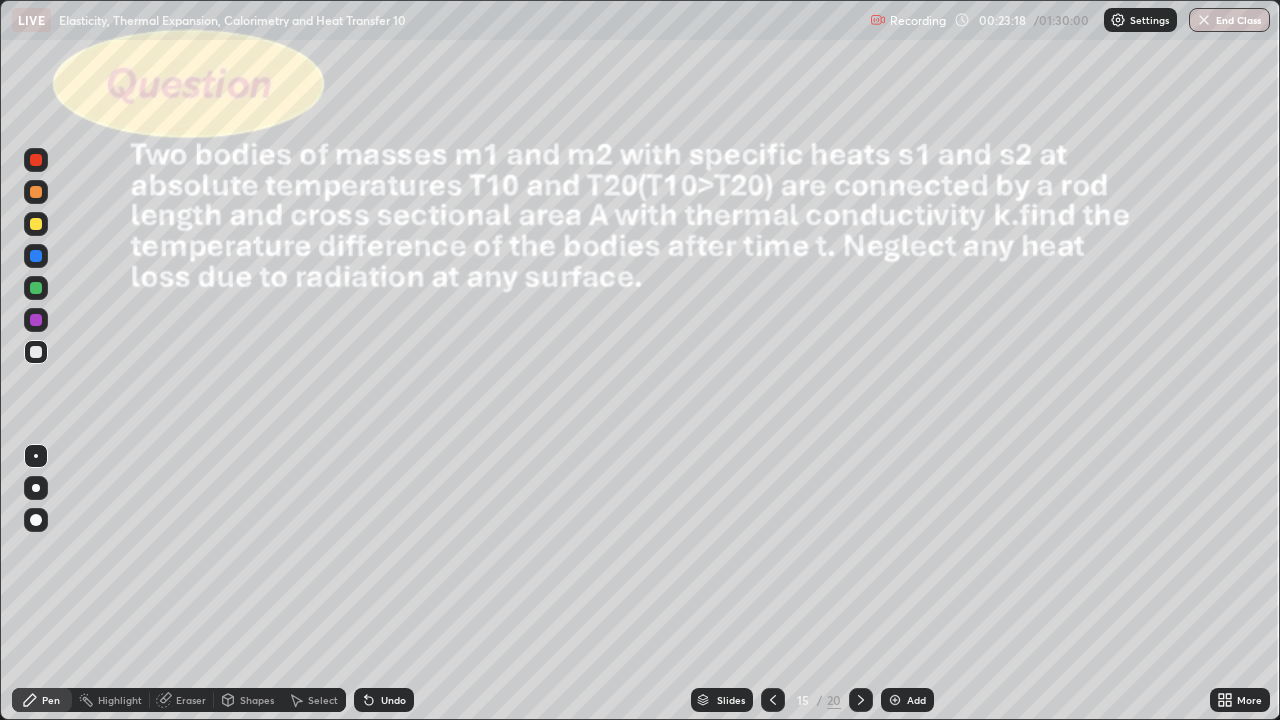 click at bounding box center (36, 224) 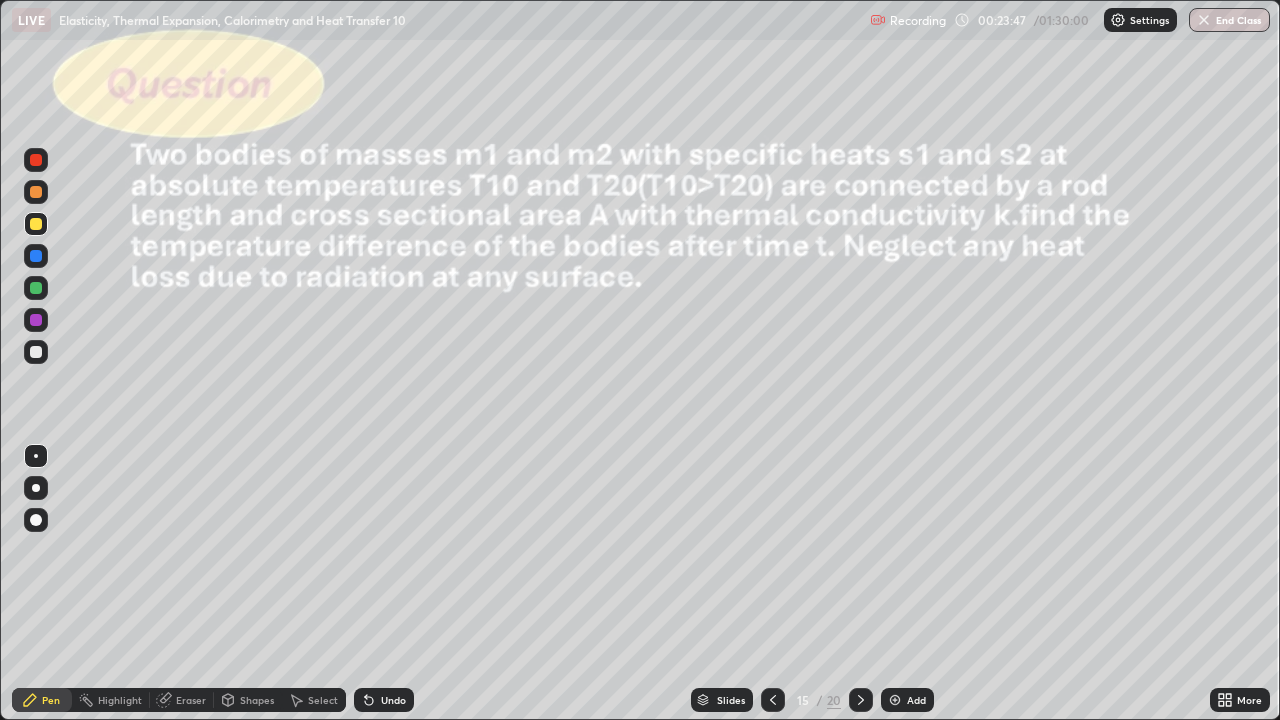 click at bounding box center [36, 352] 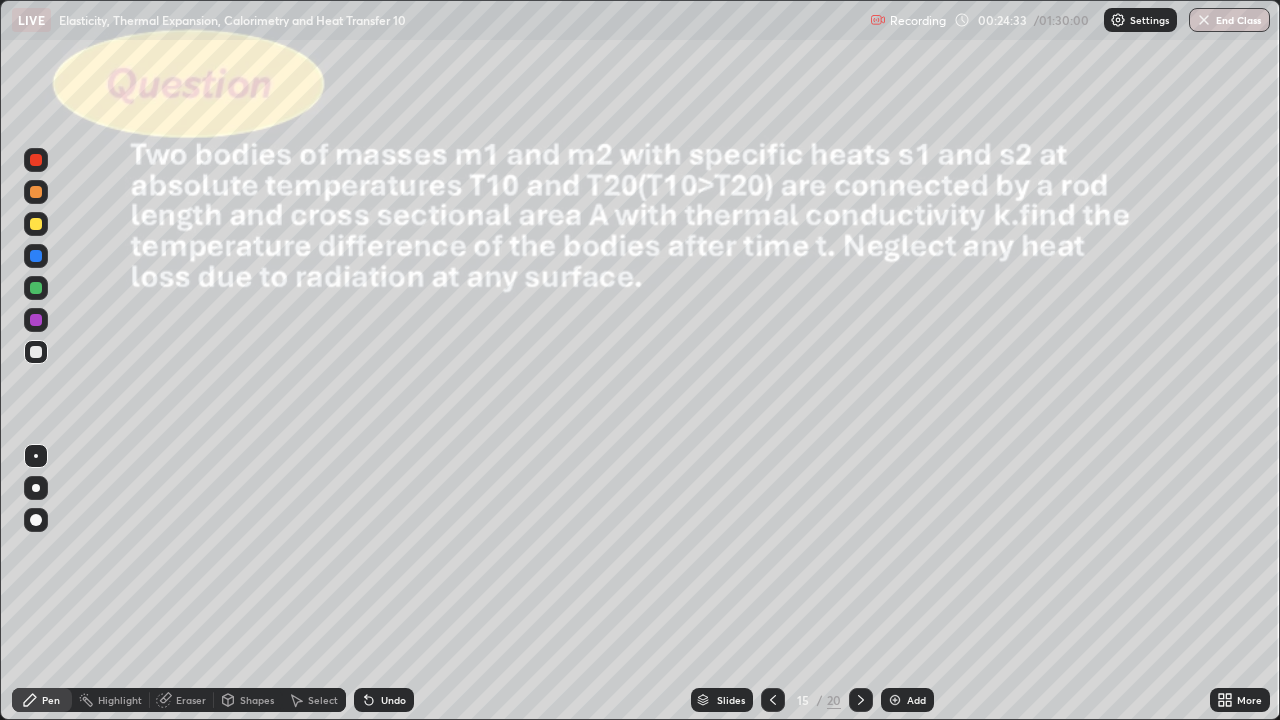 click on "Eraser" at bounding box center [191, 700] 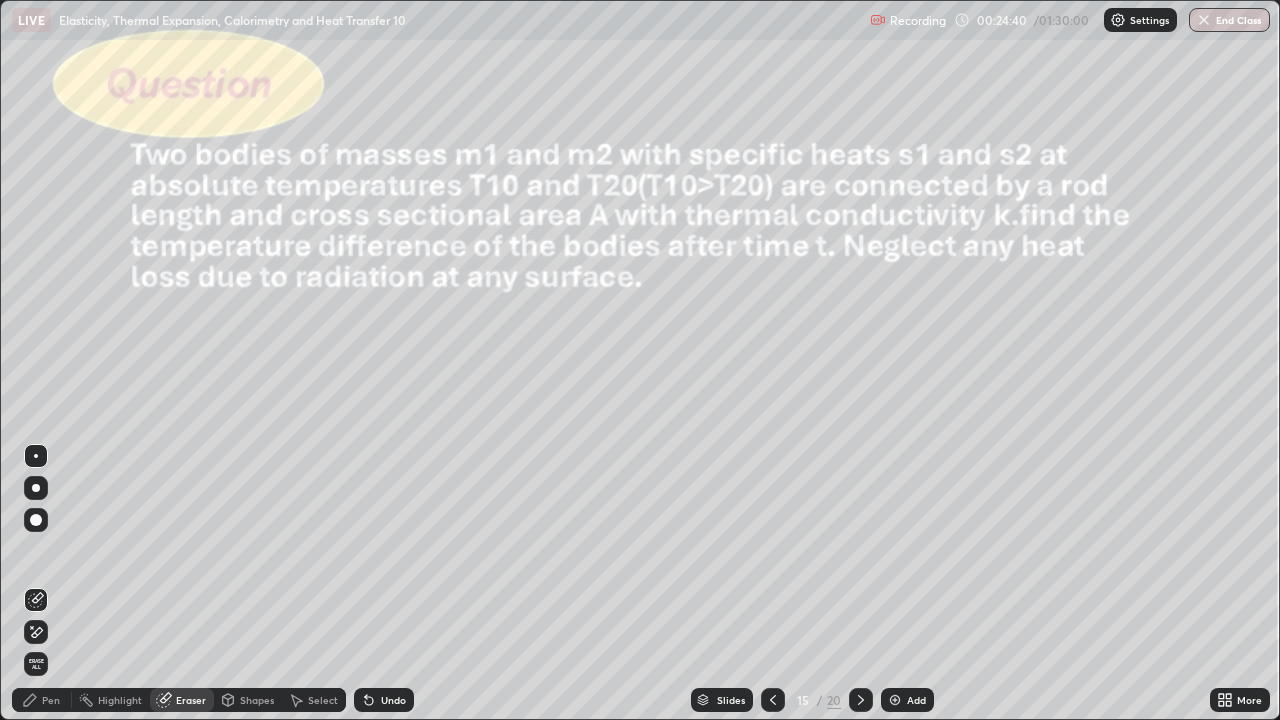 click on "Pen" at bounding box center [51, 700] 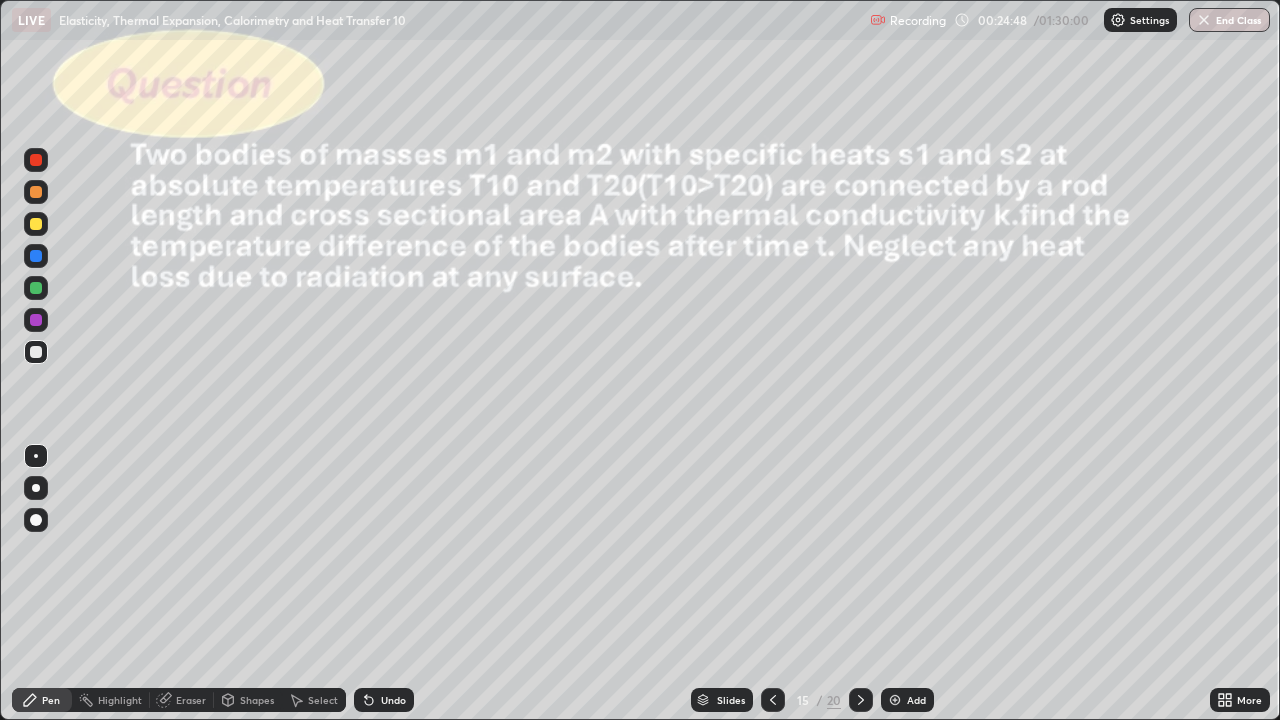 click on "Eraser" at bounding box center (182, 700) 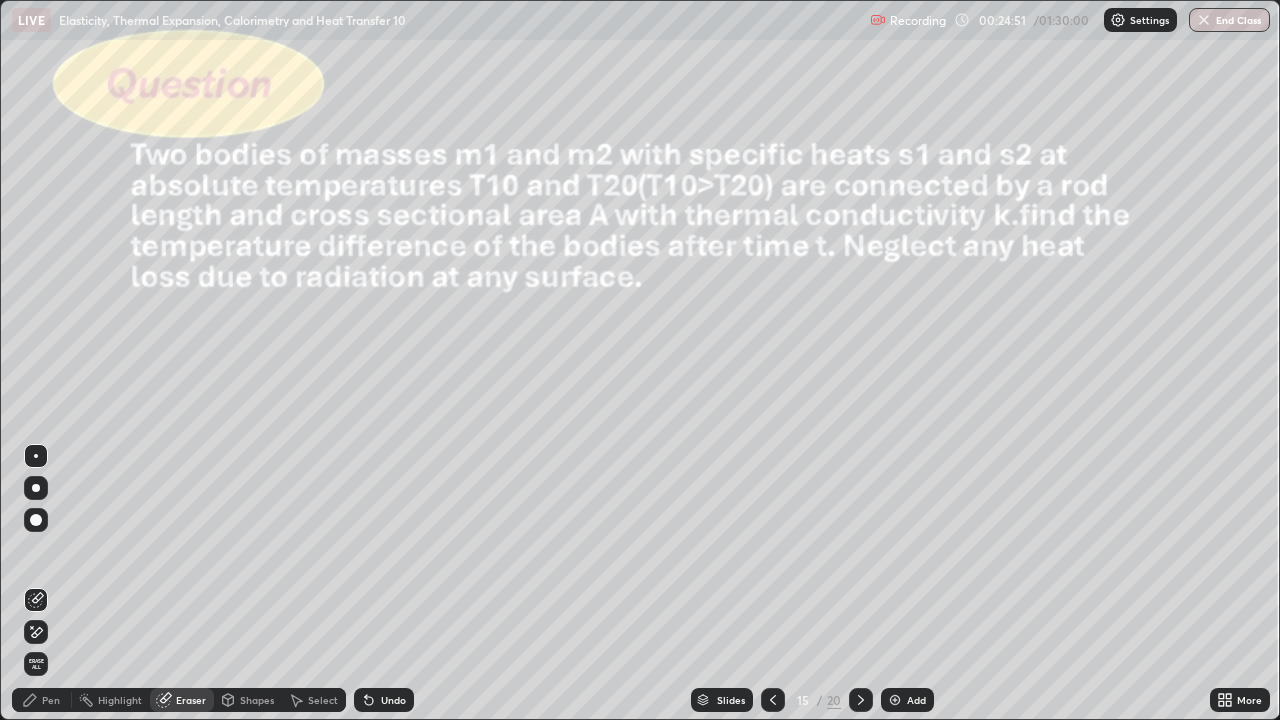 click on "Pen" at bounding box center [51, 700] 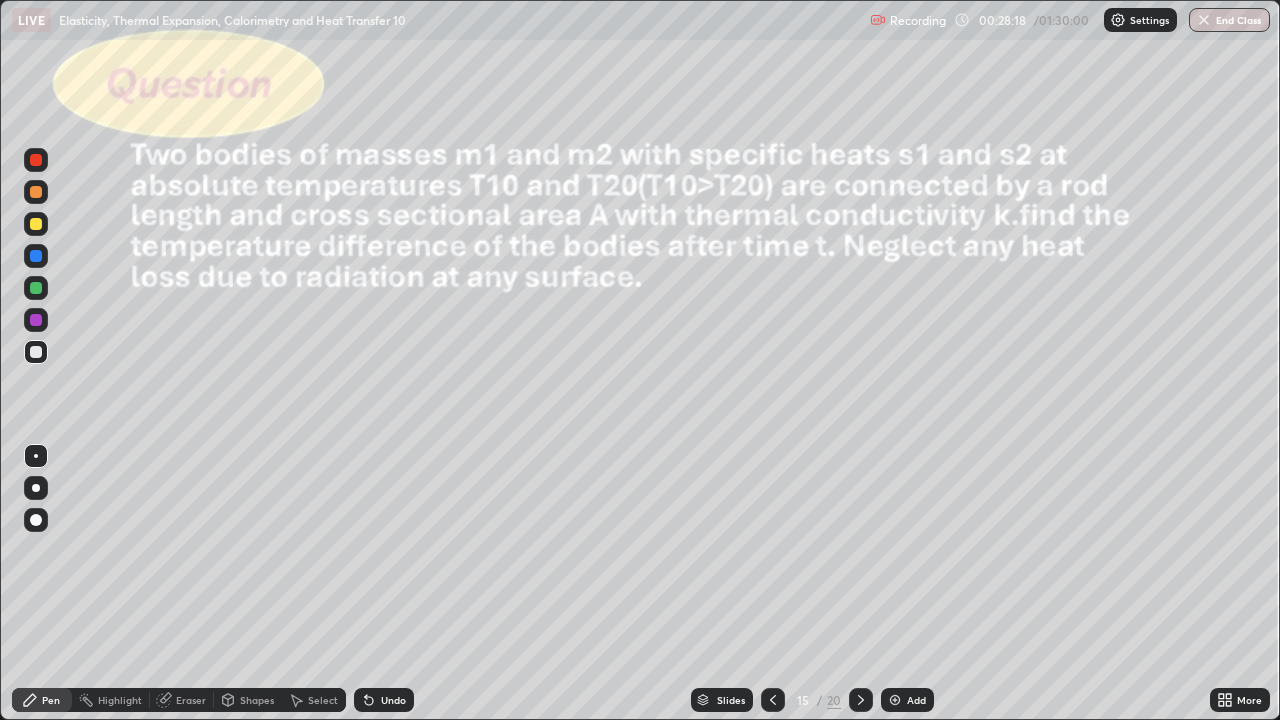 click on "Undo" at bounding box center [393, 700] 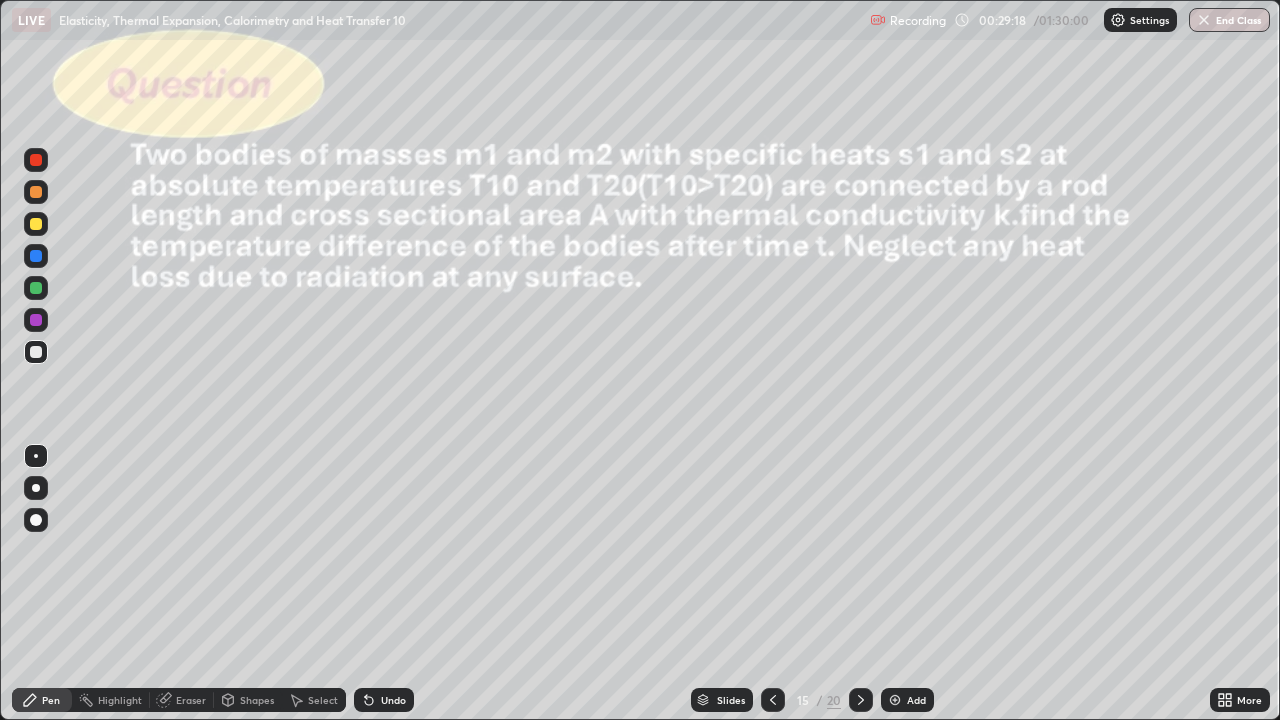 click on "Add" at bounding box center [907, 700] 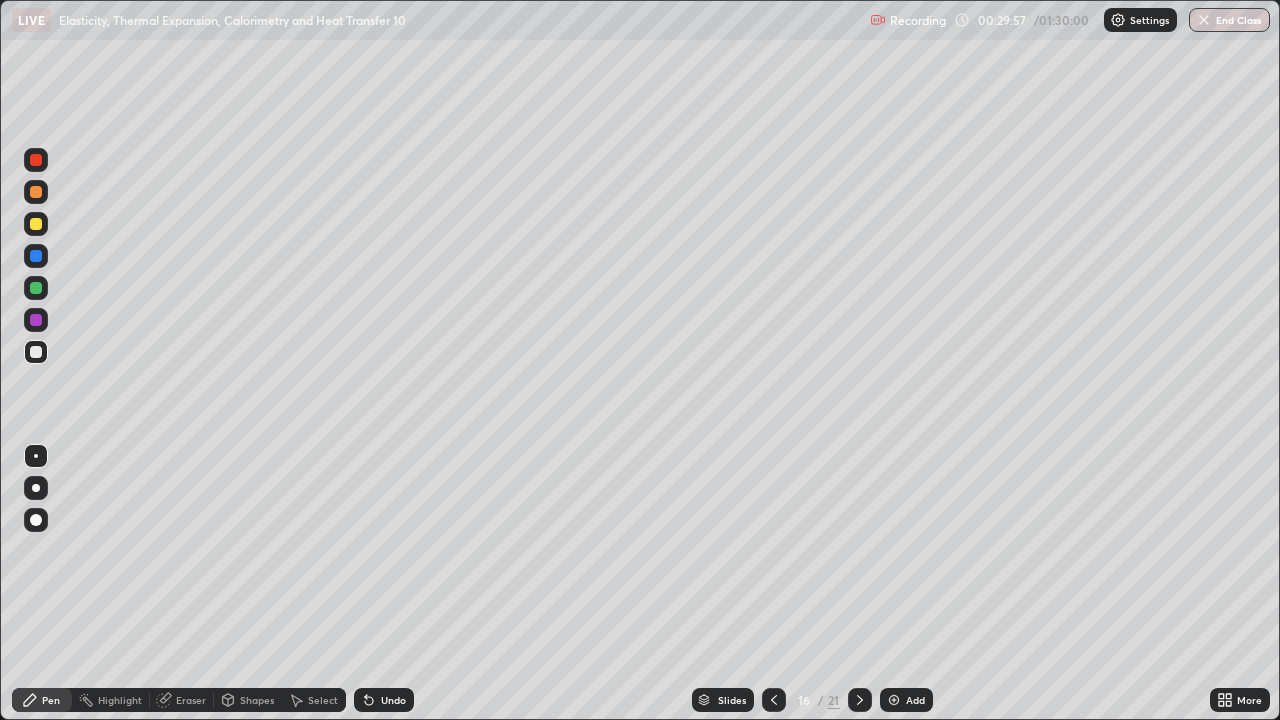 click on "Undo" at bounding box center [384, 700] 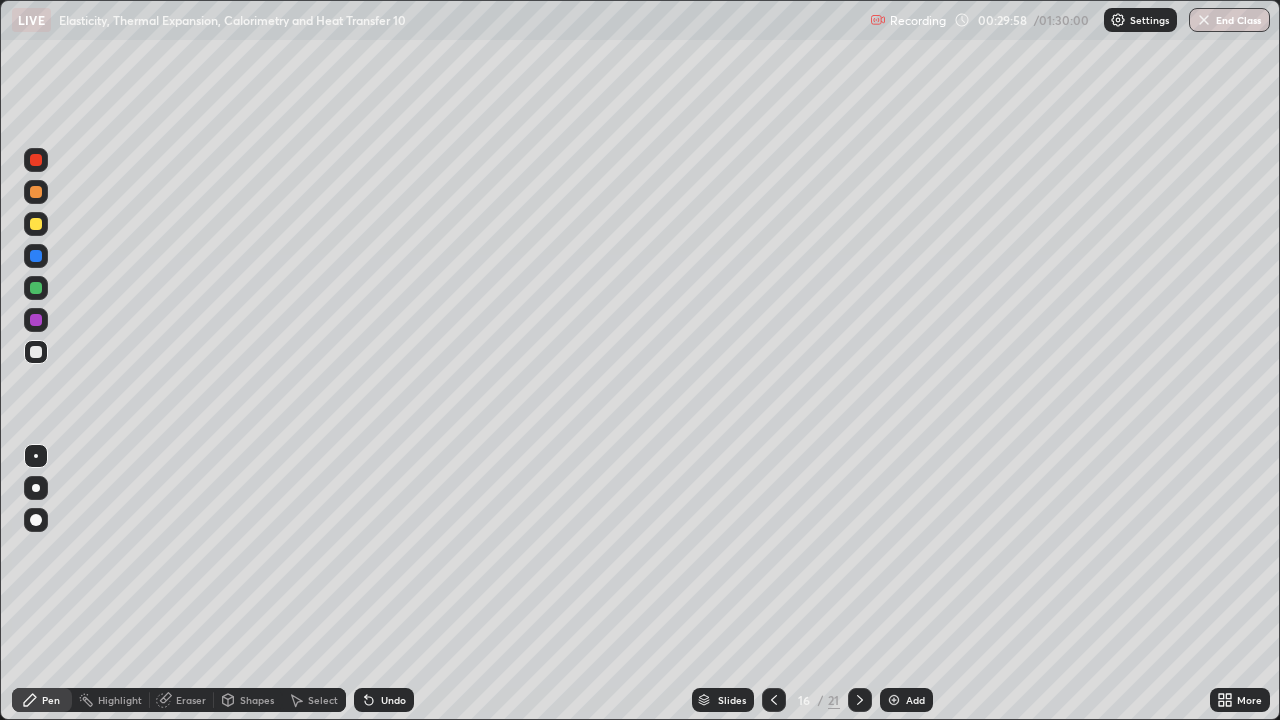 click on "Undo" at bounding box center [384, 700] 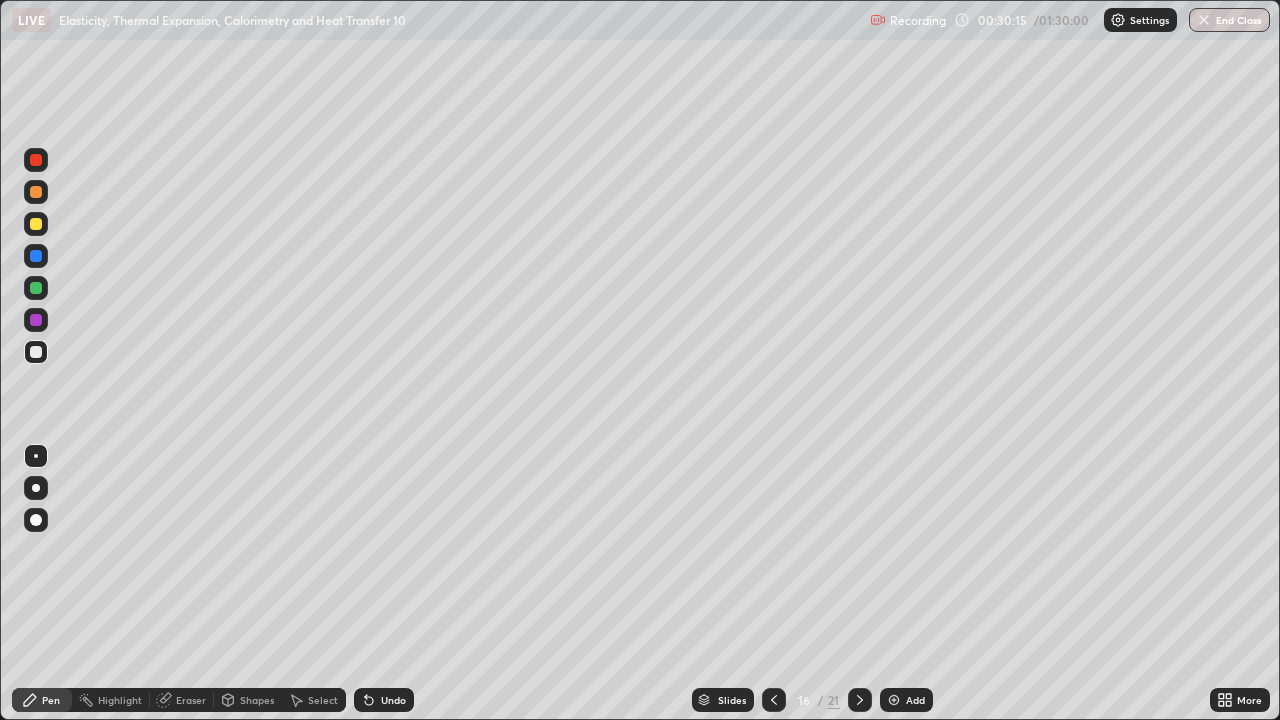 click at bounding box center [36, 288] 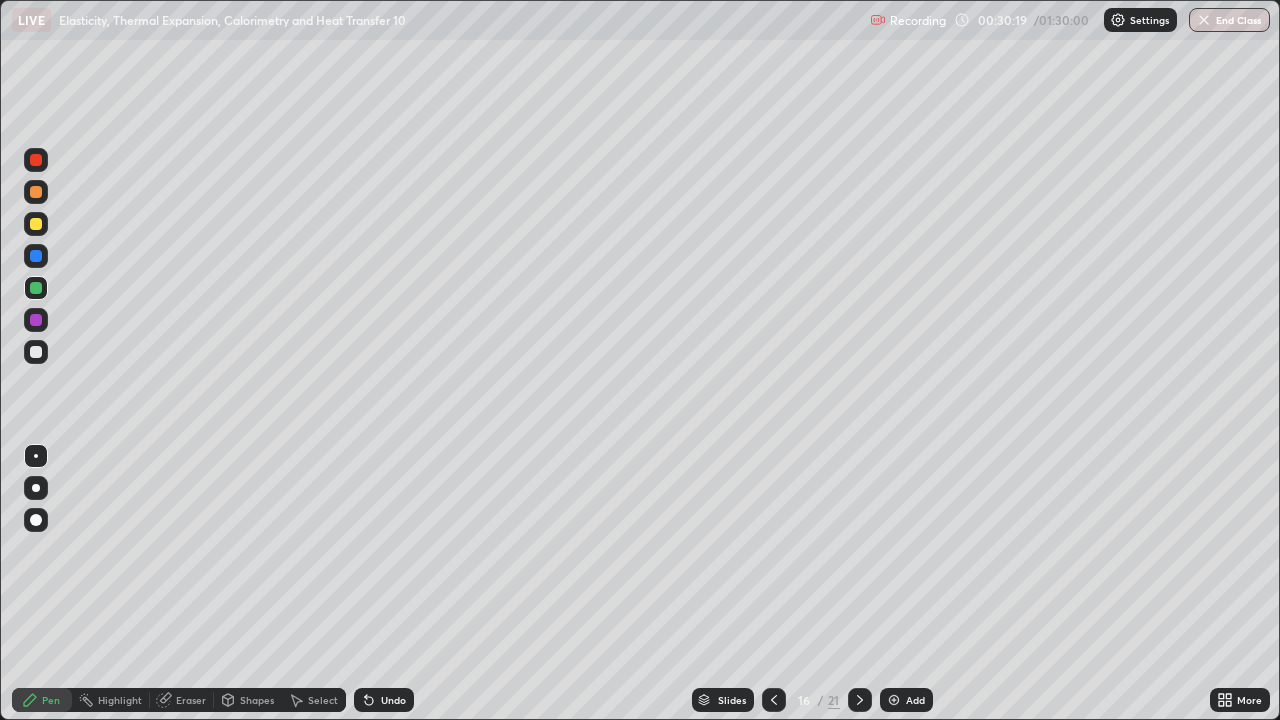 click at bounding box center (36, 352) 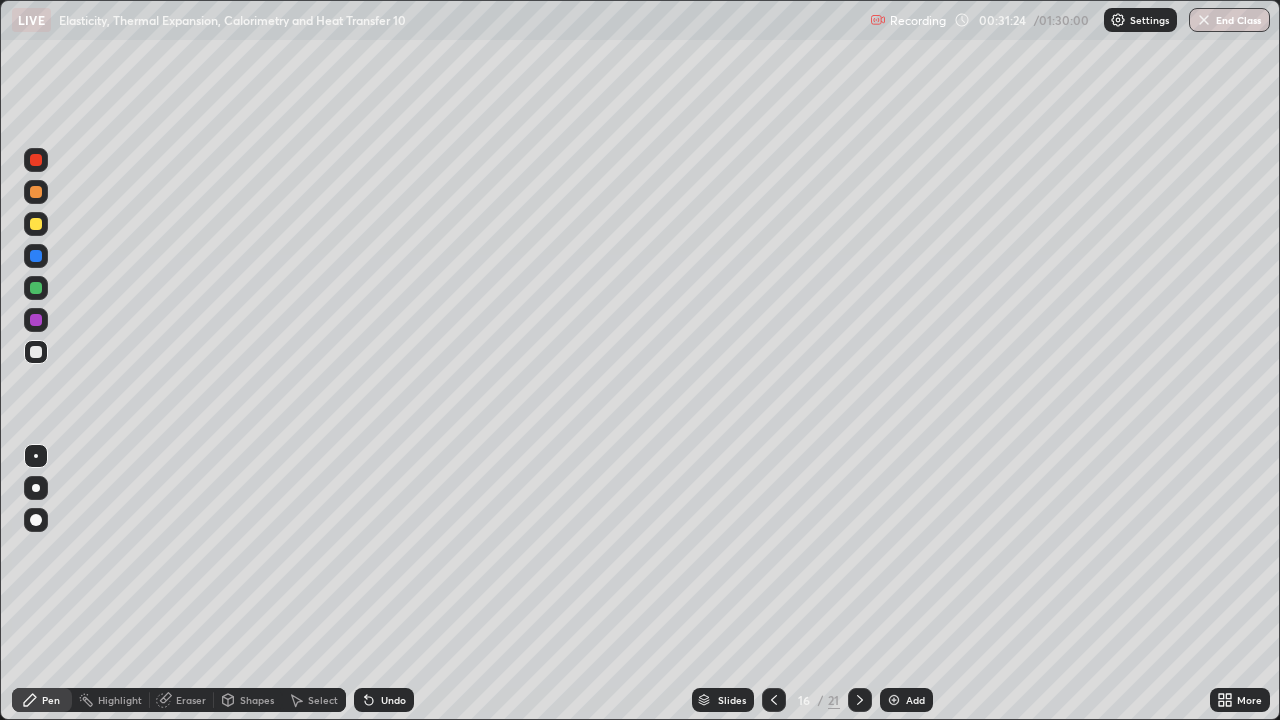 click 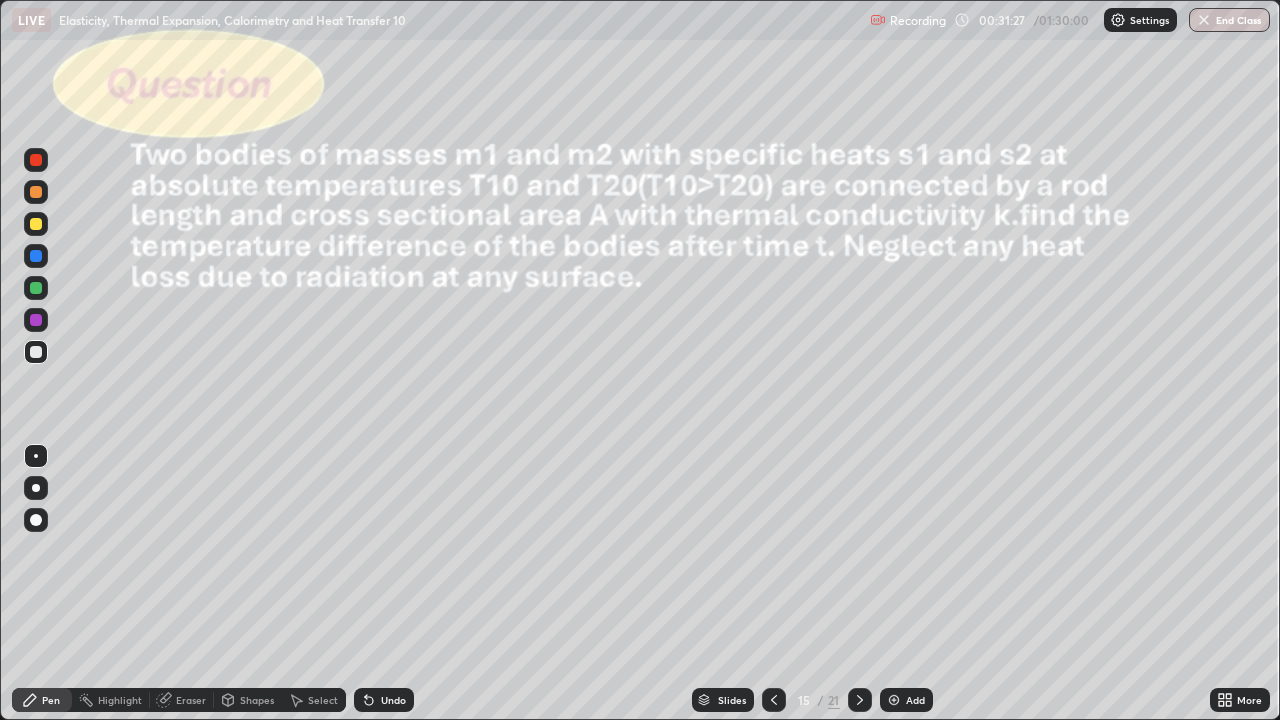 click 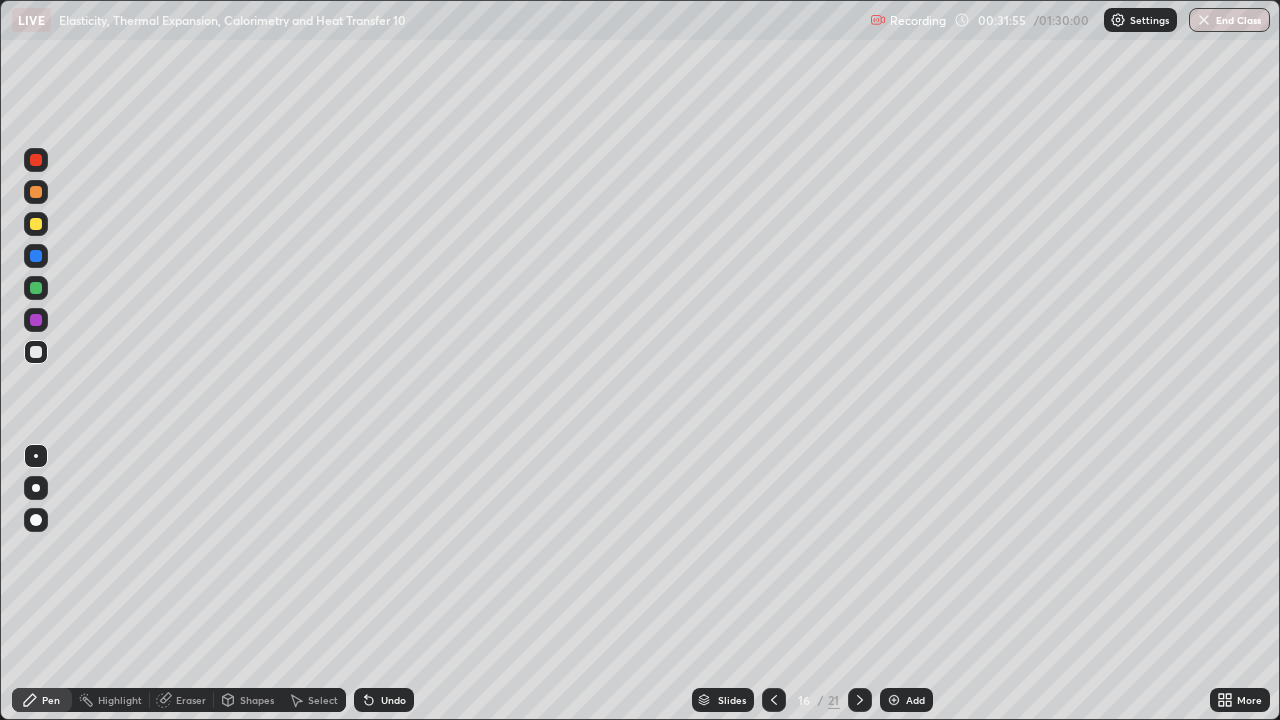 click 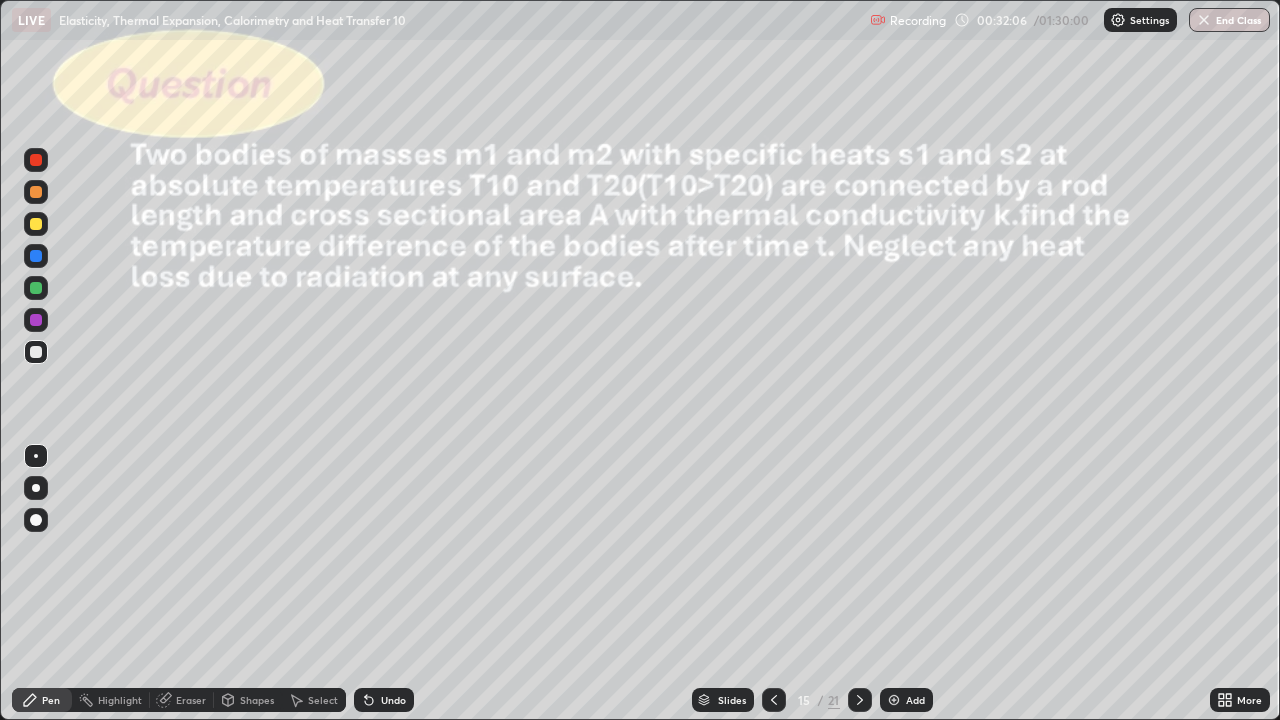 click 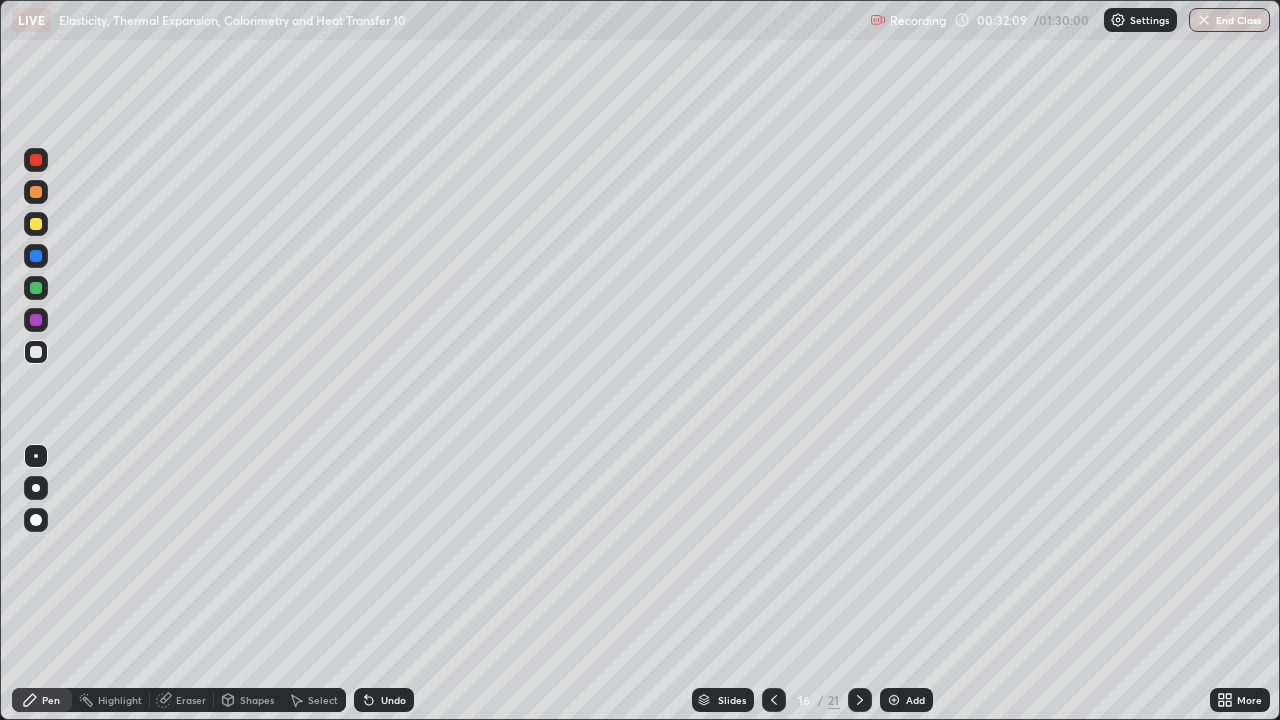 click at bounding box center [36, 352] 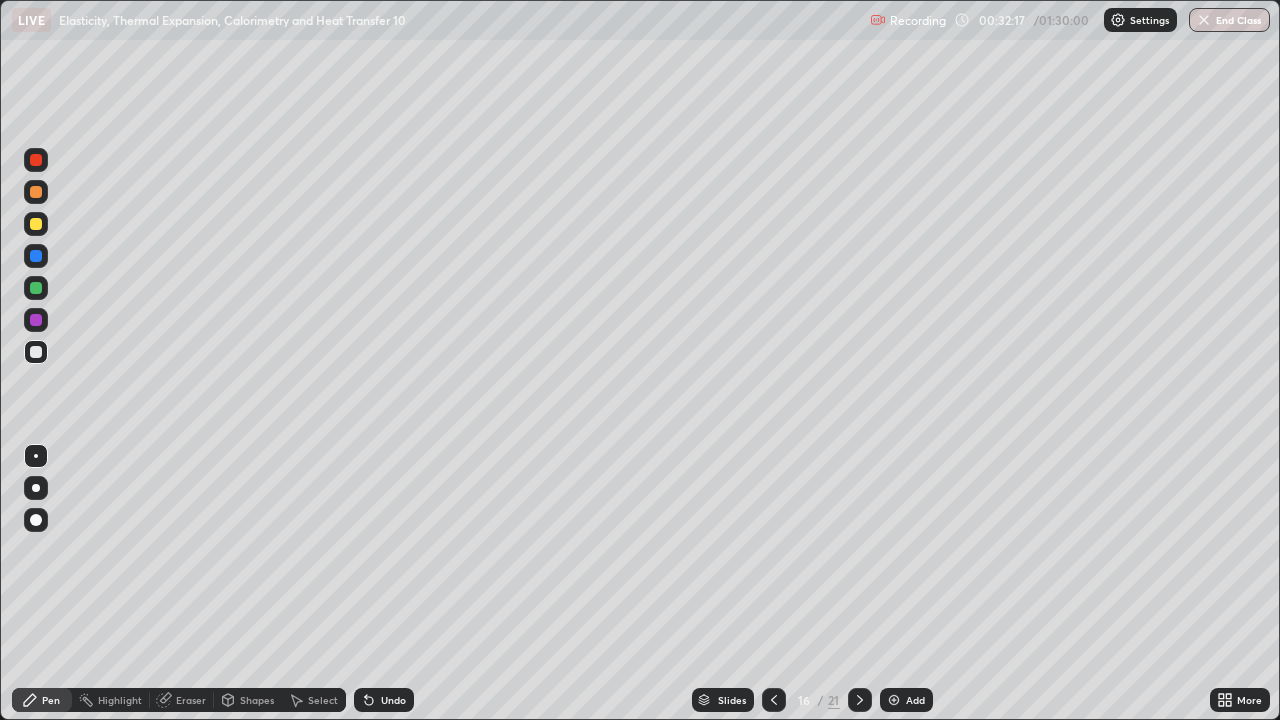 click on "Select" at bounding box center [314, 700] 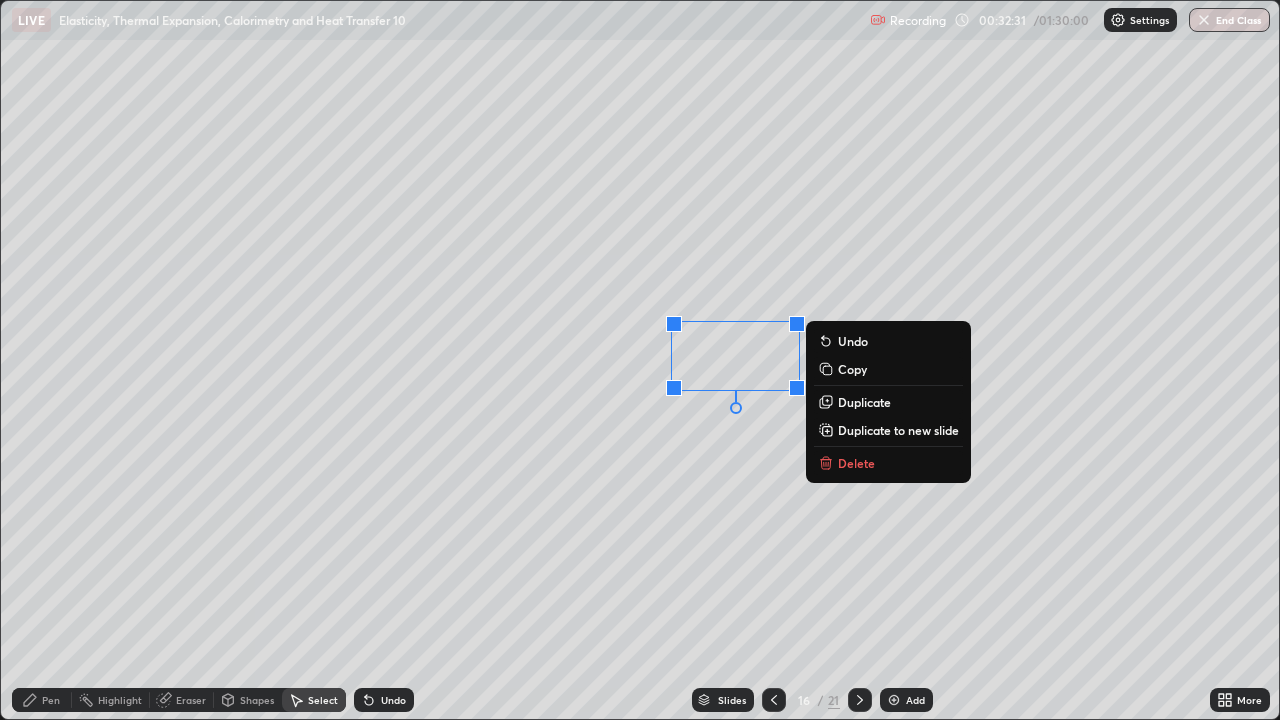 click on "0 ° Undo Copy Duplicate Duplicate to new slide Delete" at bounding box center [640, 360] 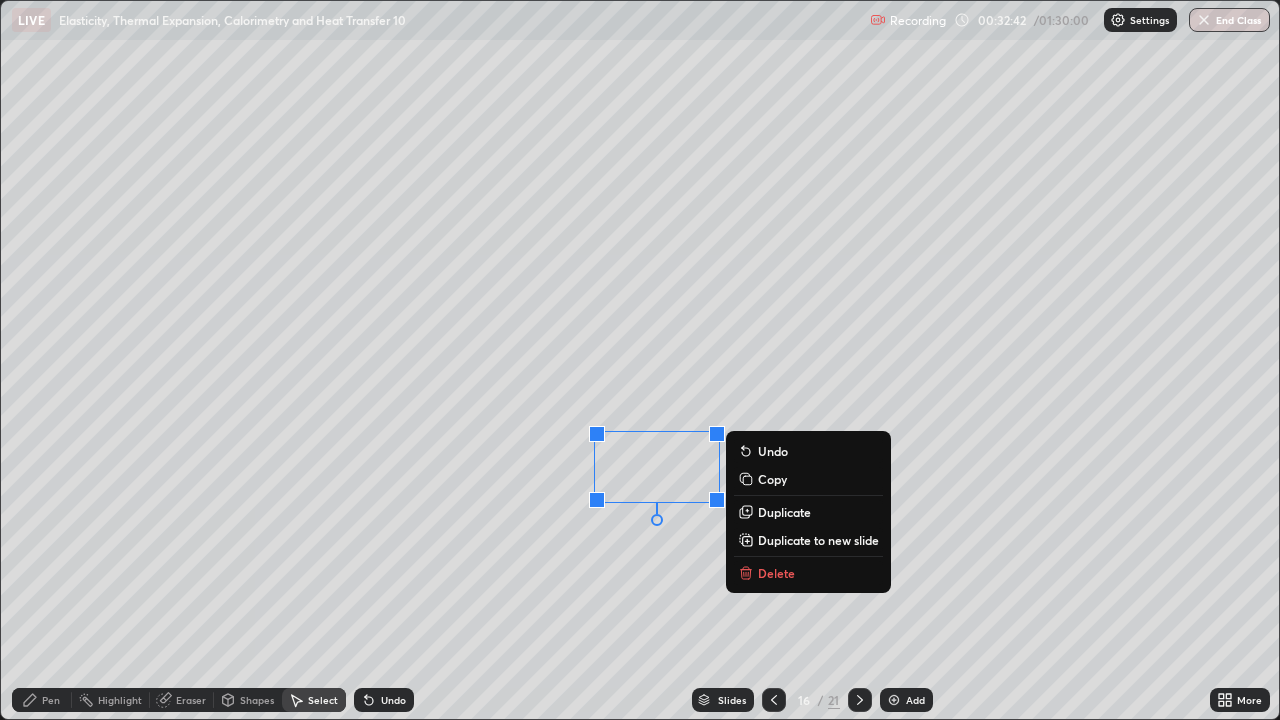 click on "0 ° Undo Copy Duplicate Duplicate to new slide Delete" at bounding box center [640, 360] 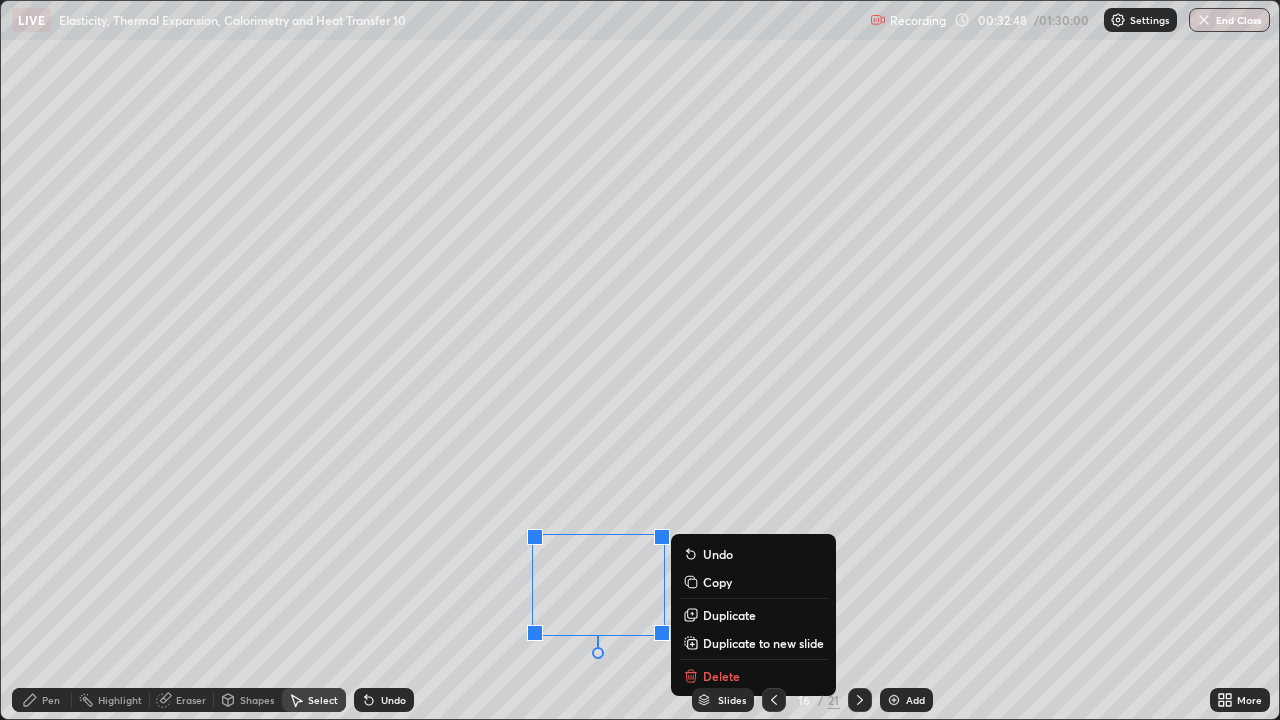 click on "Delete" at bounding box center (721, 676) 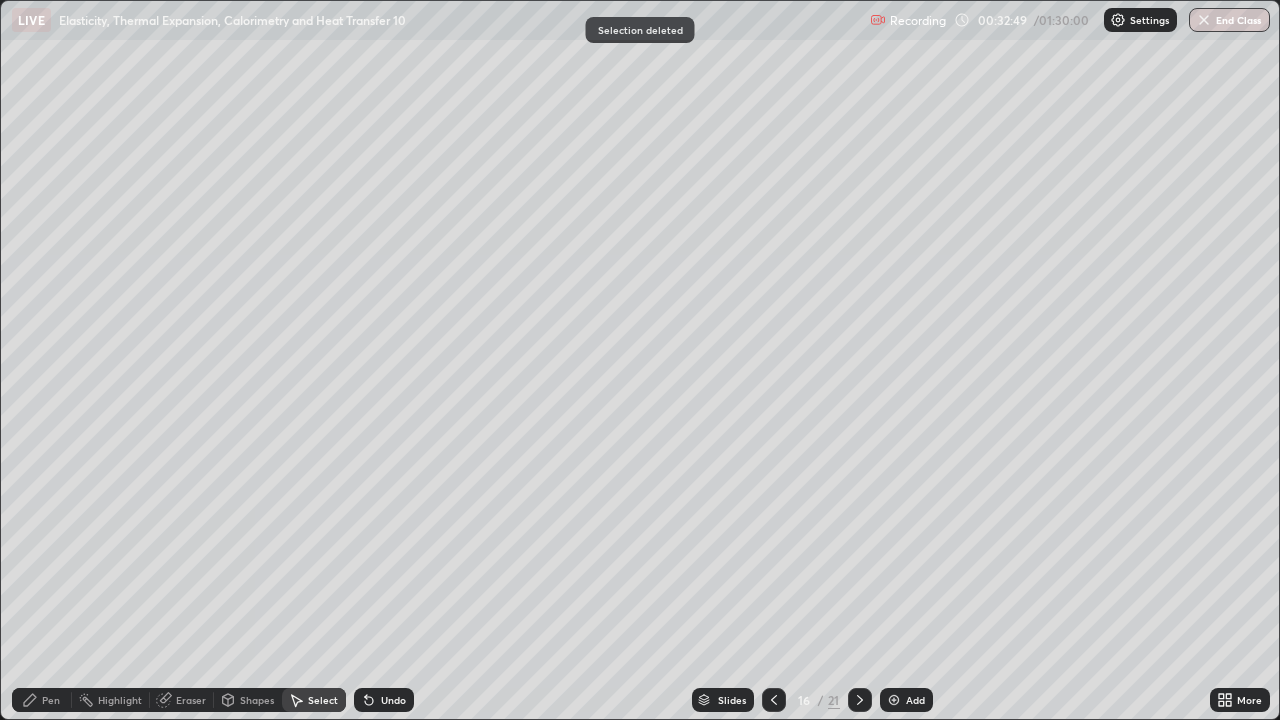 click on "Pen" at bounding box center [51, 700] 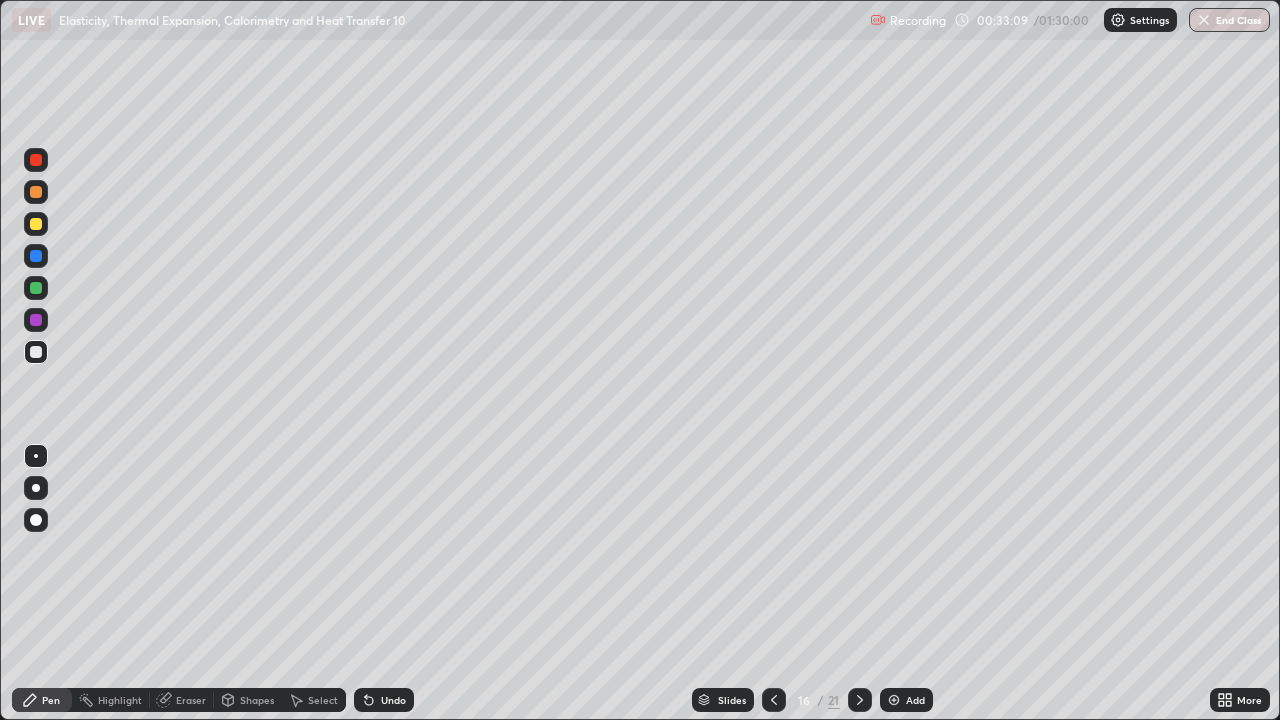 click 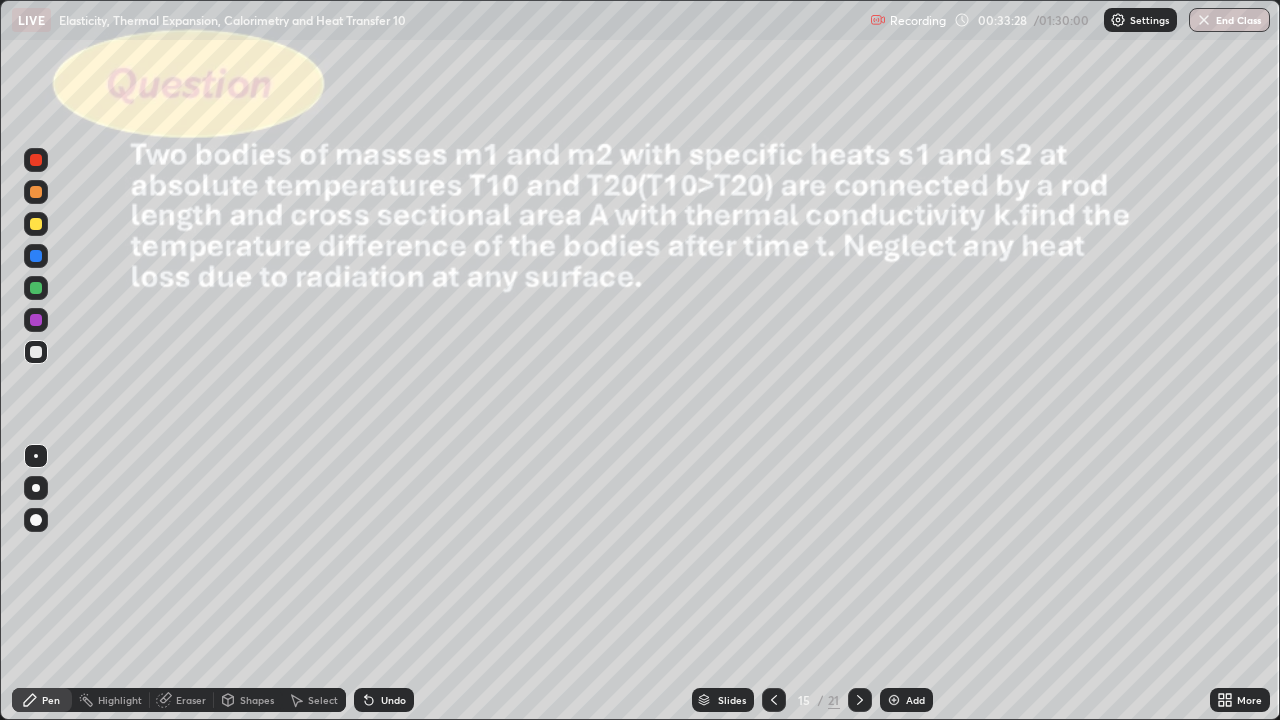 click 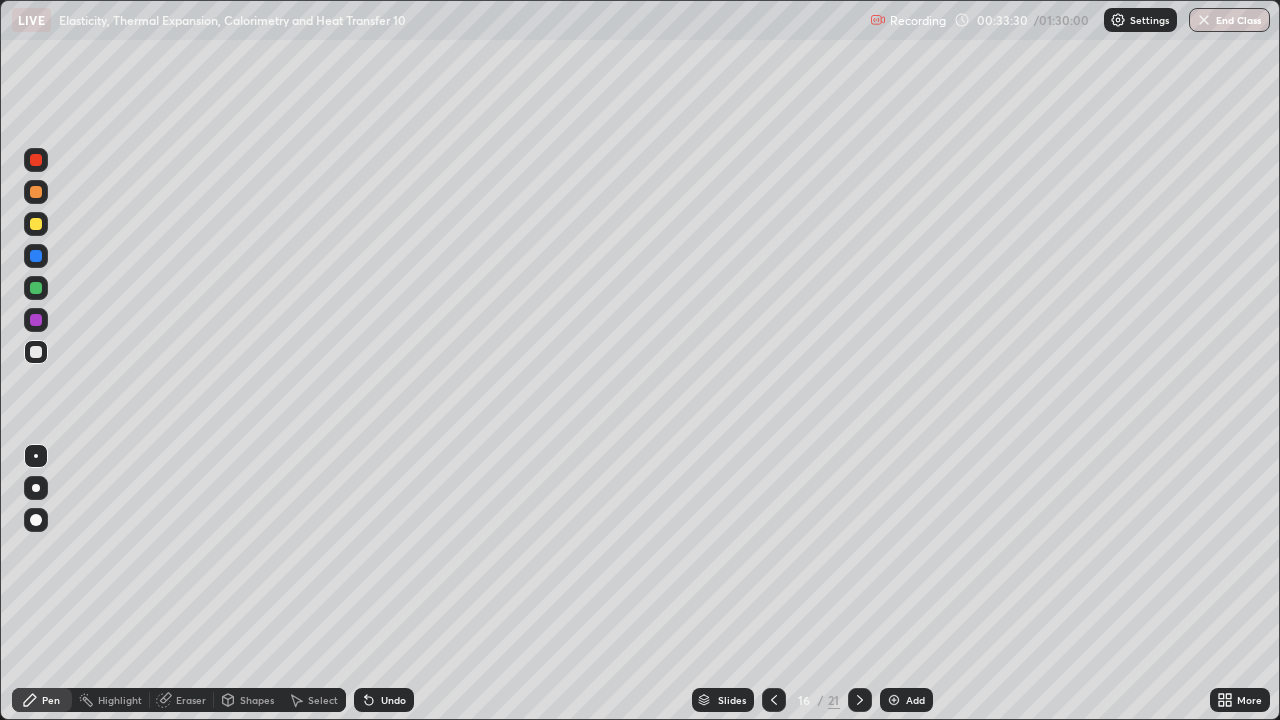 click 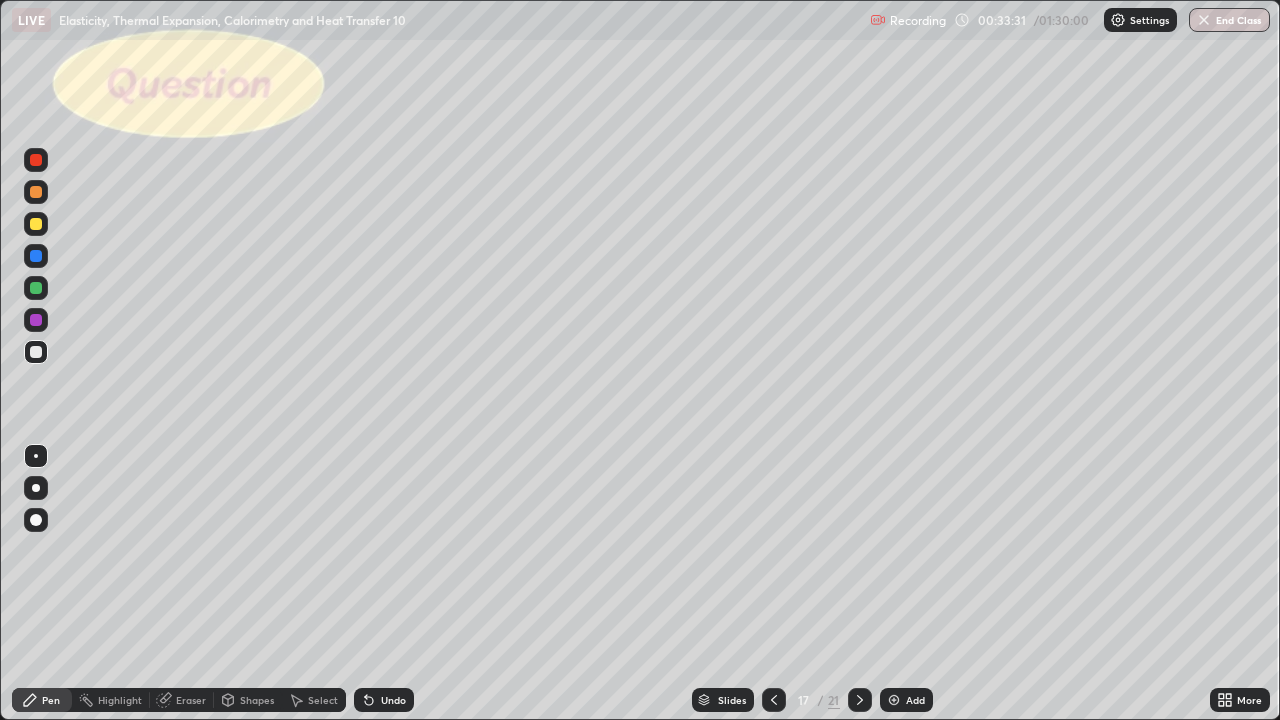 click on "17" at bounding box center (804, 700) 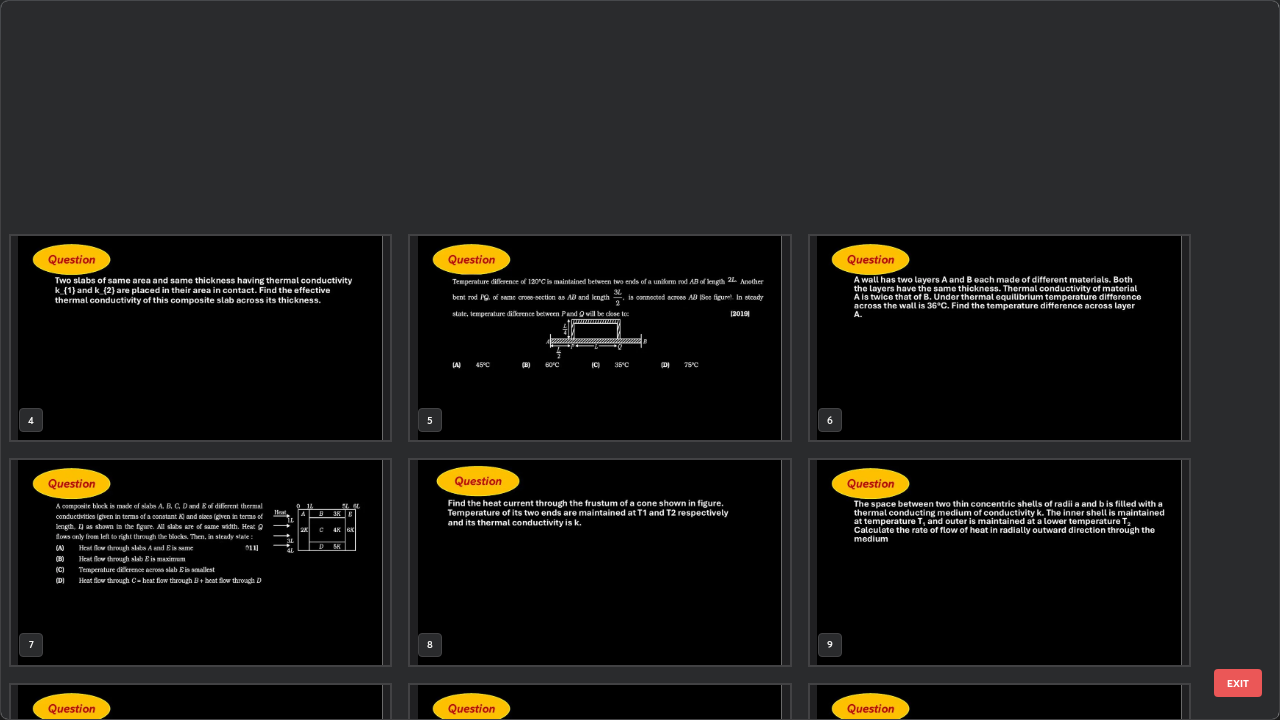 click at bounding box center (599, 1236) 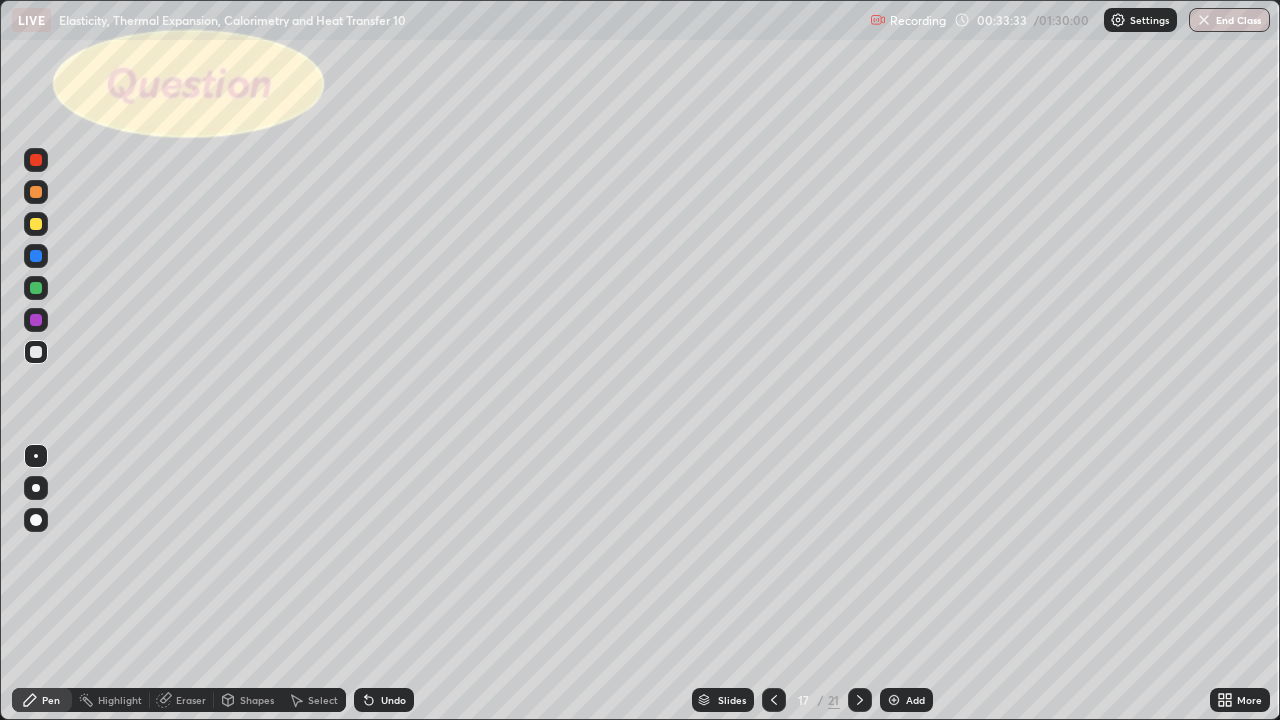 click 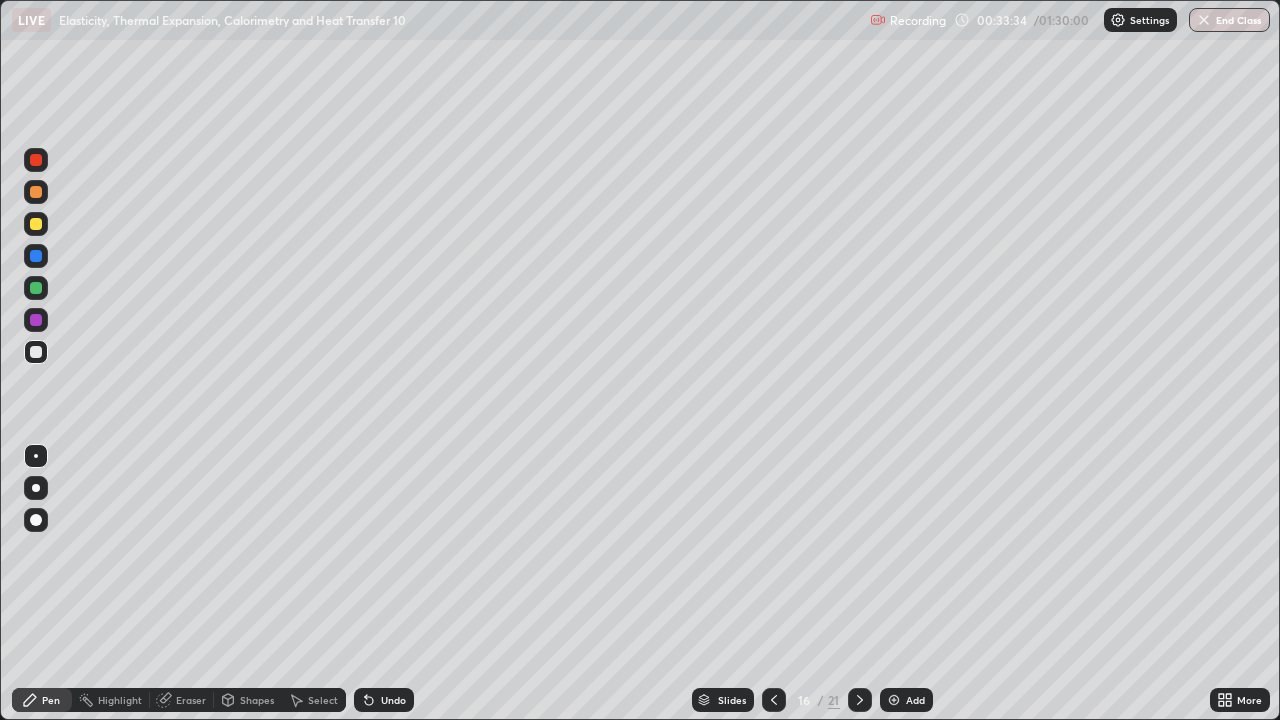 click 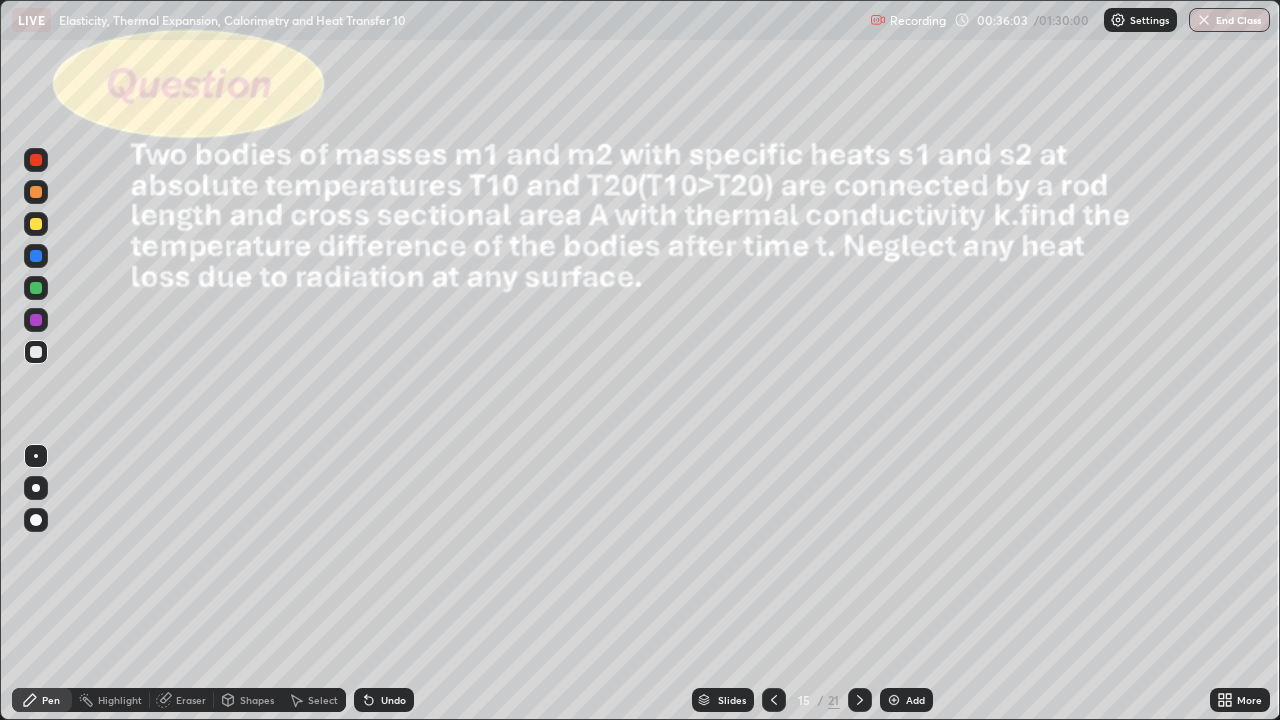 click 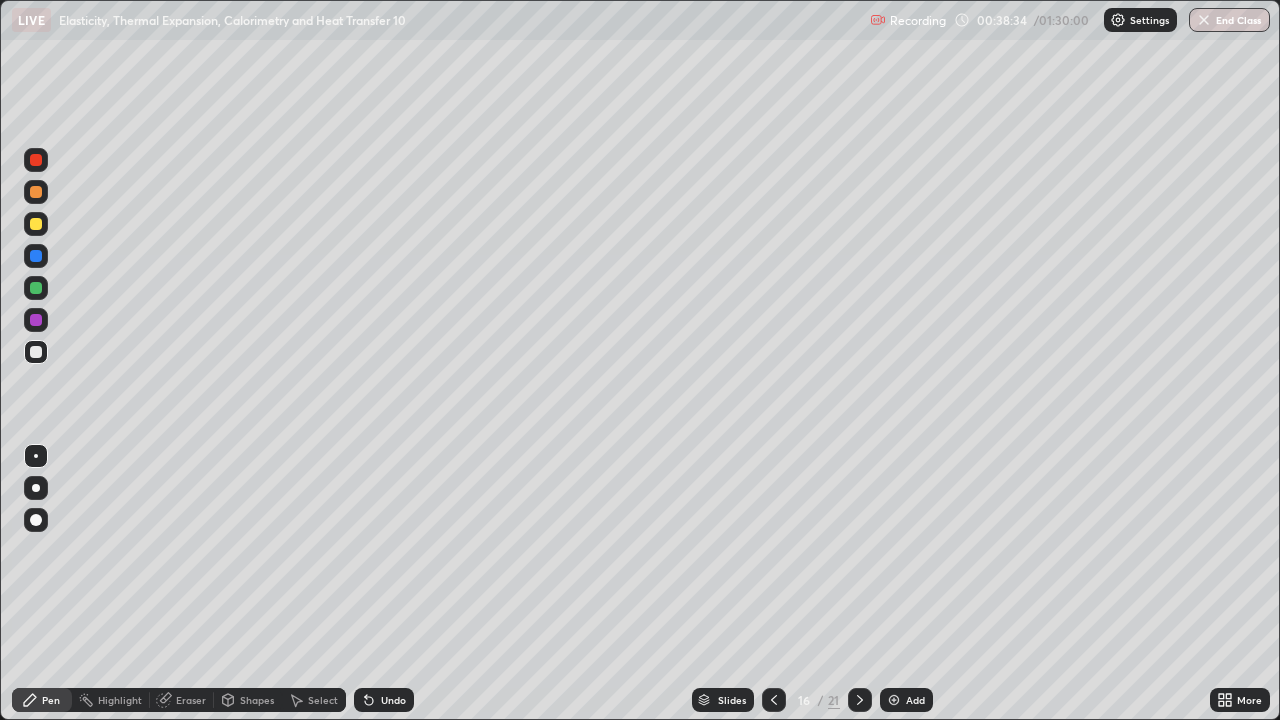 click 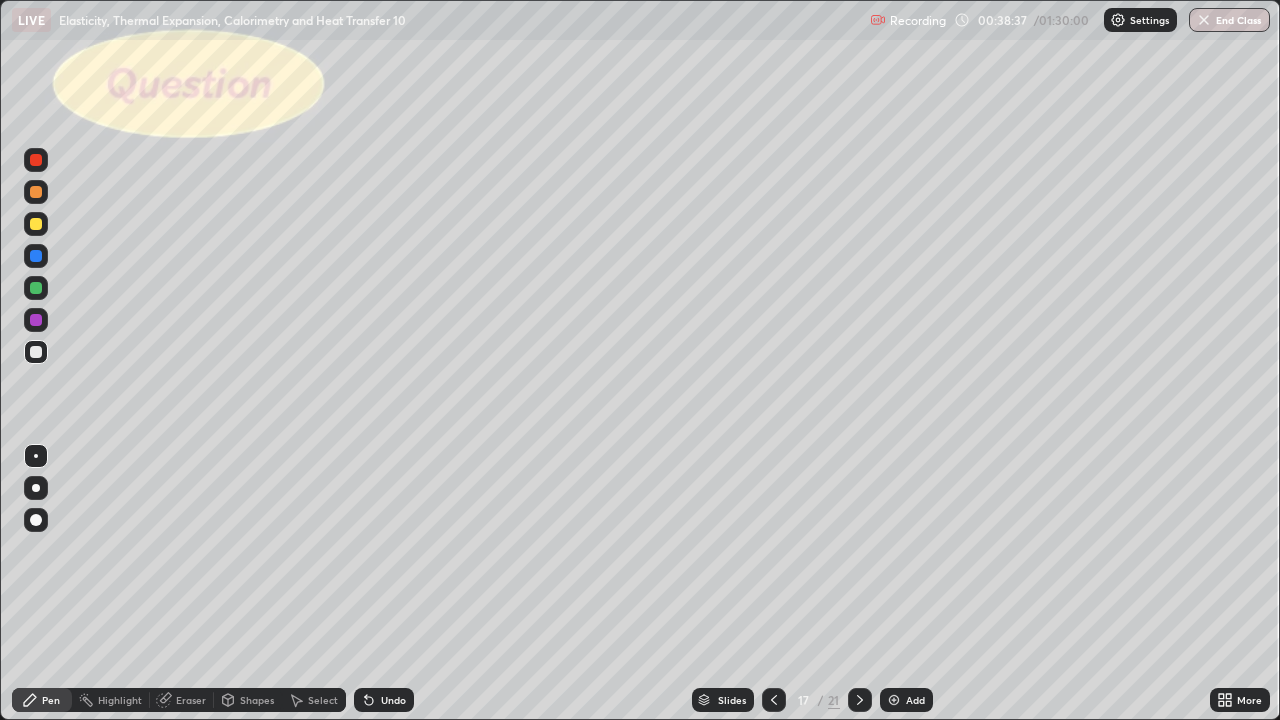 click 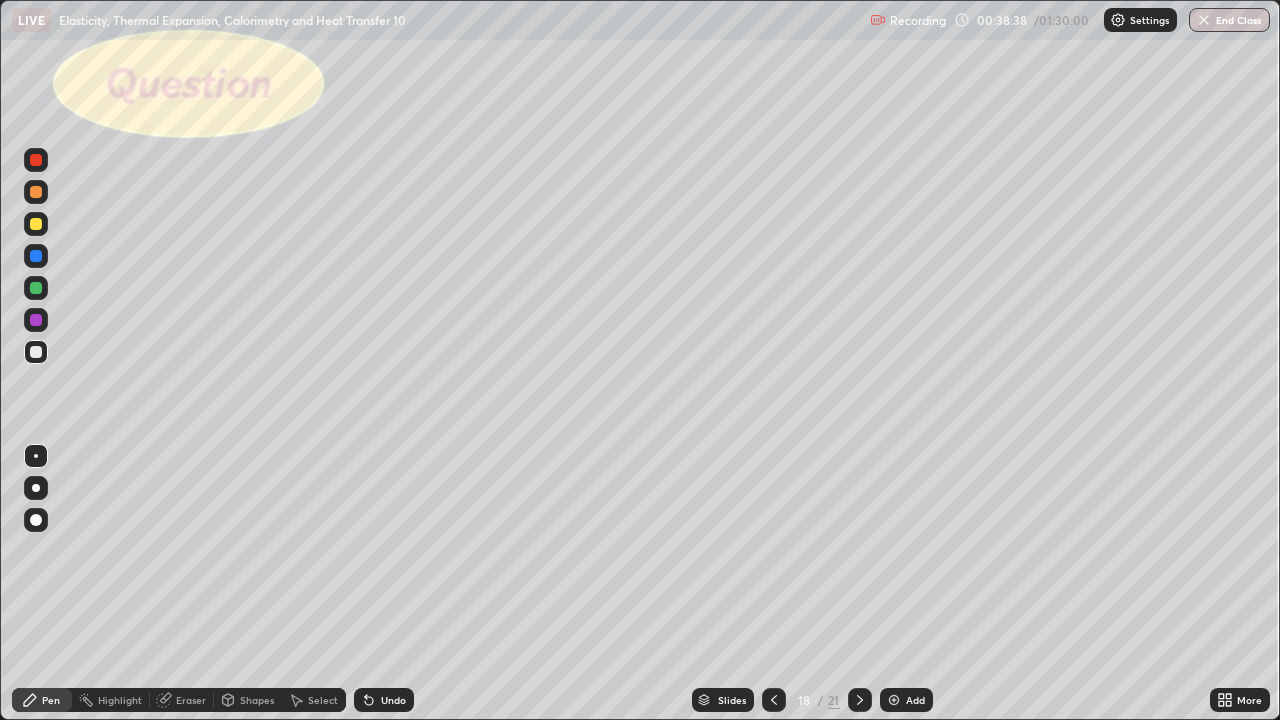 click 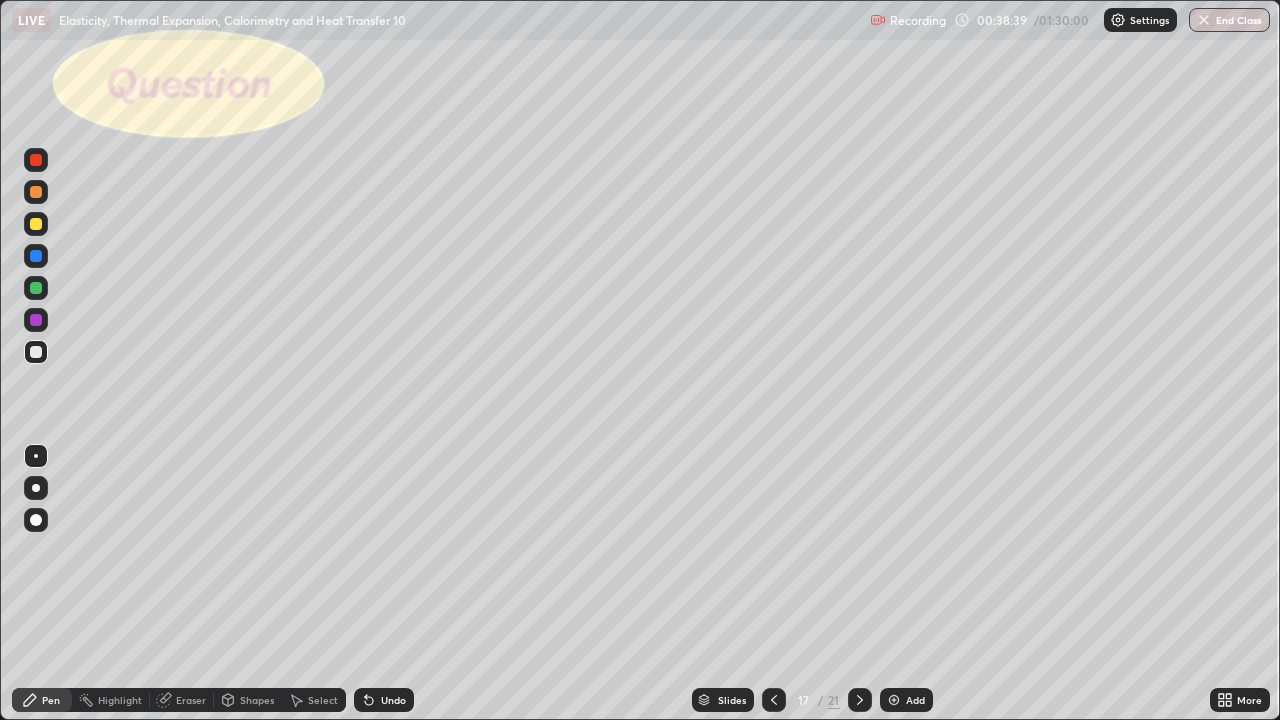 click 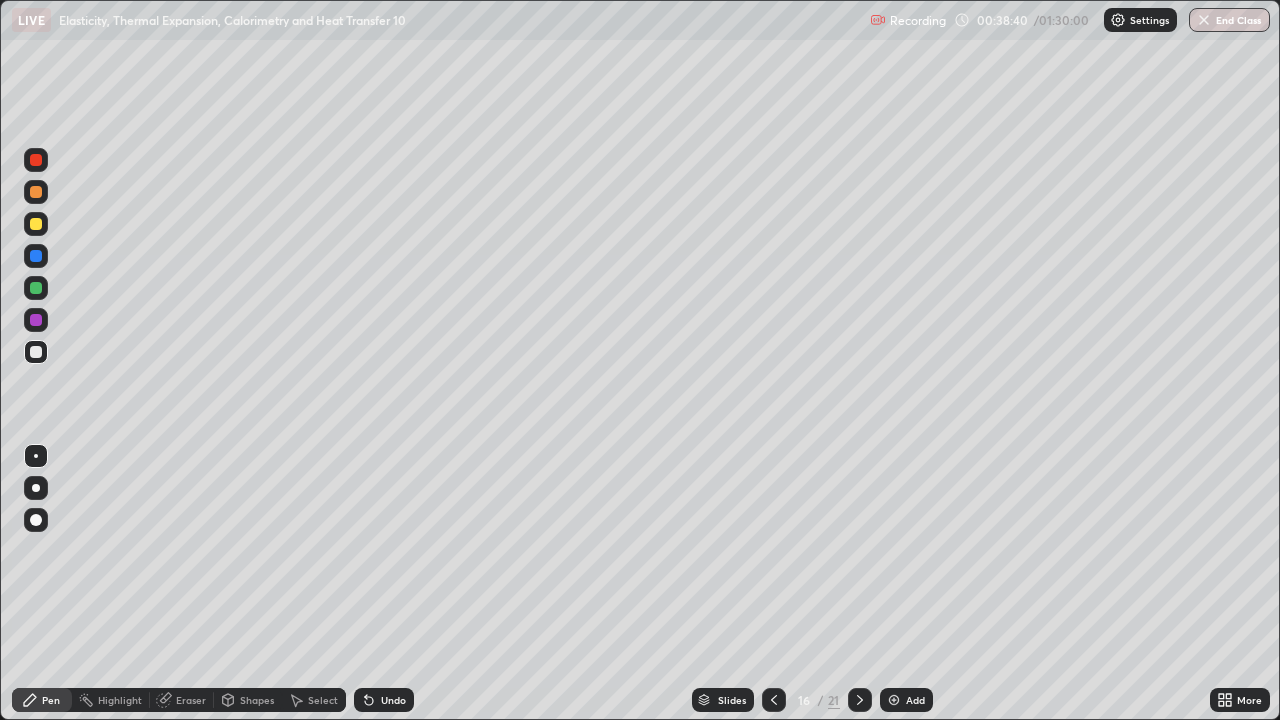 click on "Add" at bounding box center [906, 700] 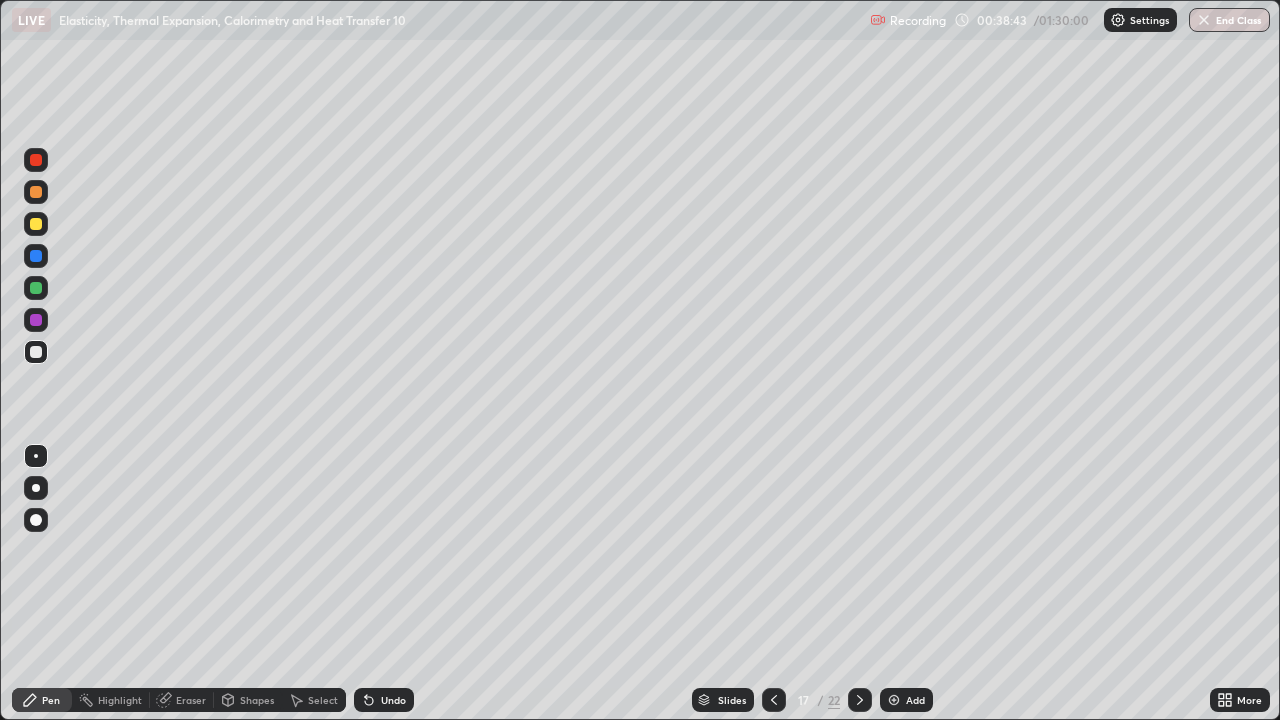 click at bounding box center [36, 352] 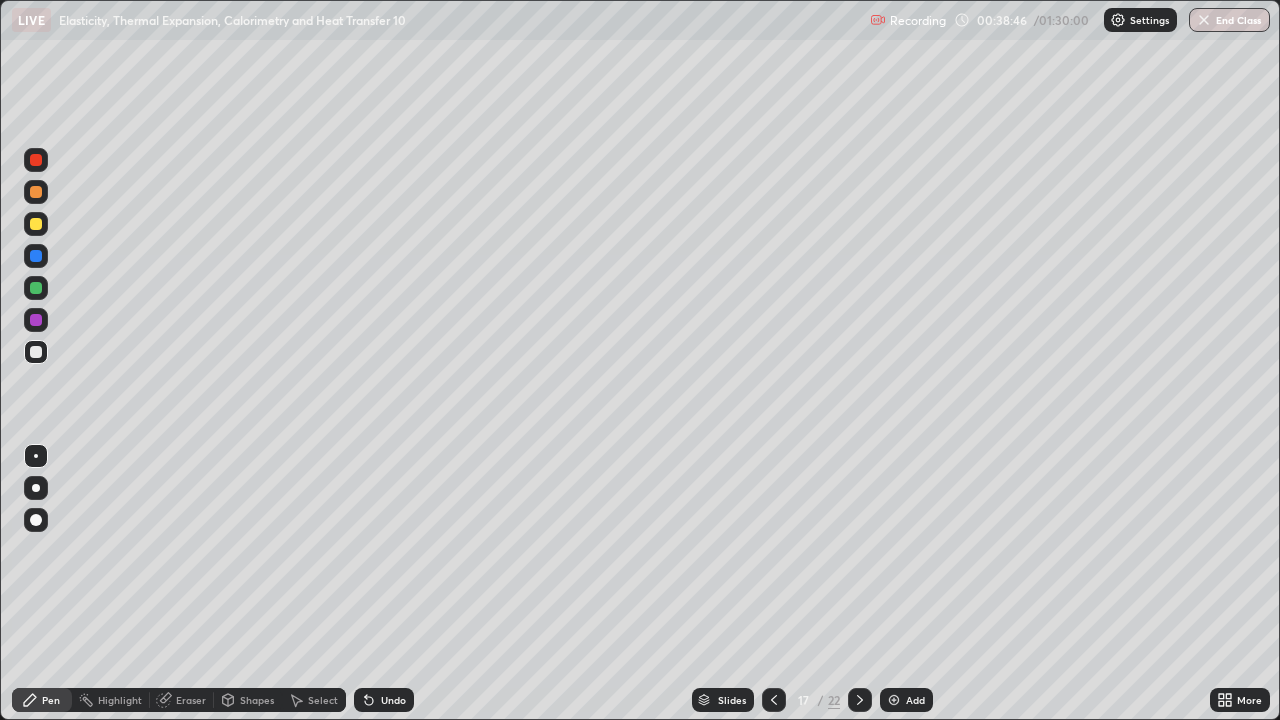 click on "Select" at bounding box center (323, 700) 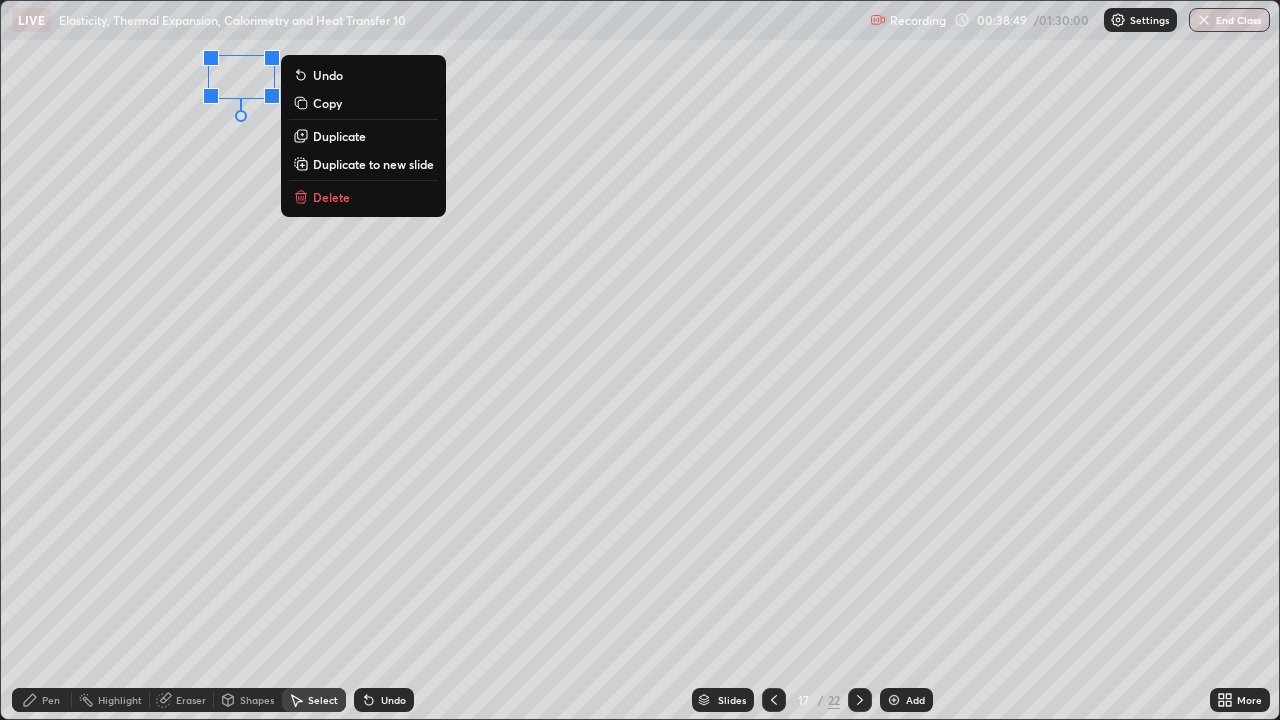 click on "Pen" at bounding box center (42, 700) 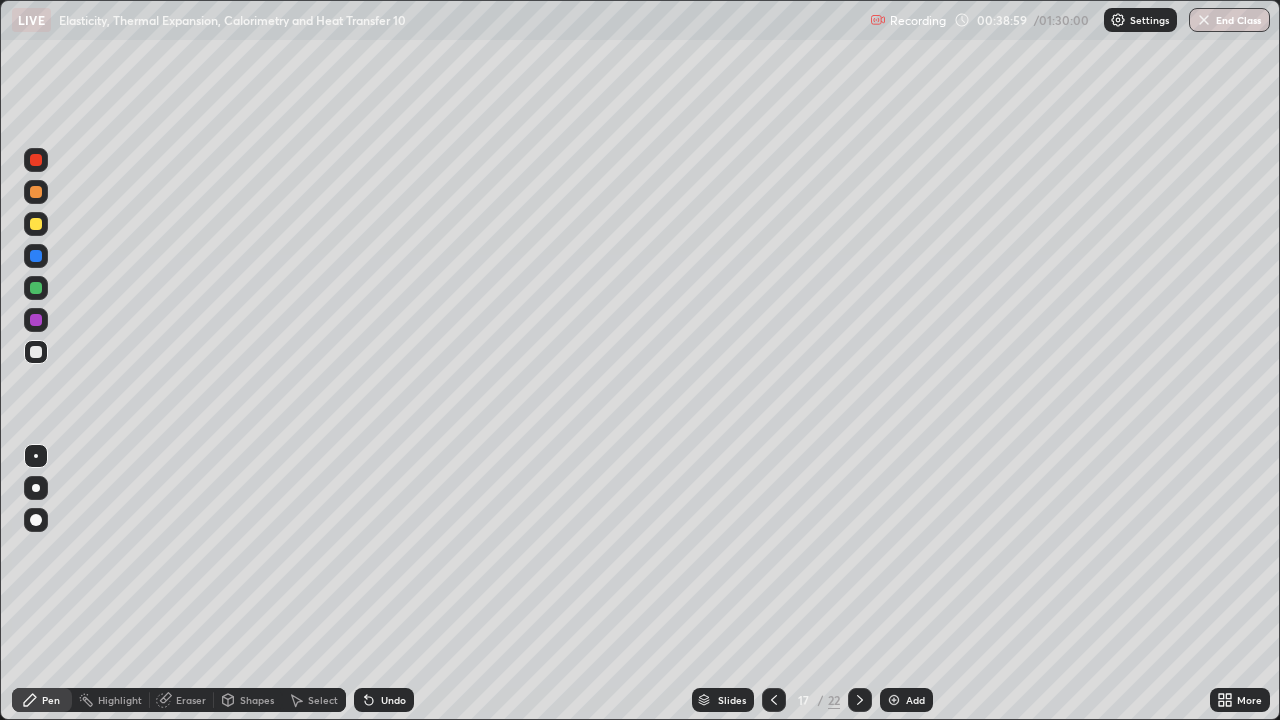 click at bounding box center [36, 224] 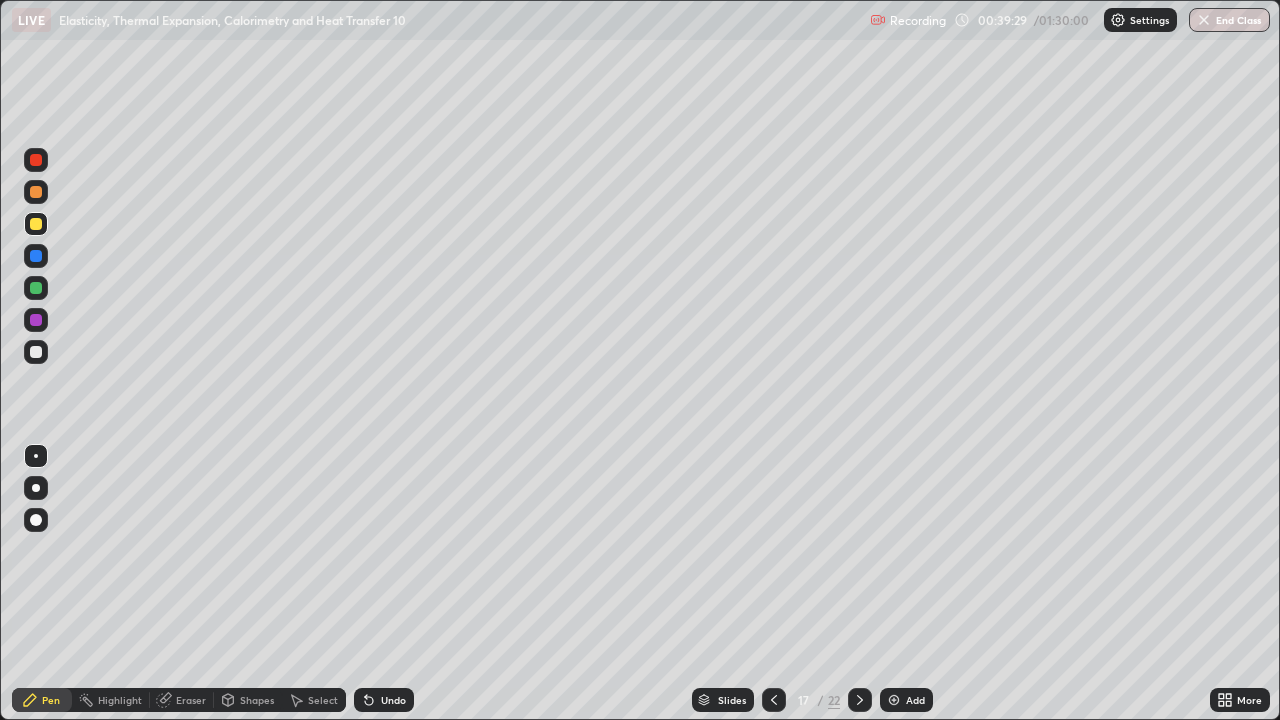 click at bounding box center [36, 288] 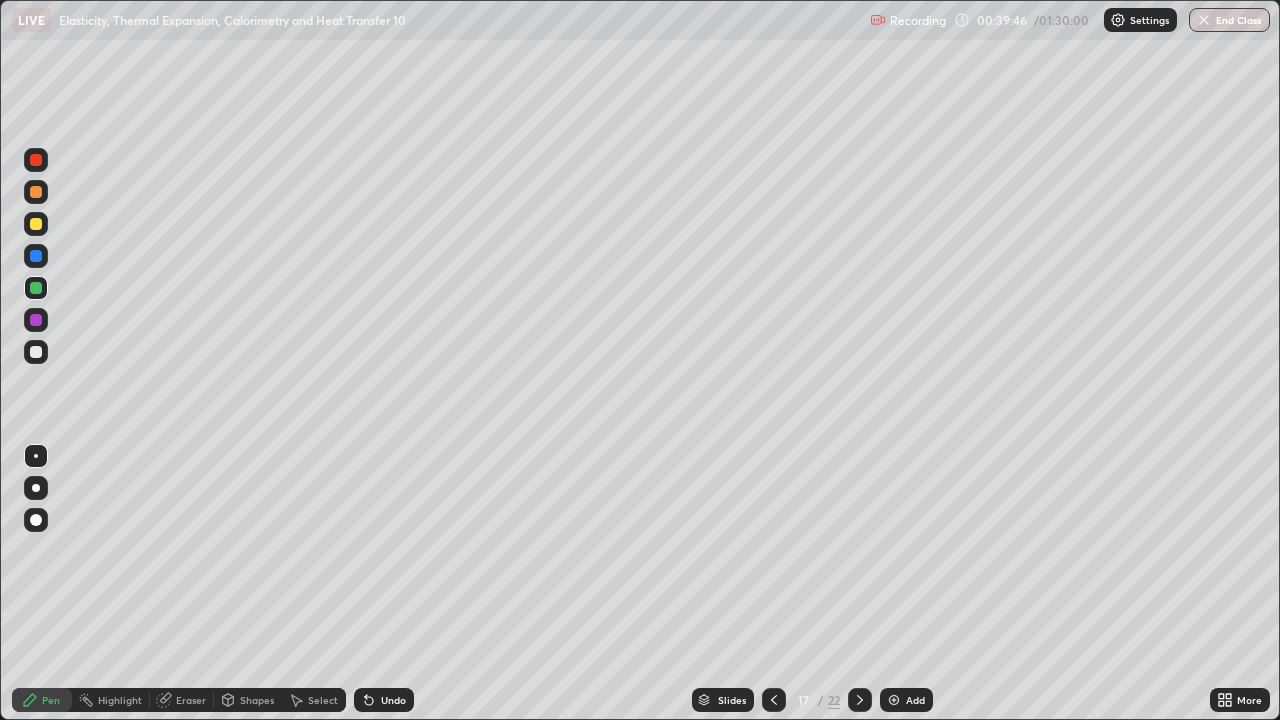 click at bounding box center (36, 352) 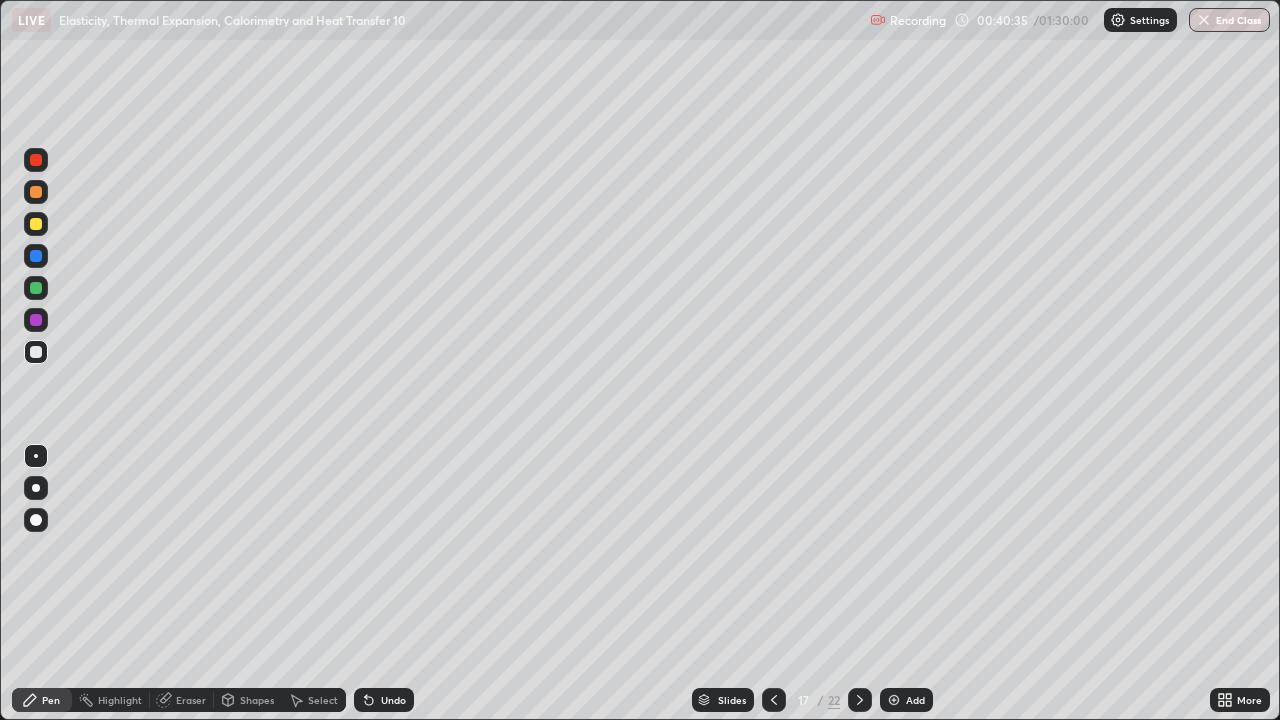 click on "Undo" at bounding box center (393, 700) 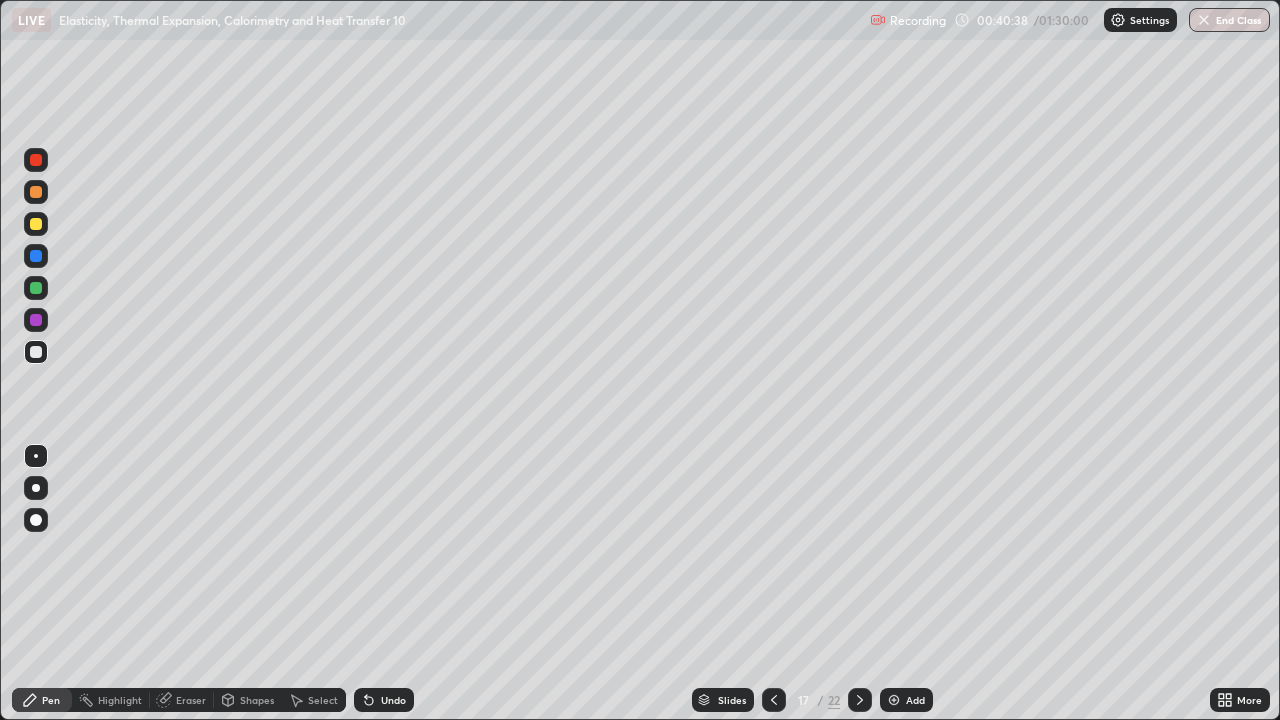 click on "Undo" at bounding box center (393, 700) 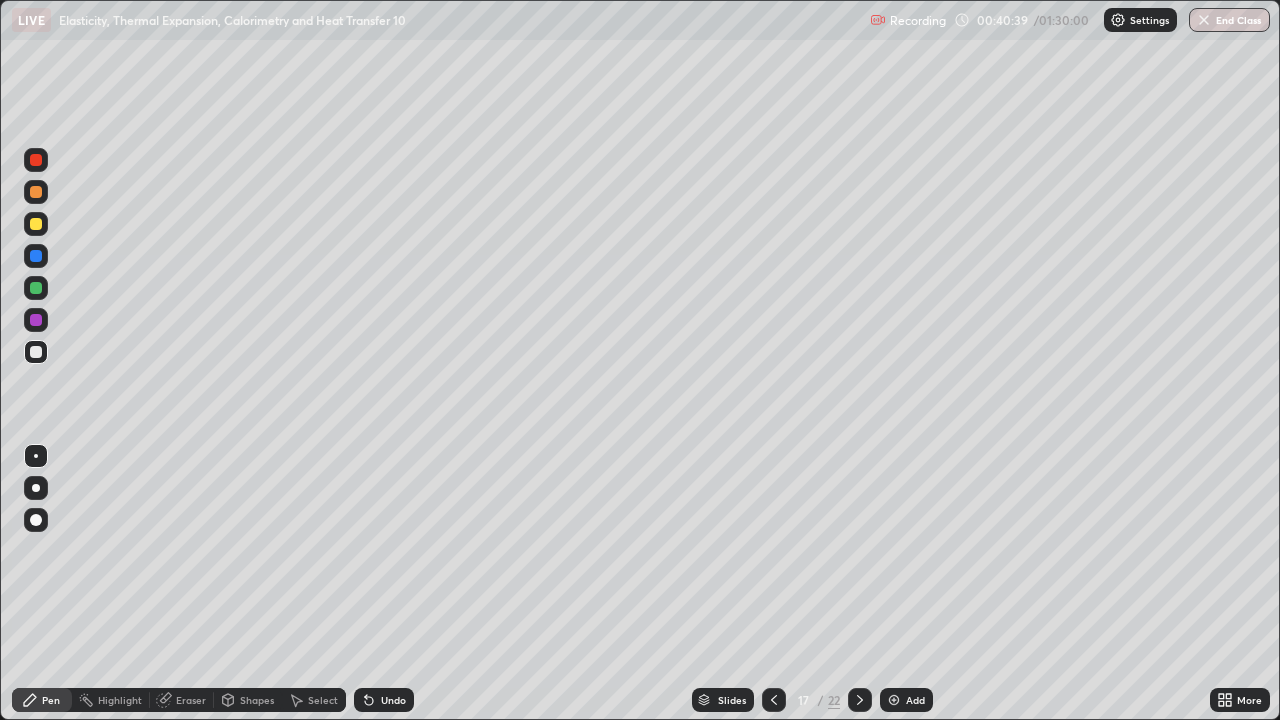 click on "Undo" at bounding box center [393, 700] 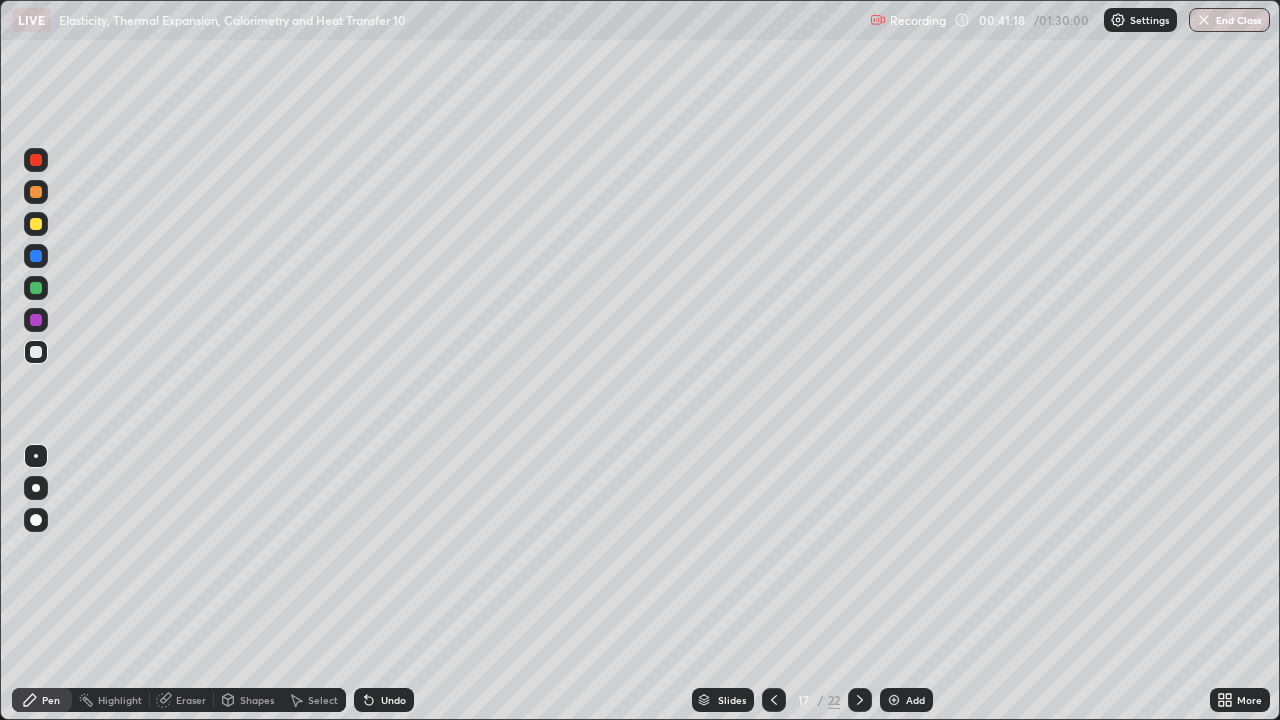 click on "Undo" at bounding box center [393, 700] 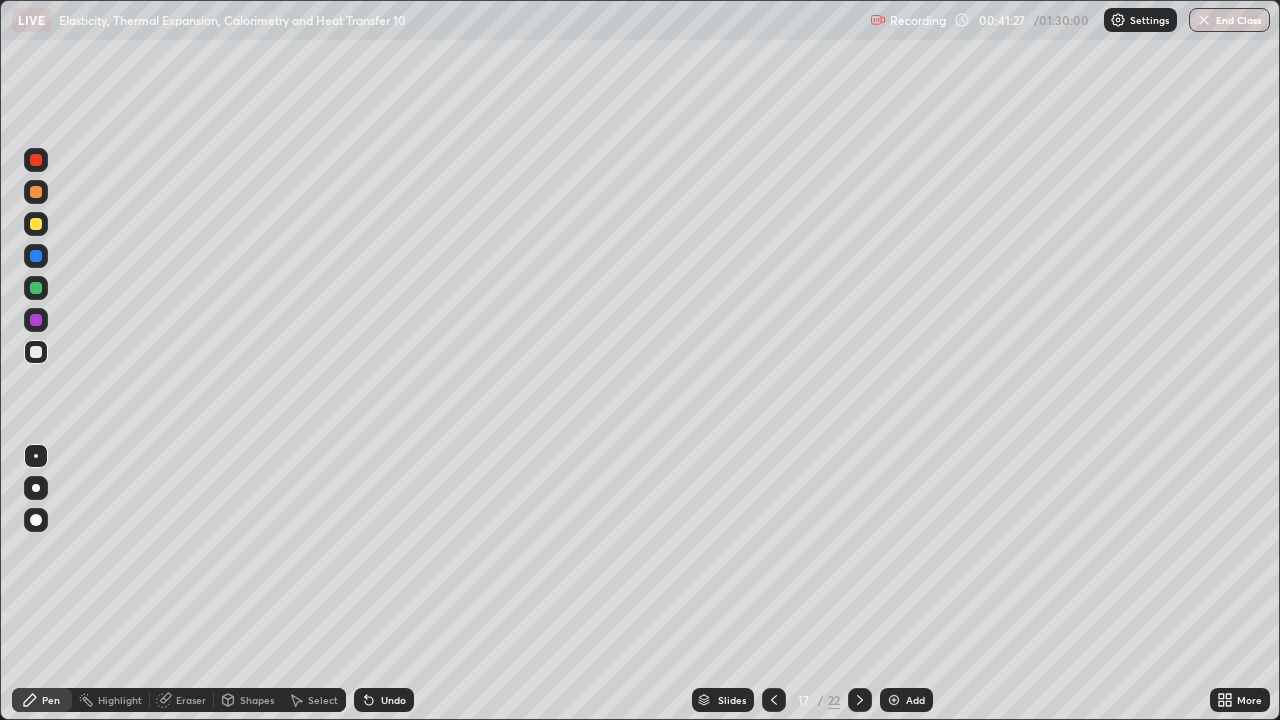 click on "Shapes" at bounding box center (257, 700) 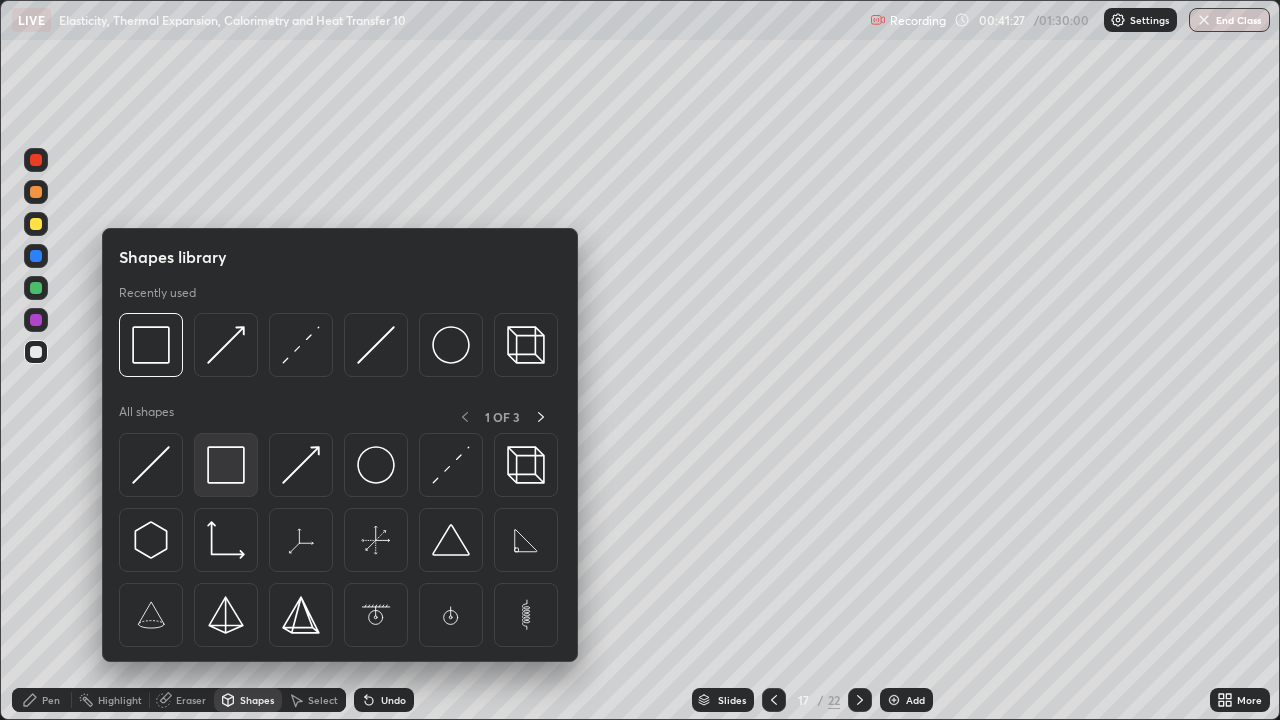 click at bounding box center [226, 465] 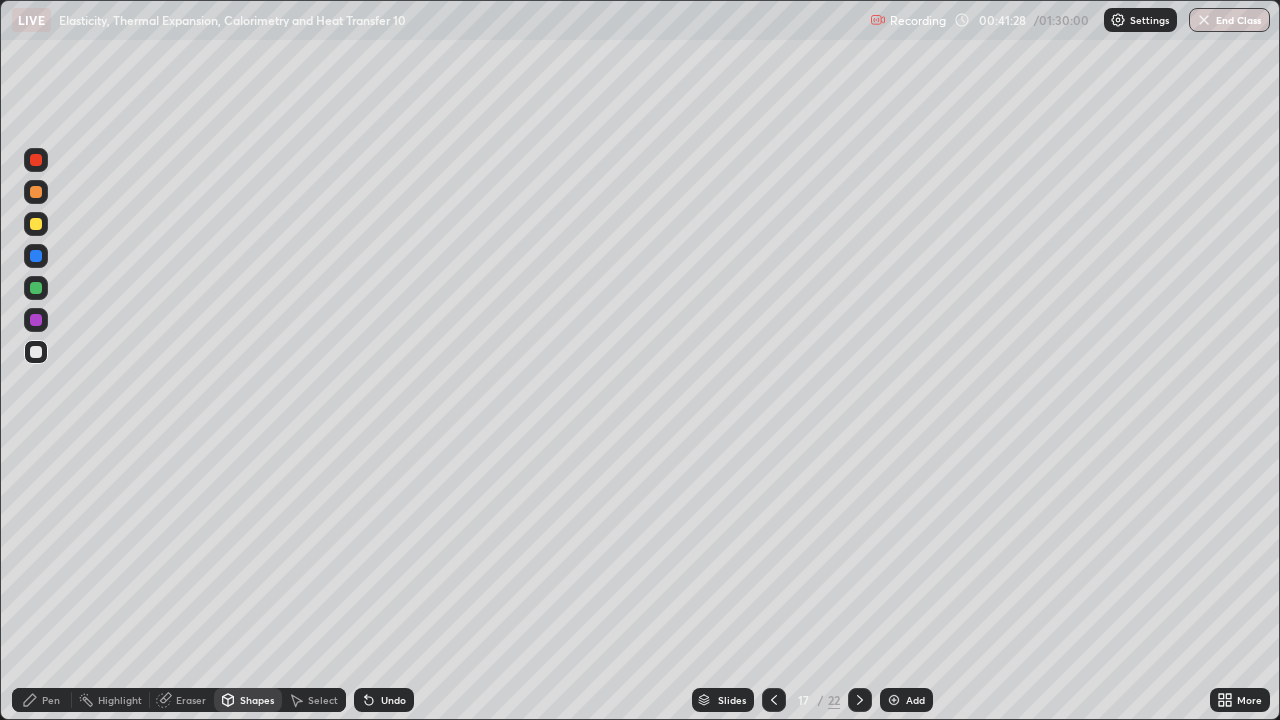 click at bounding box center (36, 288) 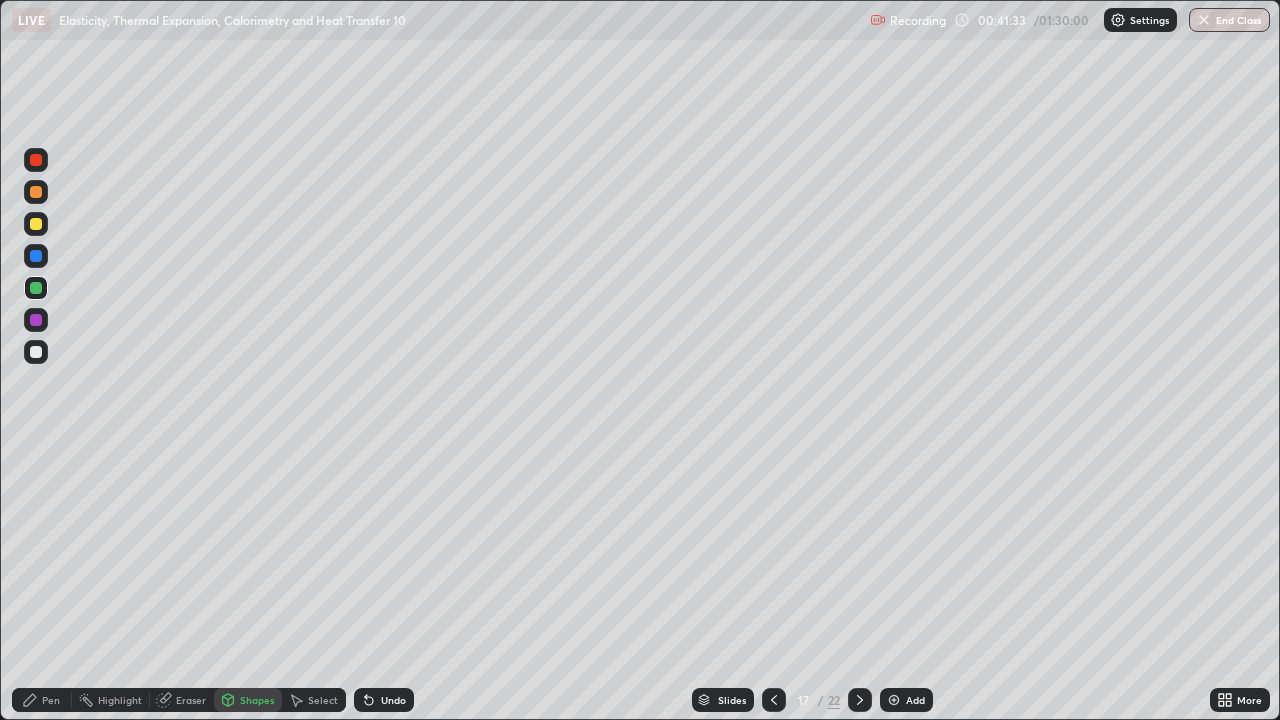click on "Pen" at bounding box center (51, 700) 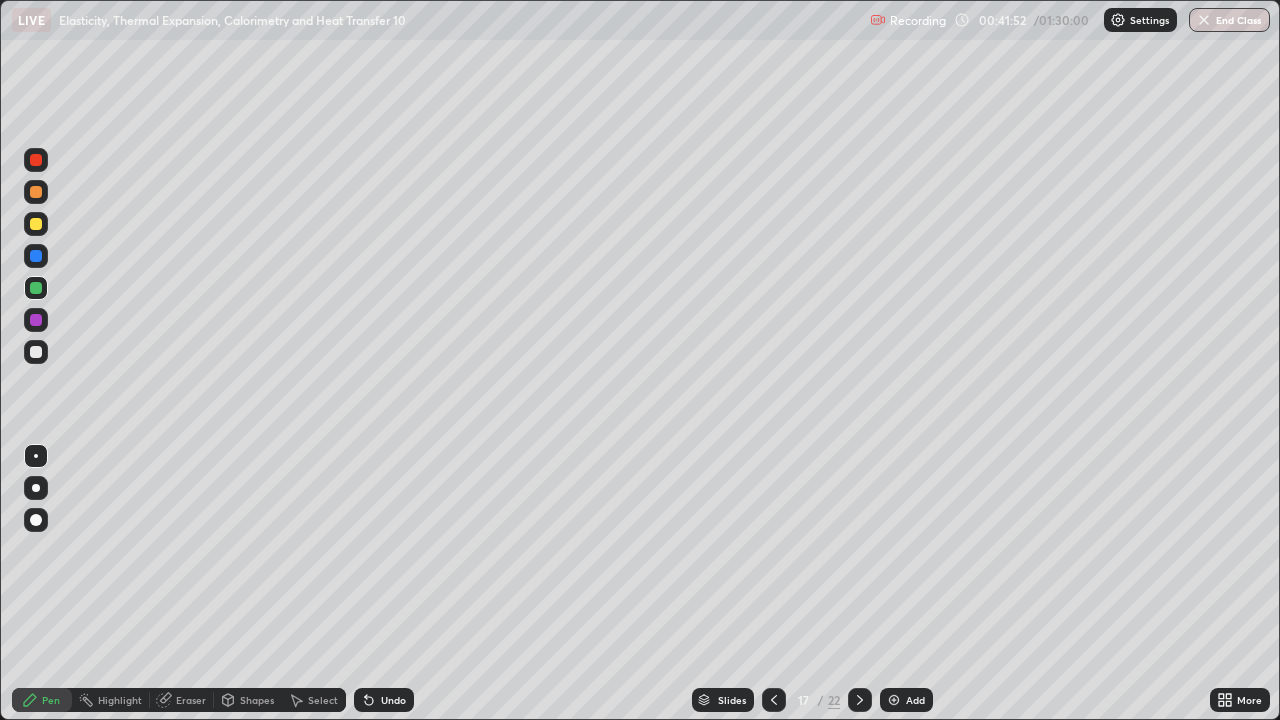 click at bounding box center [36, 352] 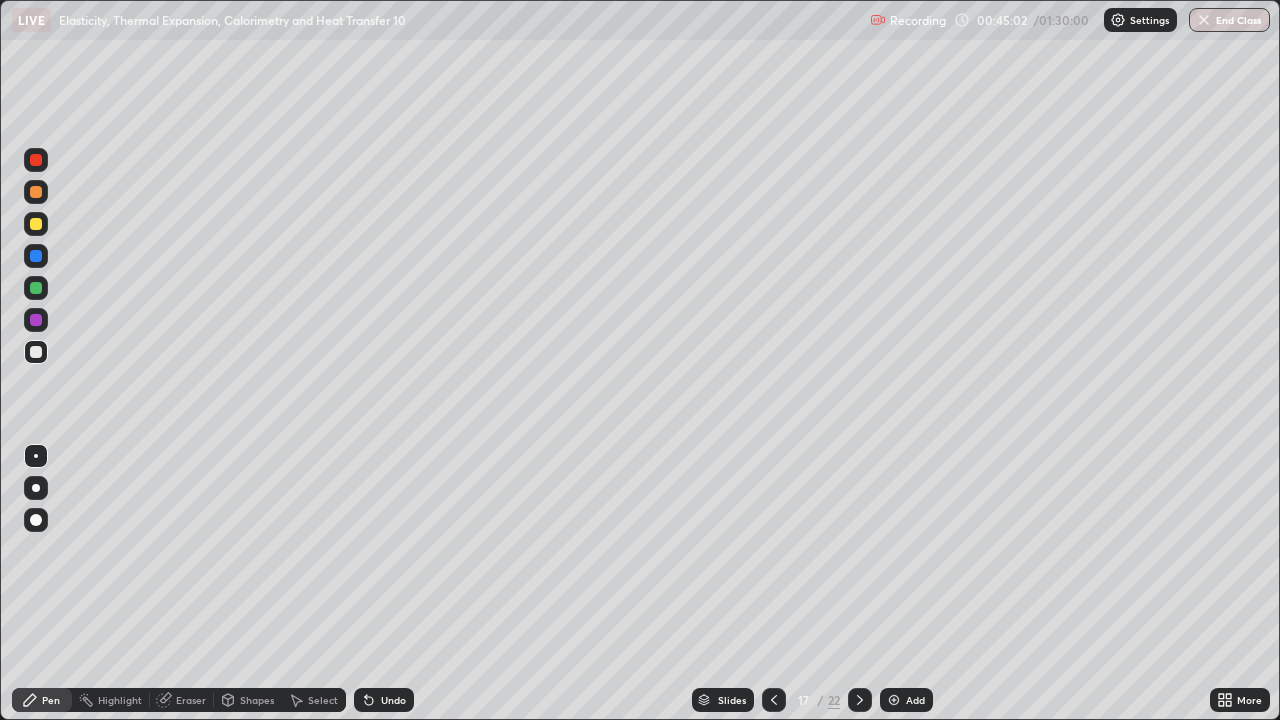 click 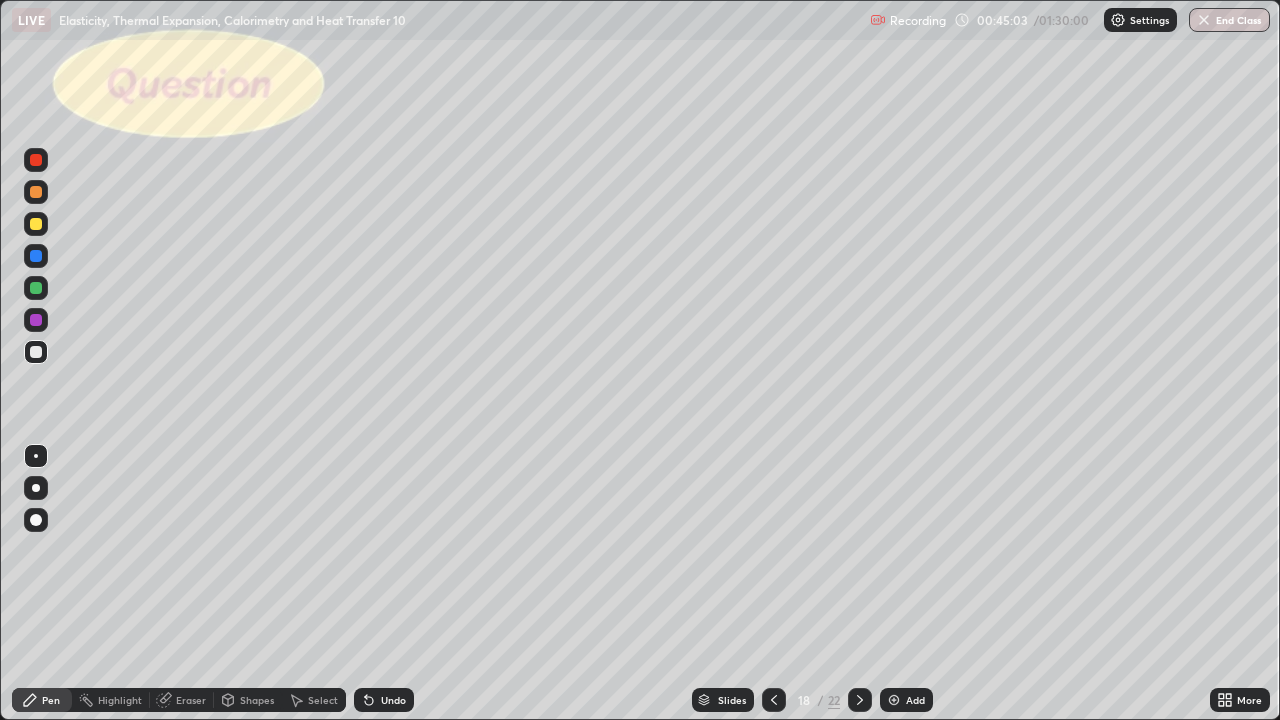 click 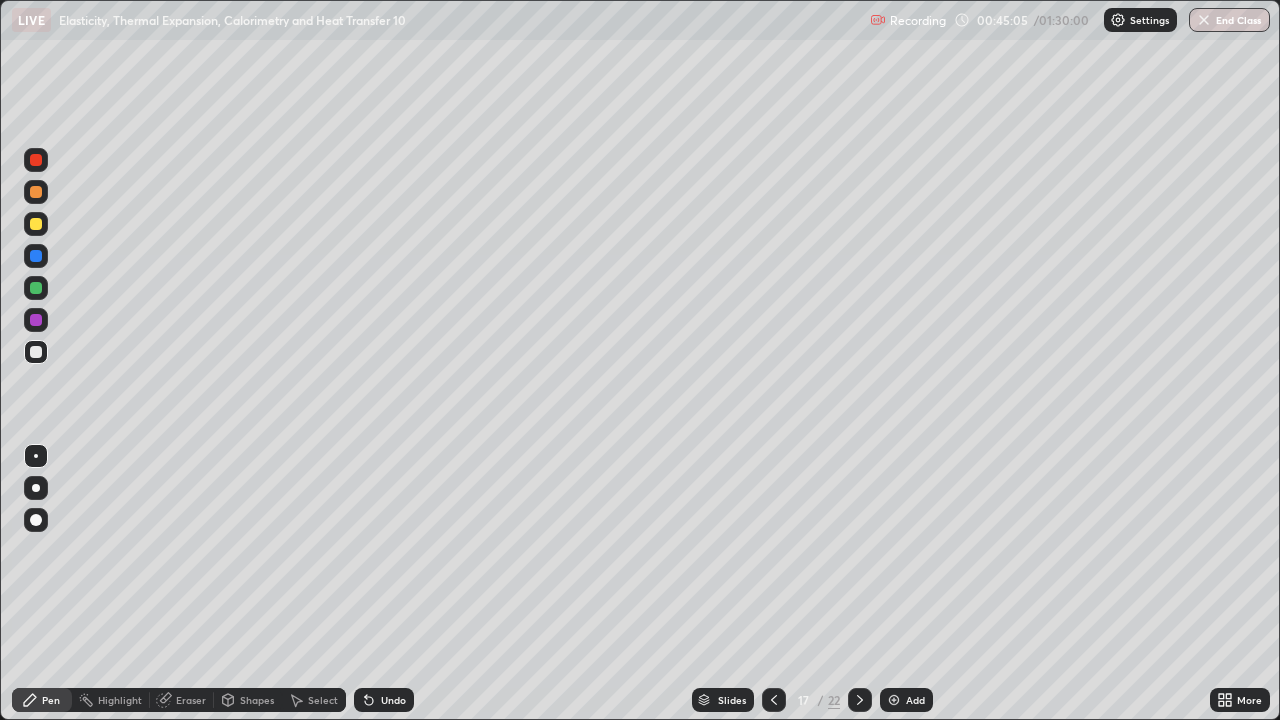 click on "Add" at bounding box center [915, 700] 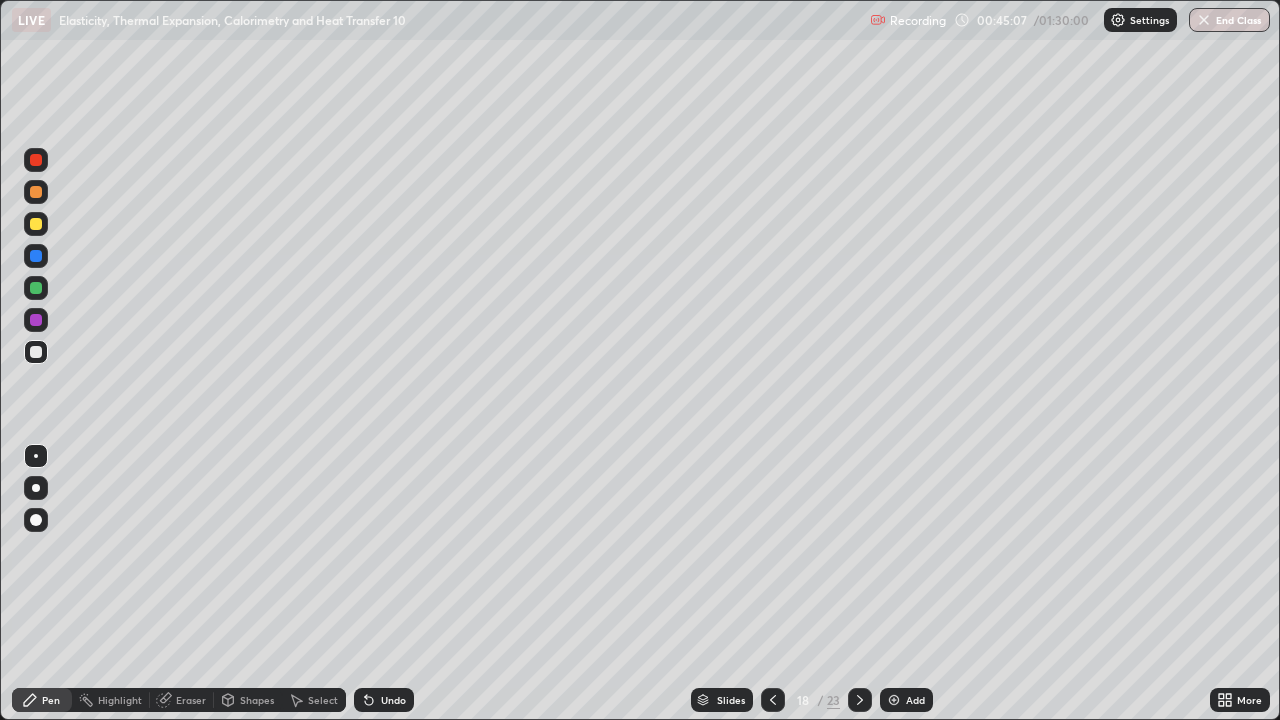 click at bounding box center [36, 352] 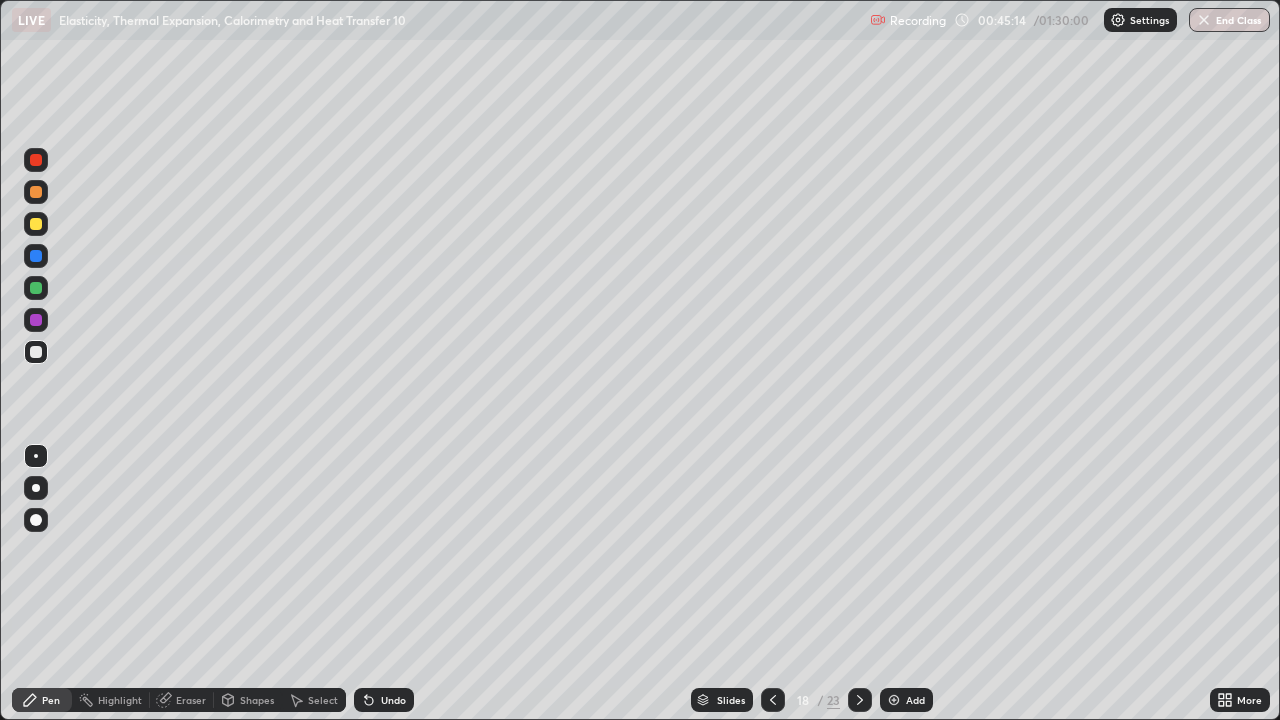 click on "Undo" at bounding box center (384, 700) 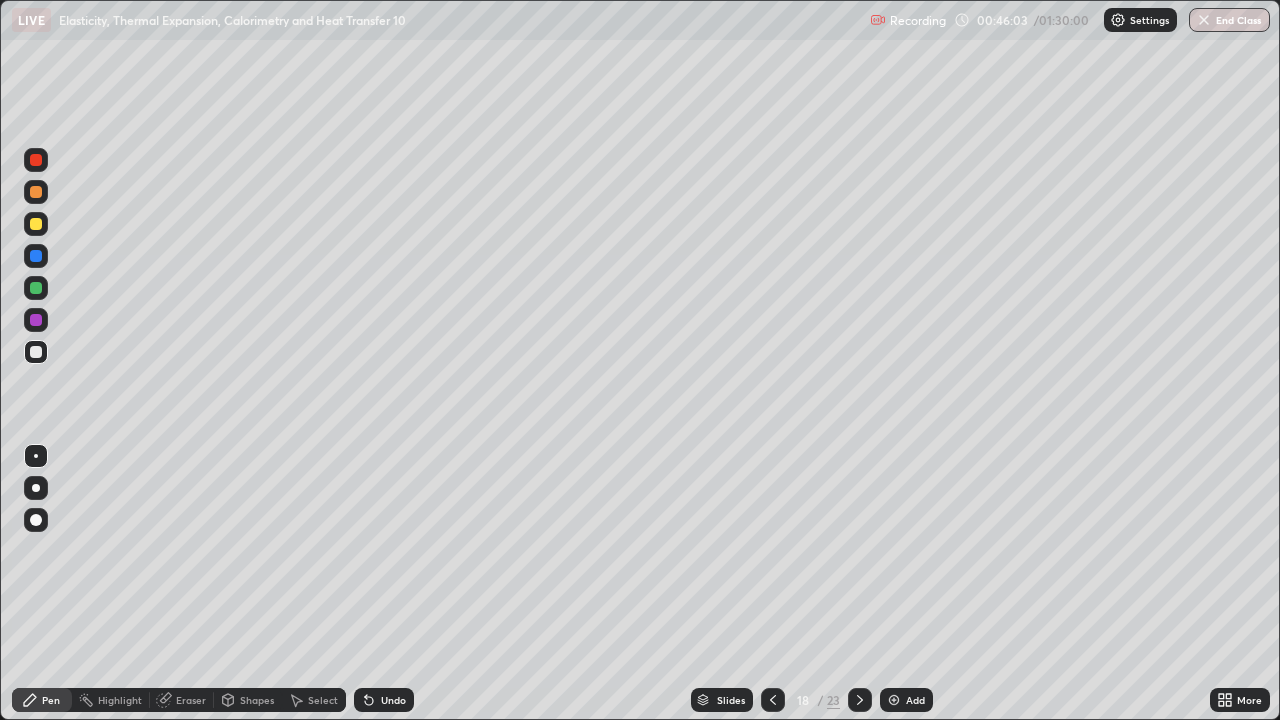 click at bounding box center (36, 352) 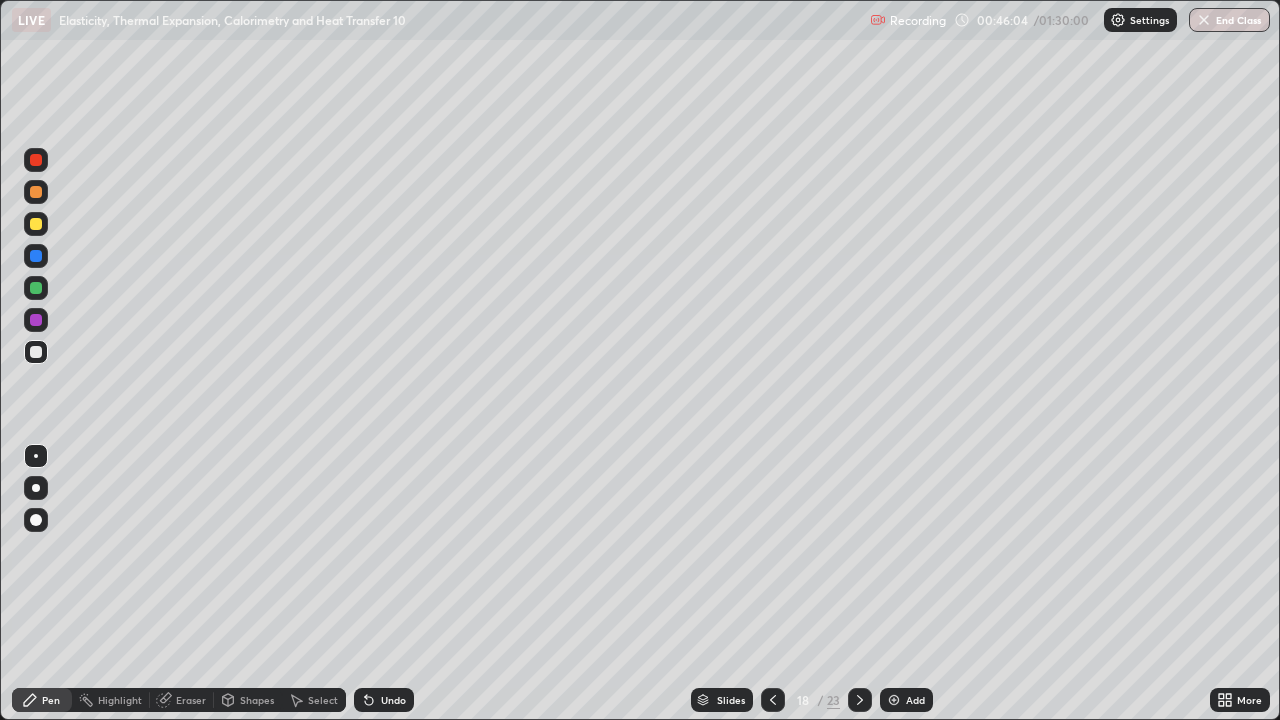click on "Shapes" at bounding box center (248, 700) 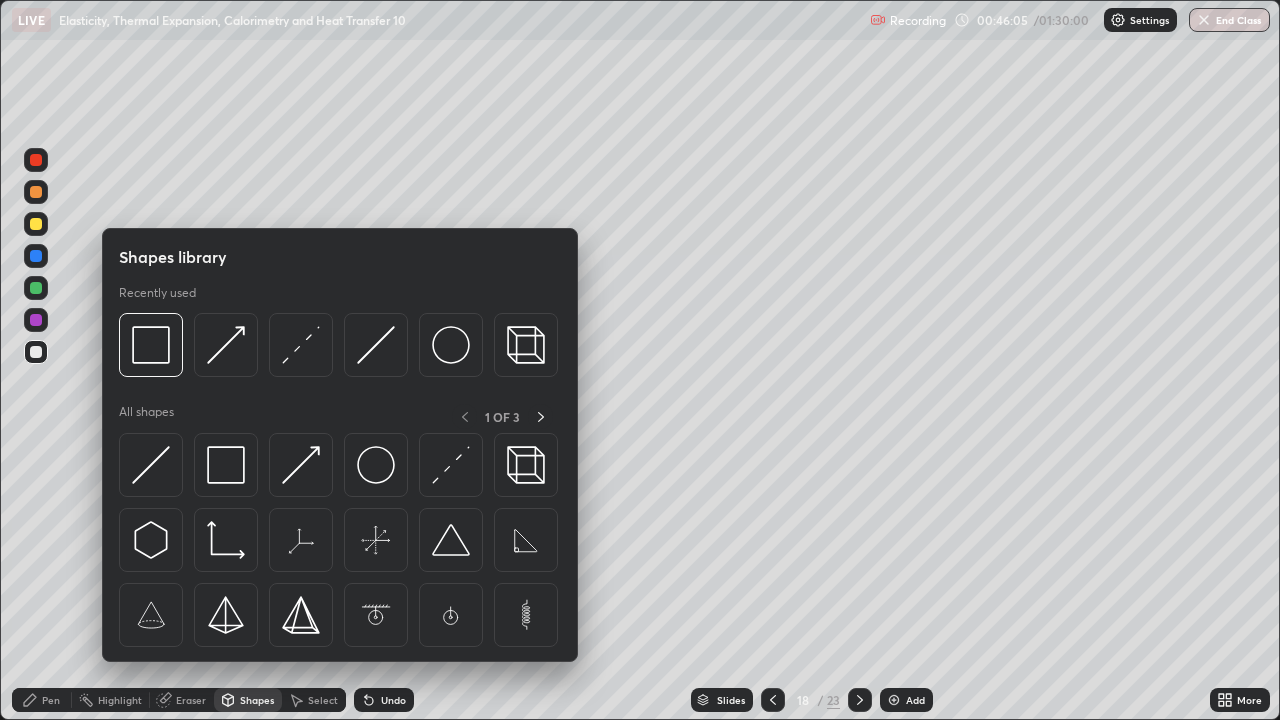 click at bounding box center (151, 465) 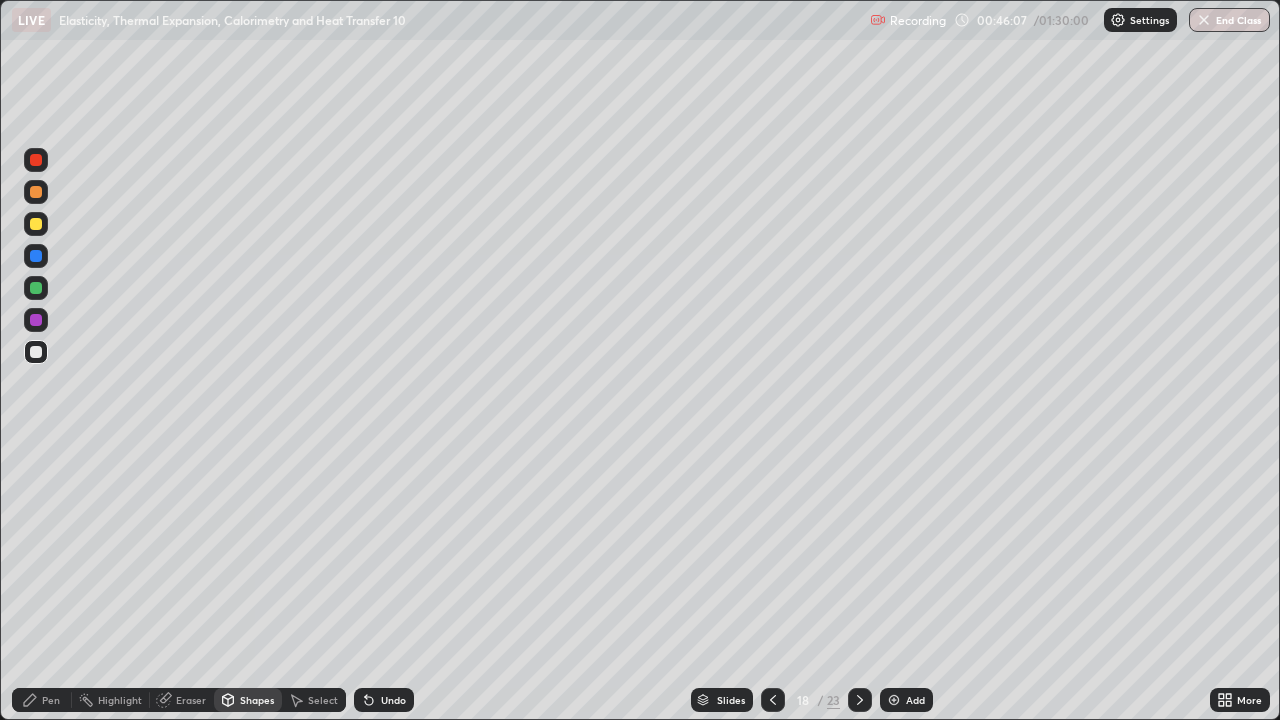 click at bounding box center (36, 256) 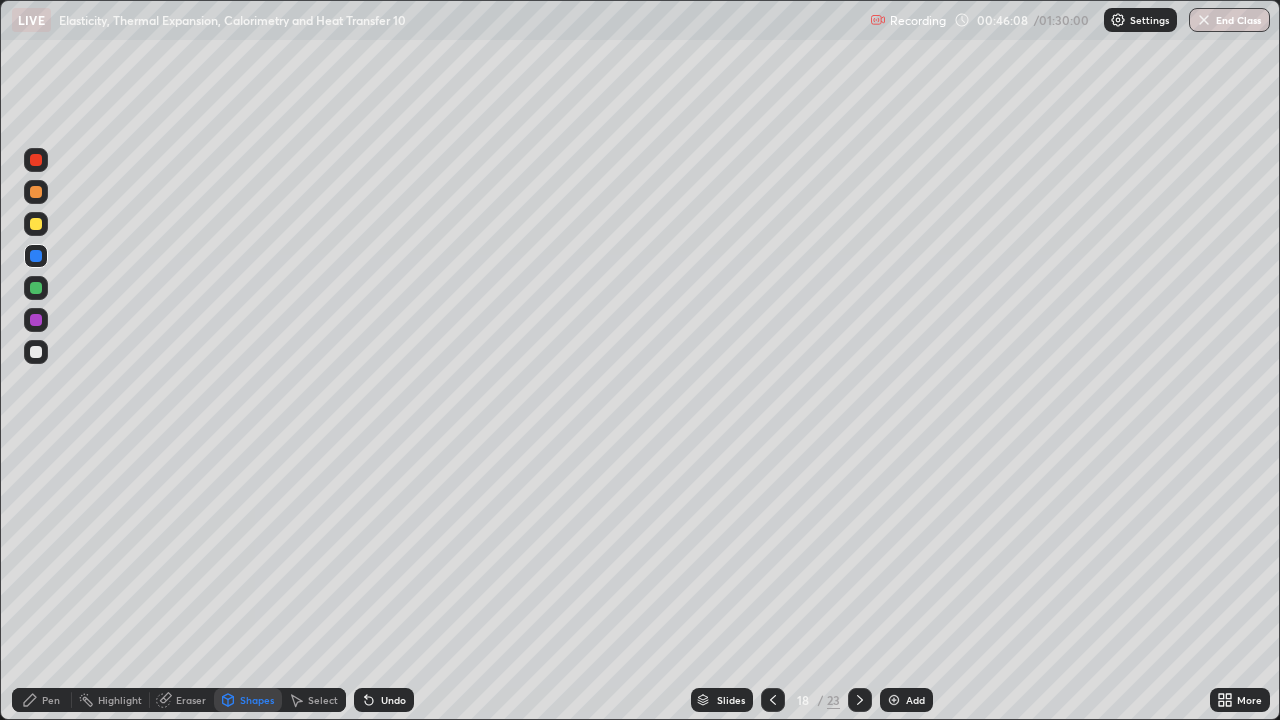 click on "Shapes" at bounding box center (257, 700) 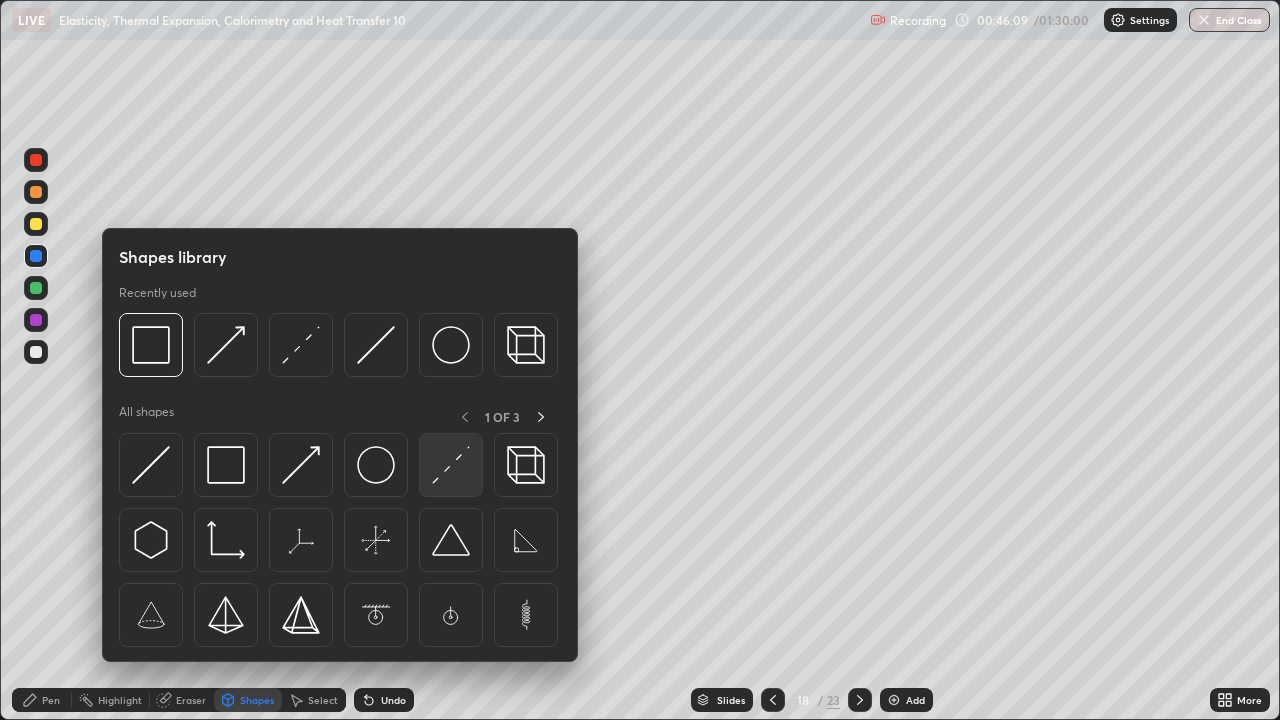 click at bounding box center [451, 465] 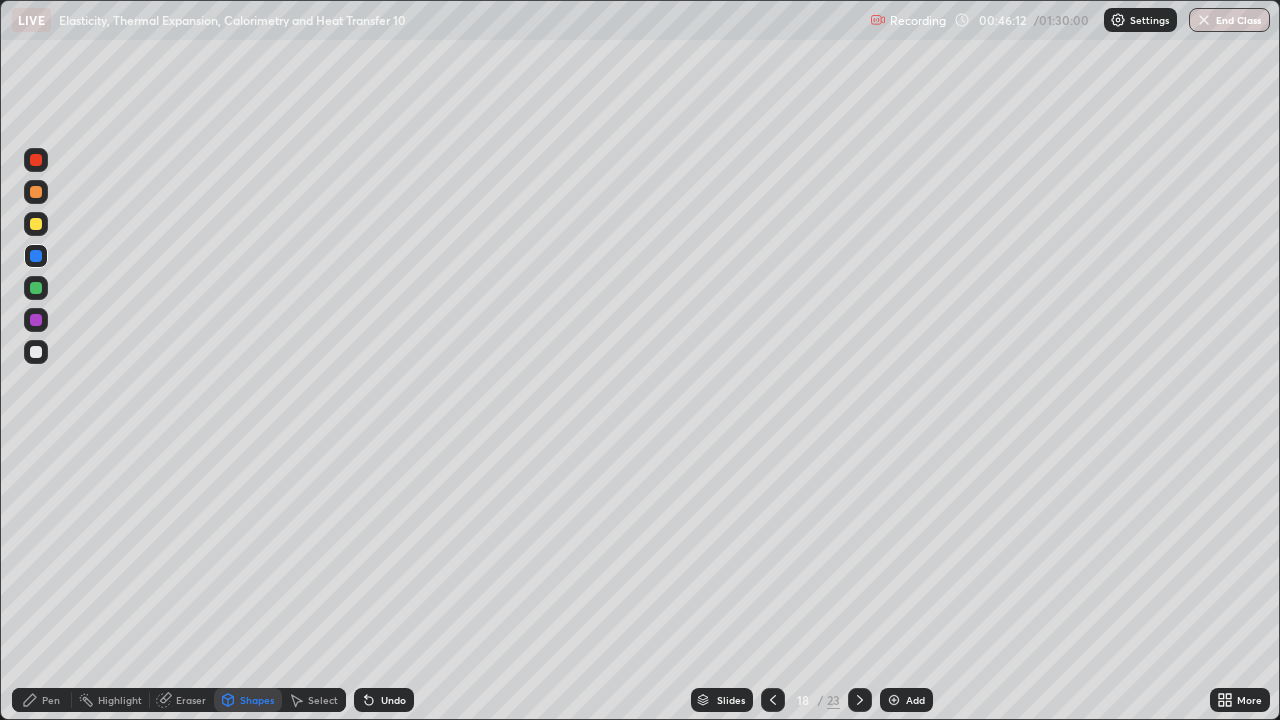 click on "Shapes" at bounding box center [257, 700] 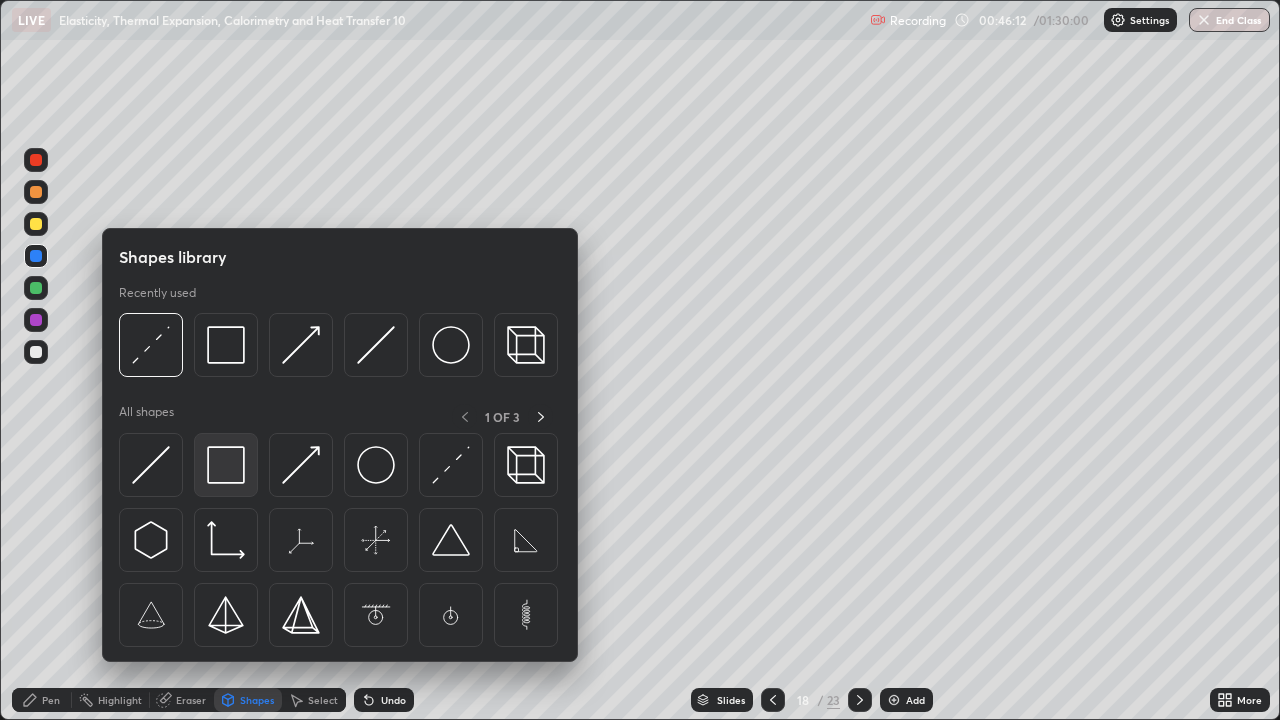click at bounding box center (226, 465) 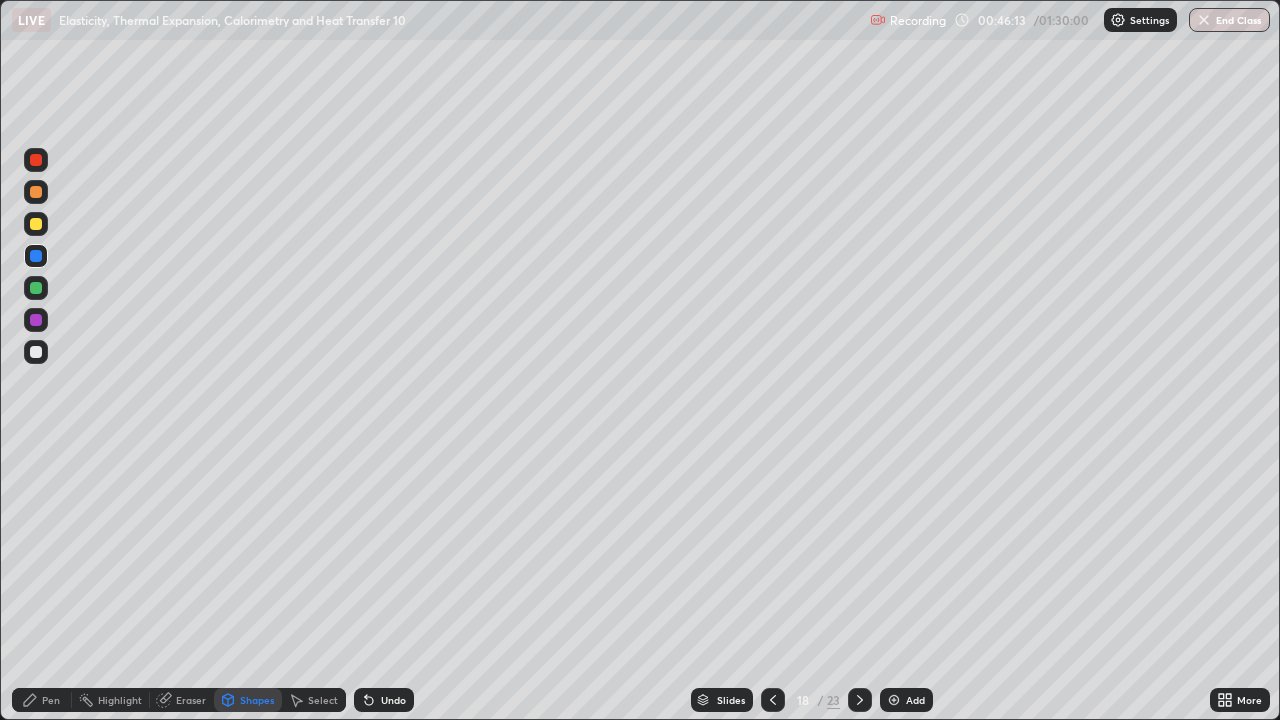 click at bounding box center [36, 352] 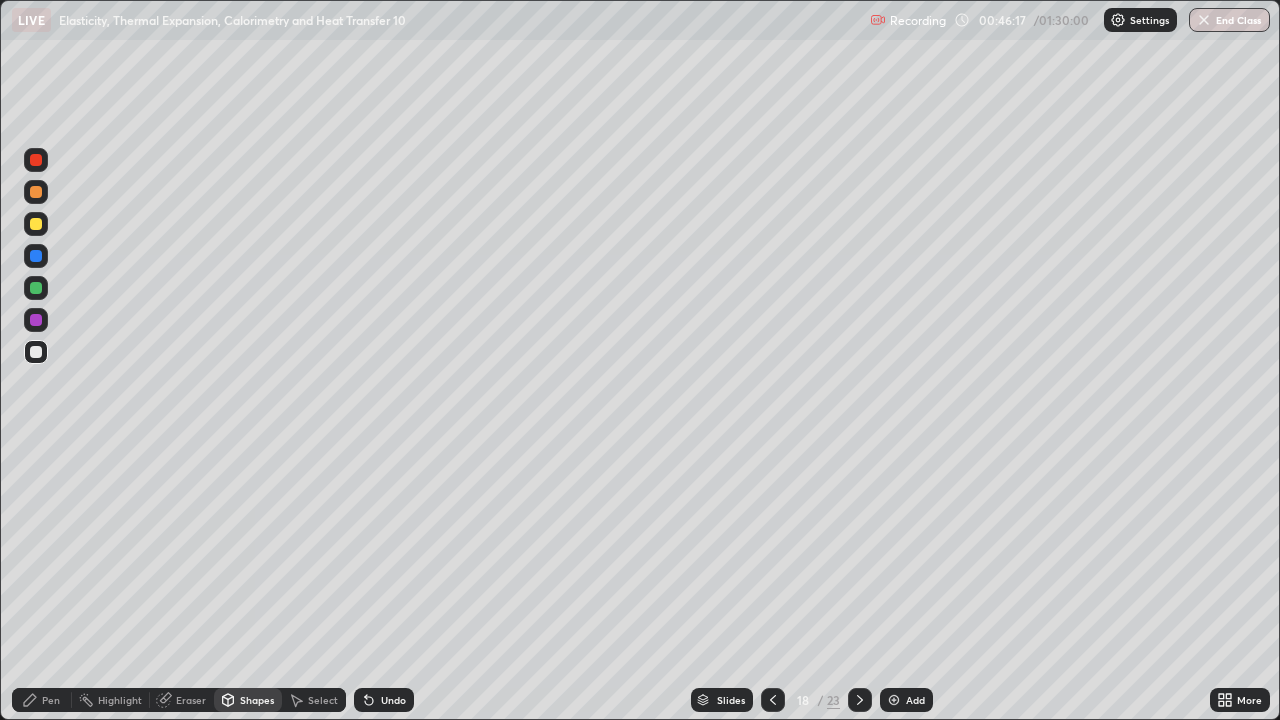 click on "Select" at bounding box center [323, 700] 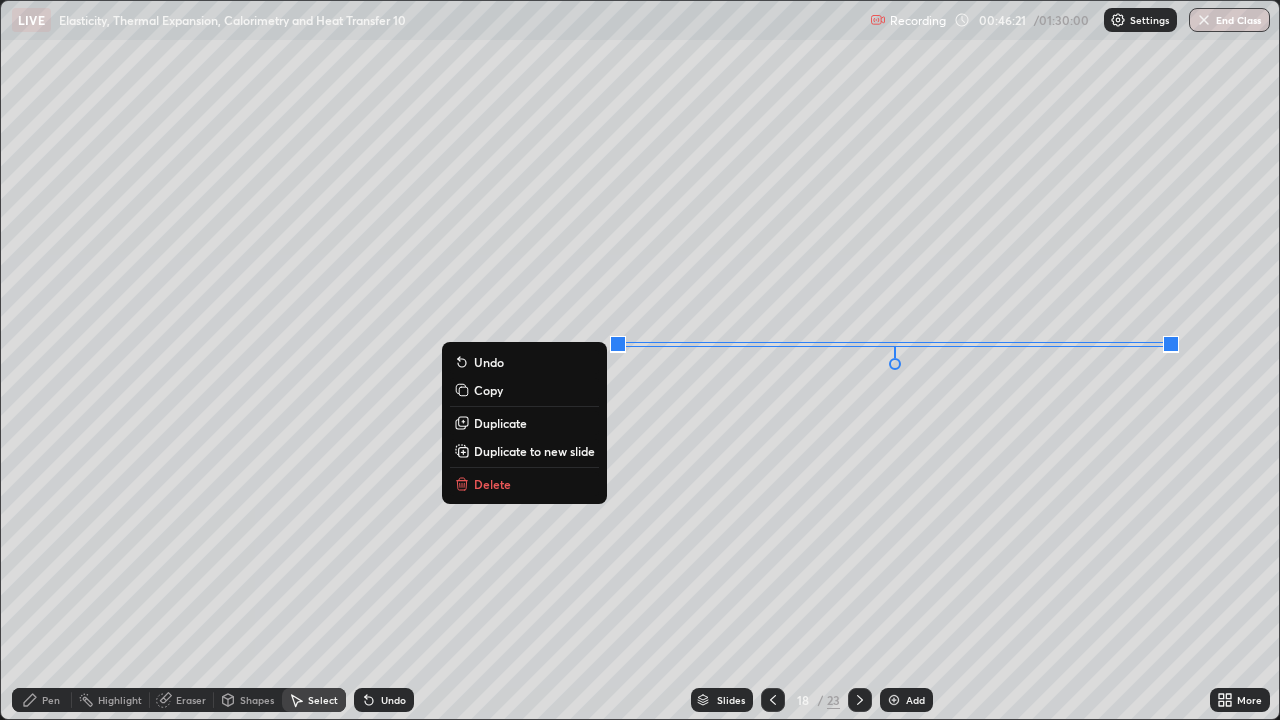 click on "0 ° Undo Copy Duplicate Duplicate to new slide Delete" at bounding box center [640, 360] 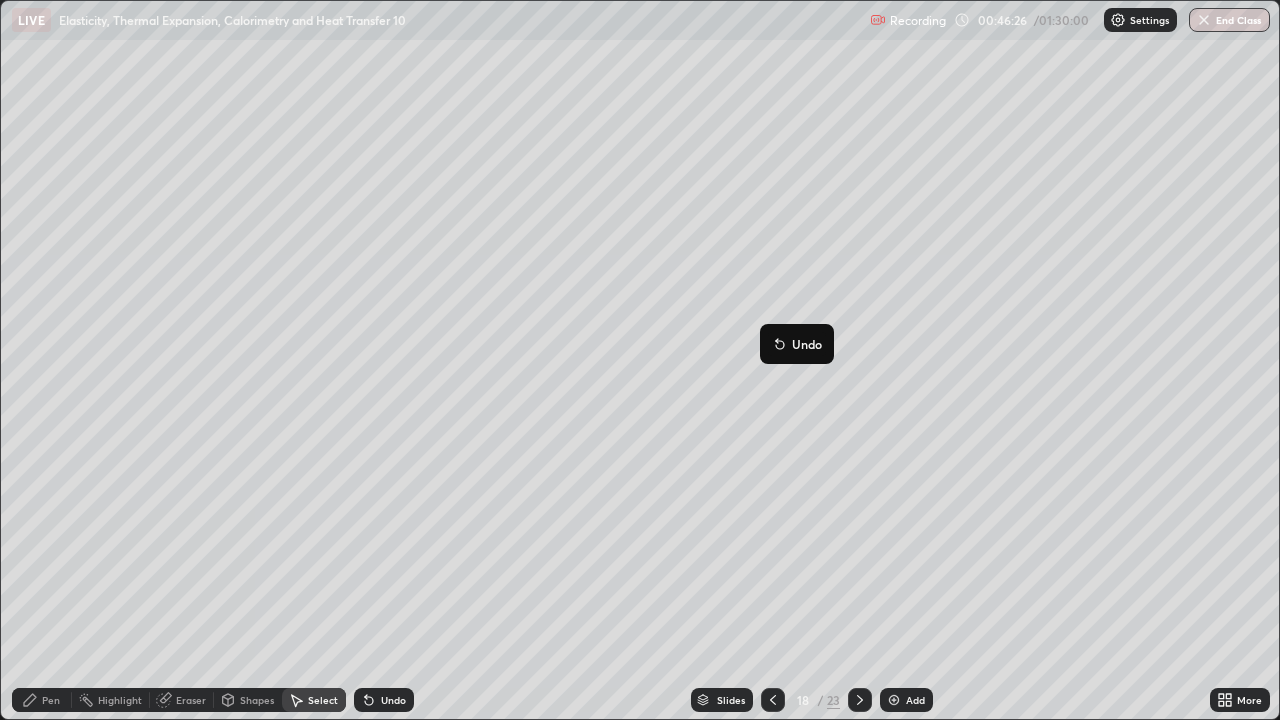 click on "0 ° Undo Copy Duplicate Duplicate to new slide Delete" at bounding box center (640, 360) 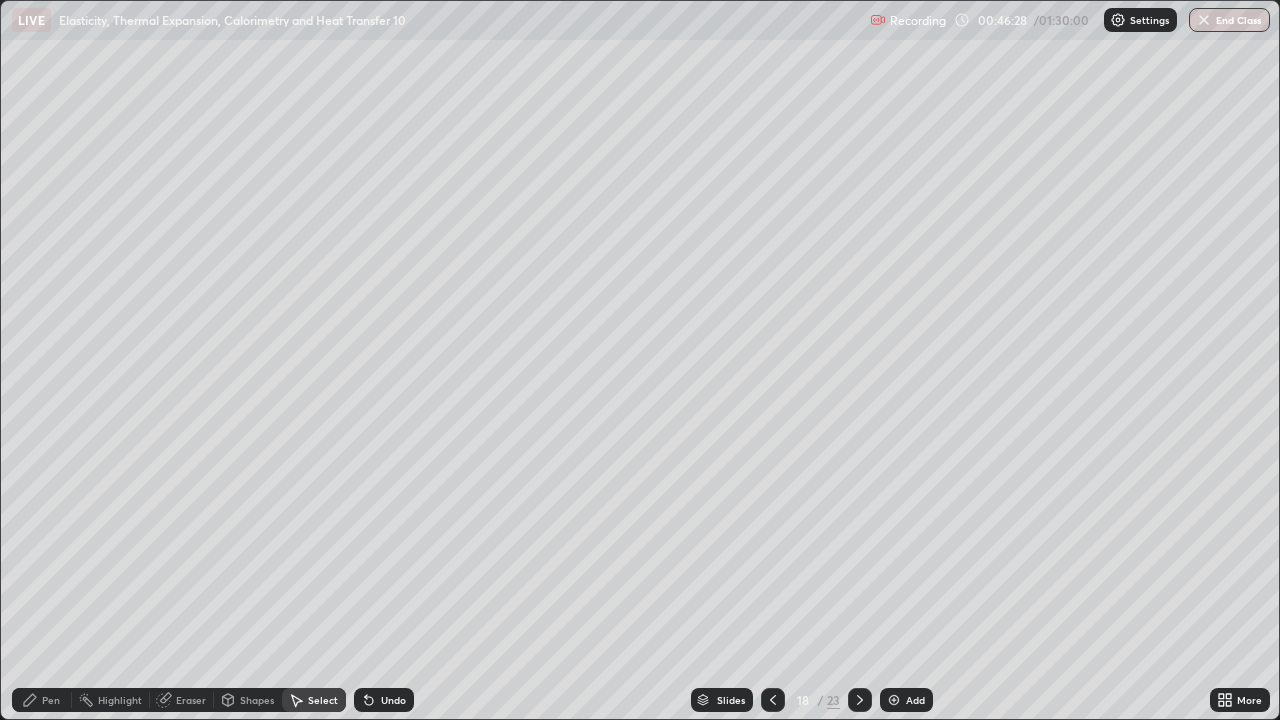 click on "Shapes" at bounding box center (257, 700) 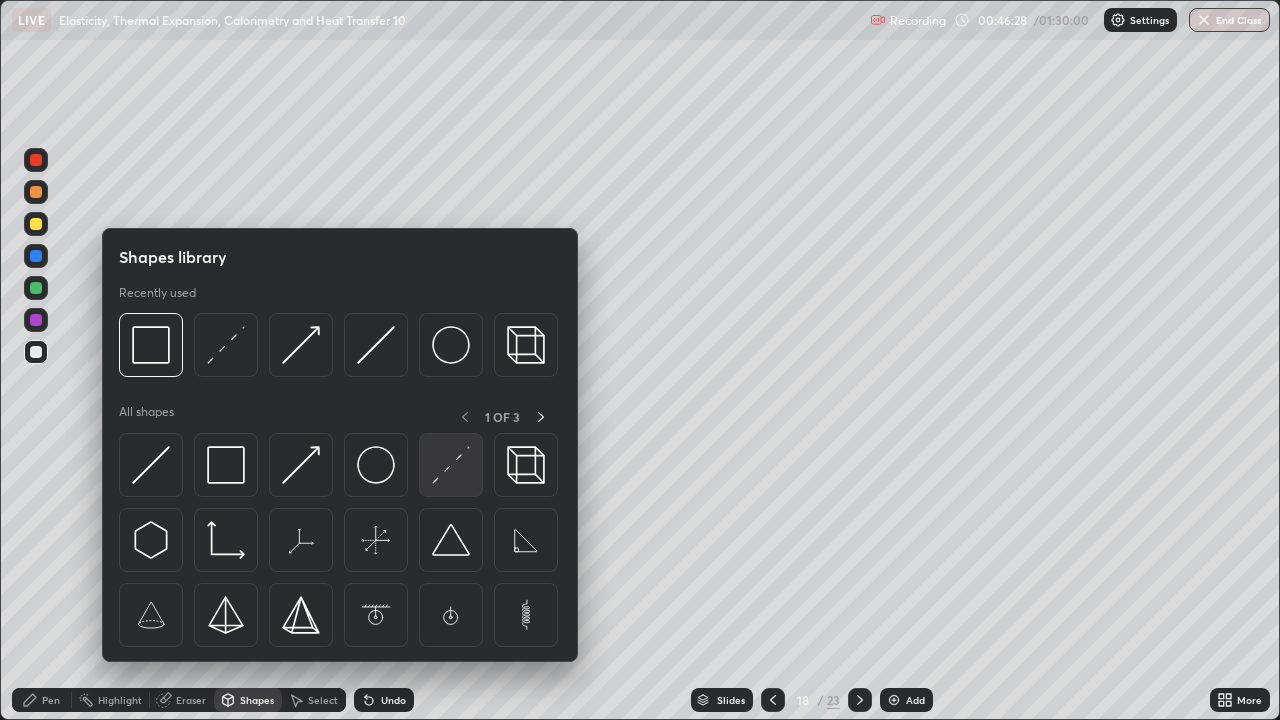 click at bounding box center (451, 465) 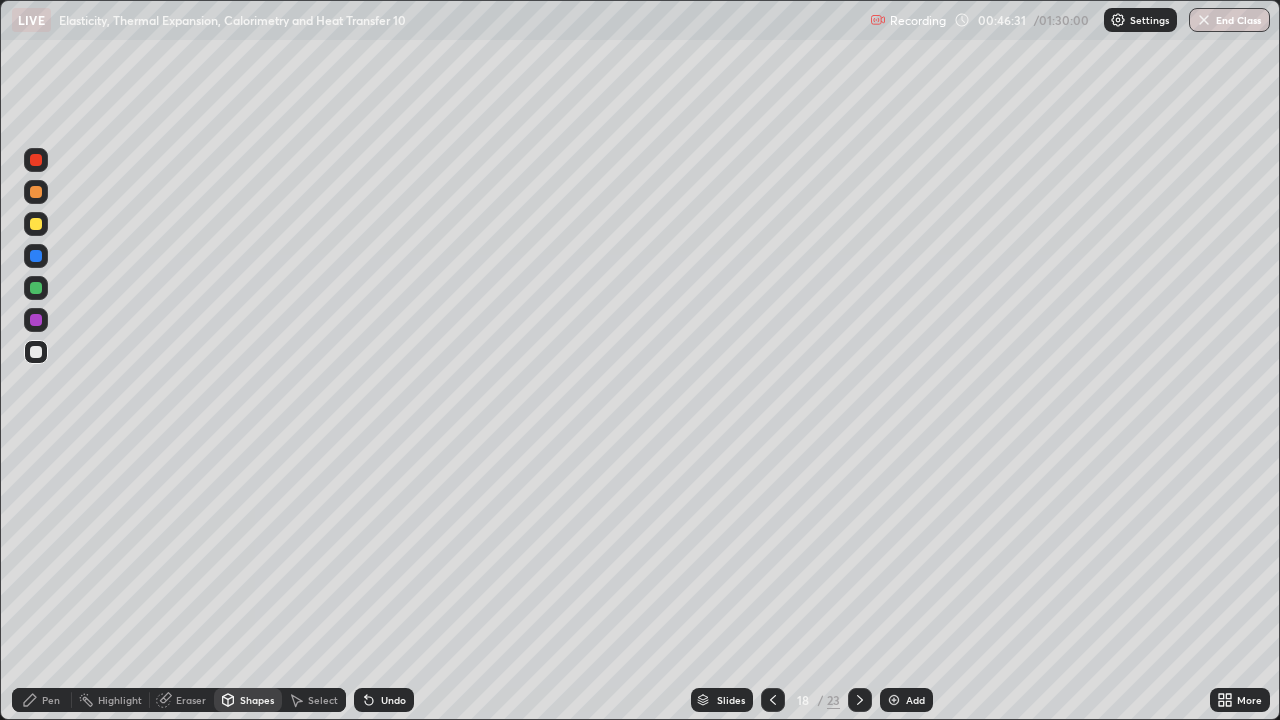 click on "Undo" at bounding box center (393, 700) 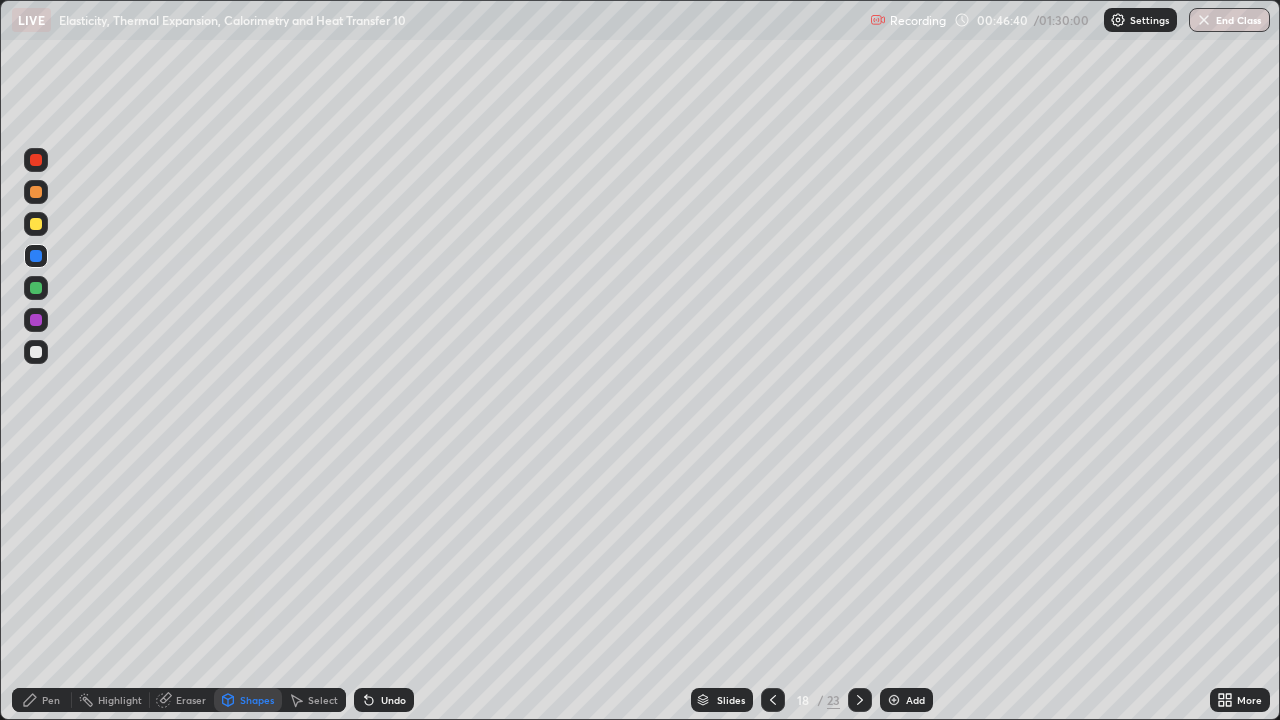 click on "Pen" at bounding box center (42, 700) 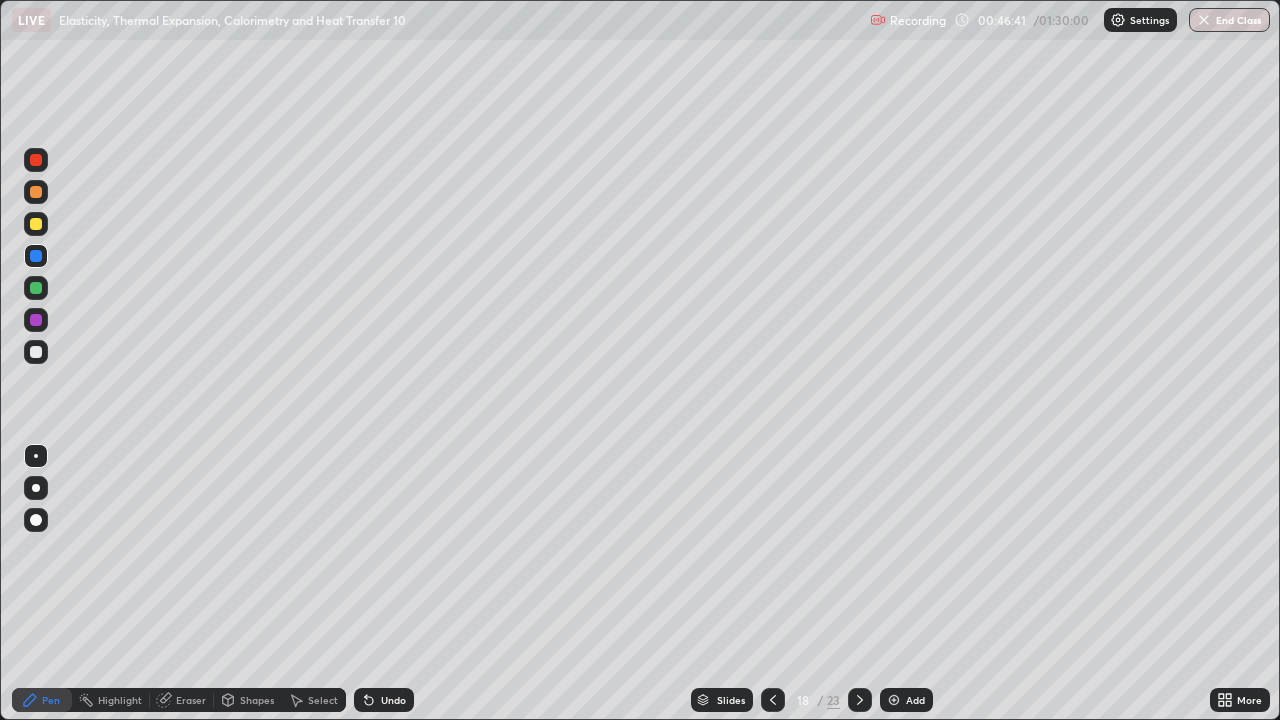 click at bounding box center [36, 352] 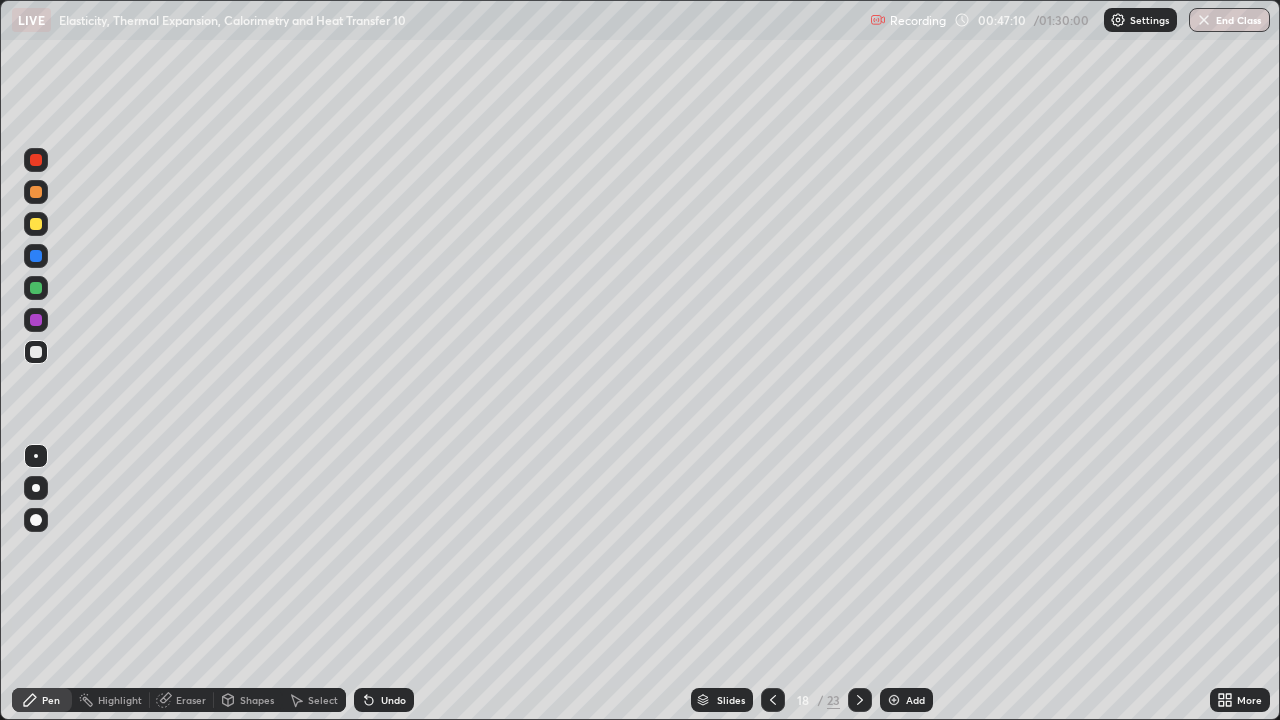 click at bounding box center (36, 352) 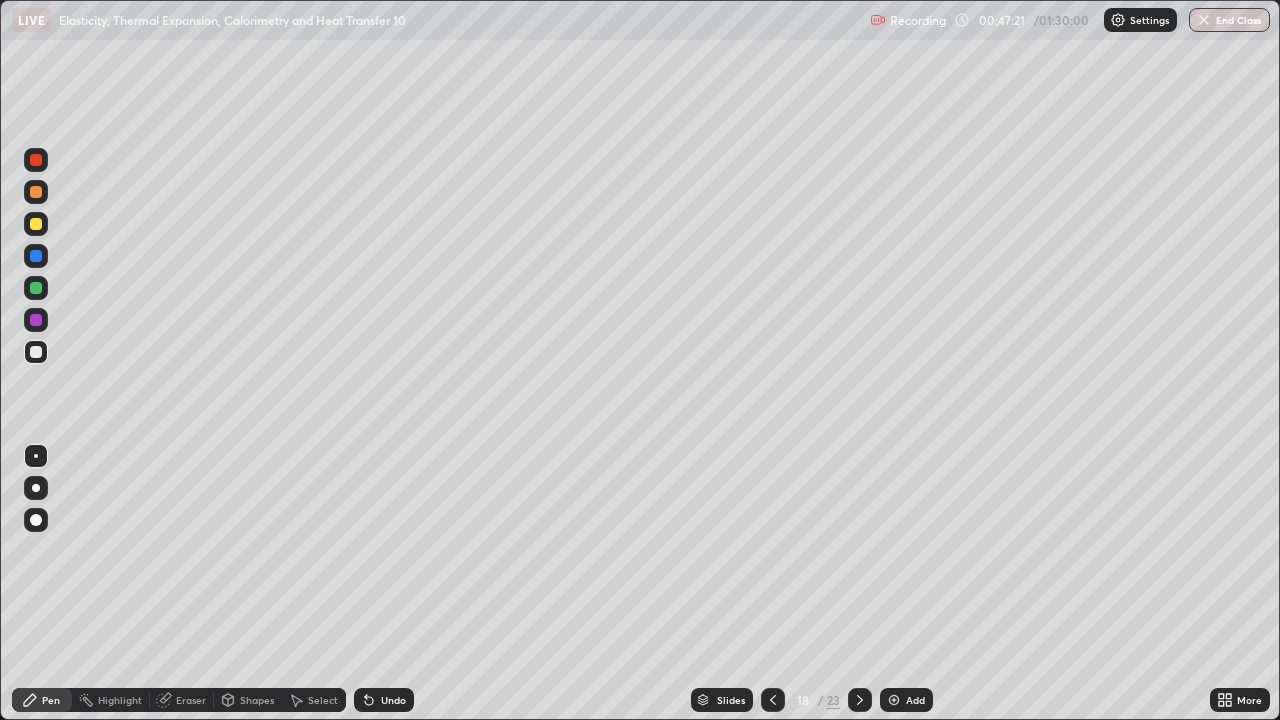 click on "Undo" at bounding box center (393, 700) 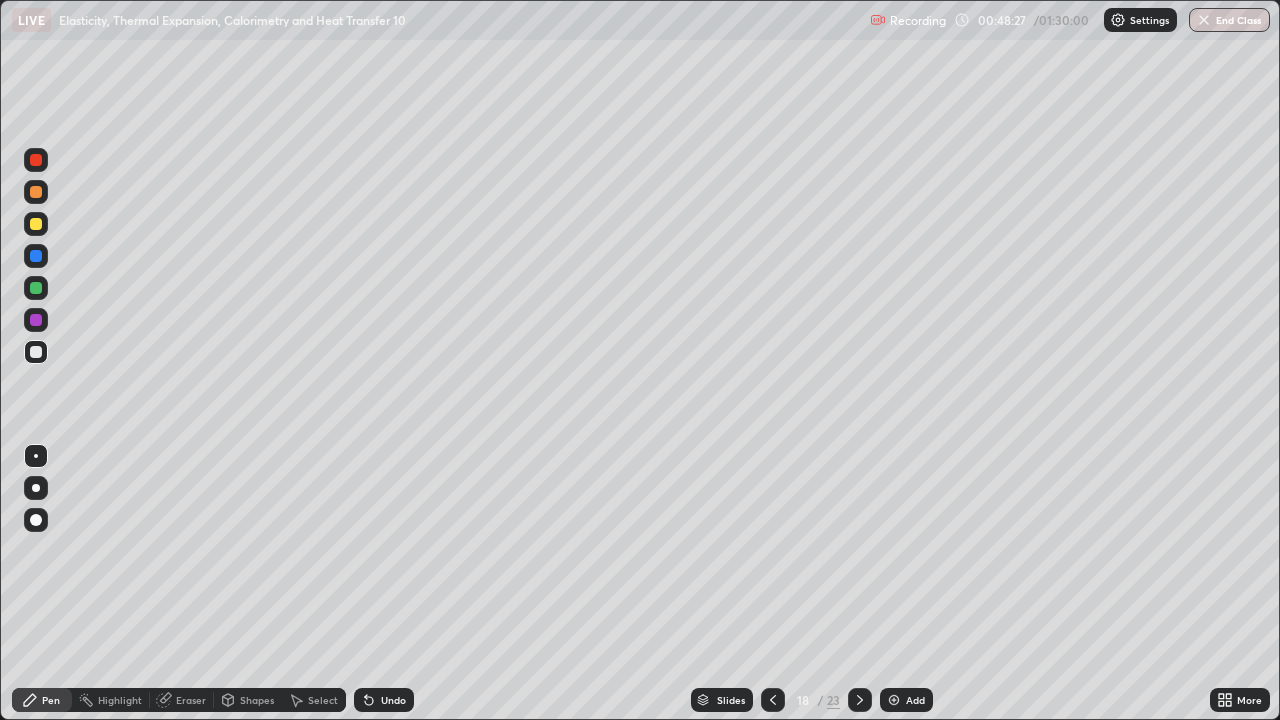 click on "Undo" at bounding box center [393, 700] 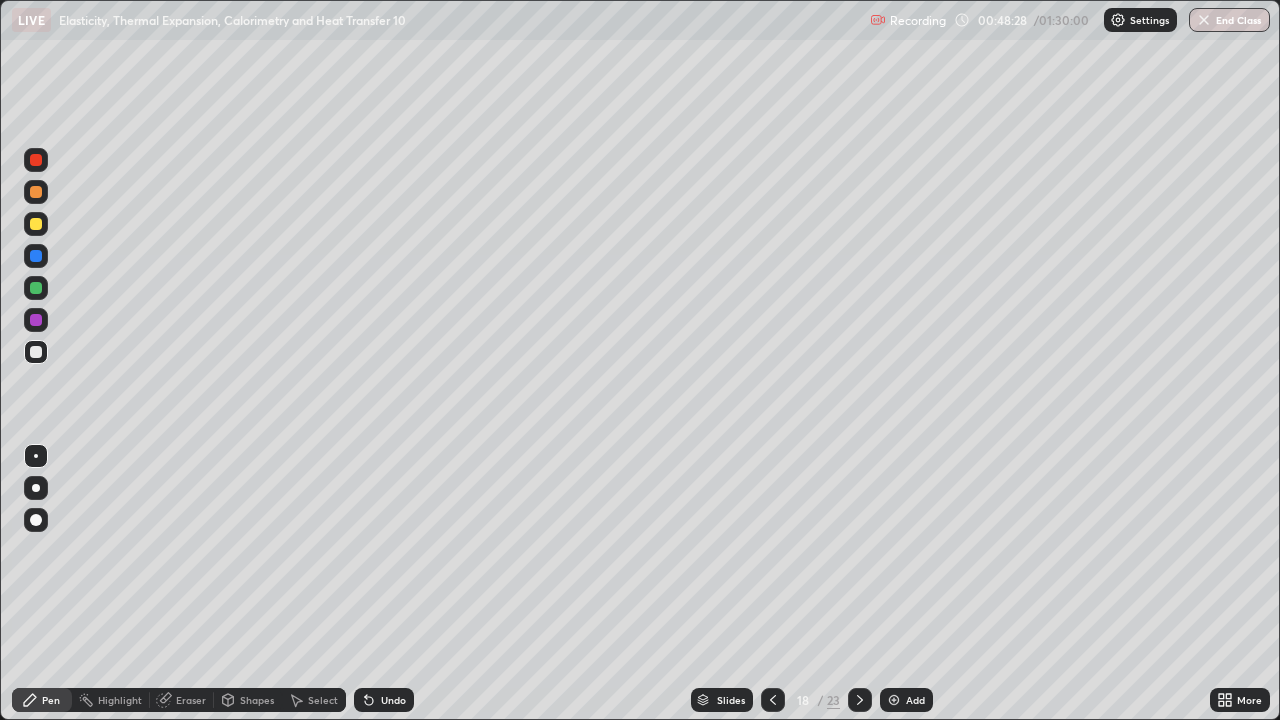click on "Undo" at bounding box center (384, 700) 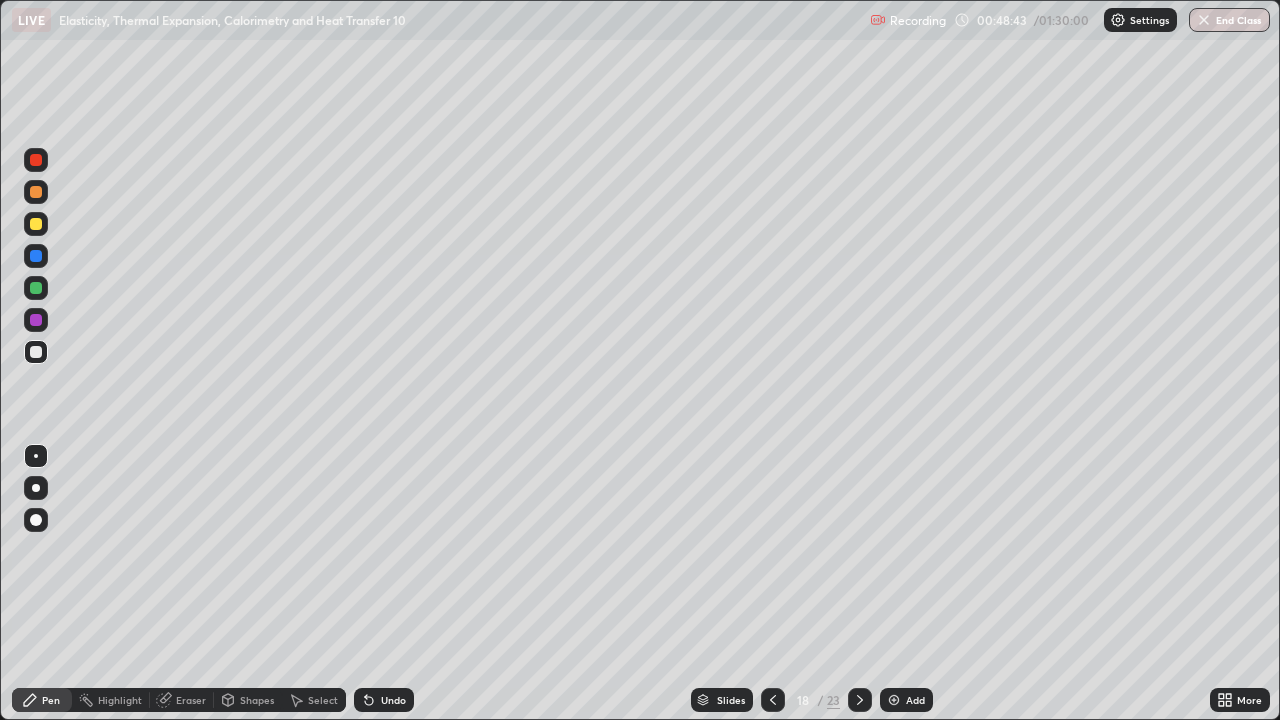 click on "Undo" at bounding box center (384, 700) 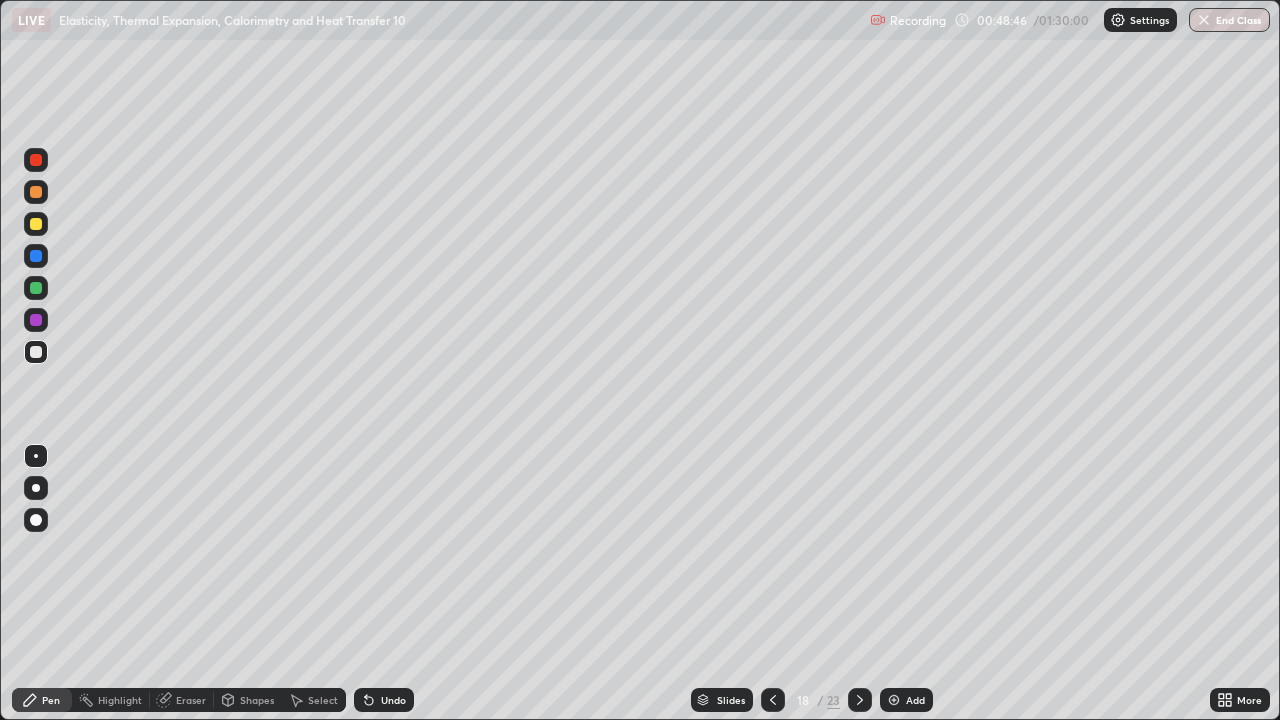 click on "Undo" at bounding box center [393, 700] 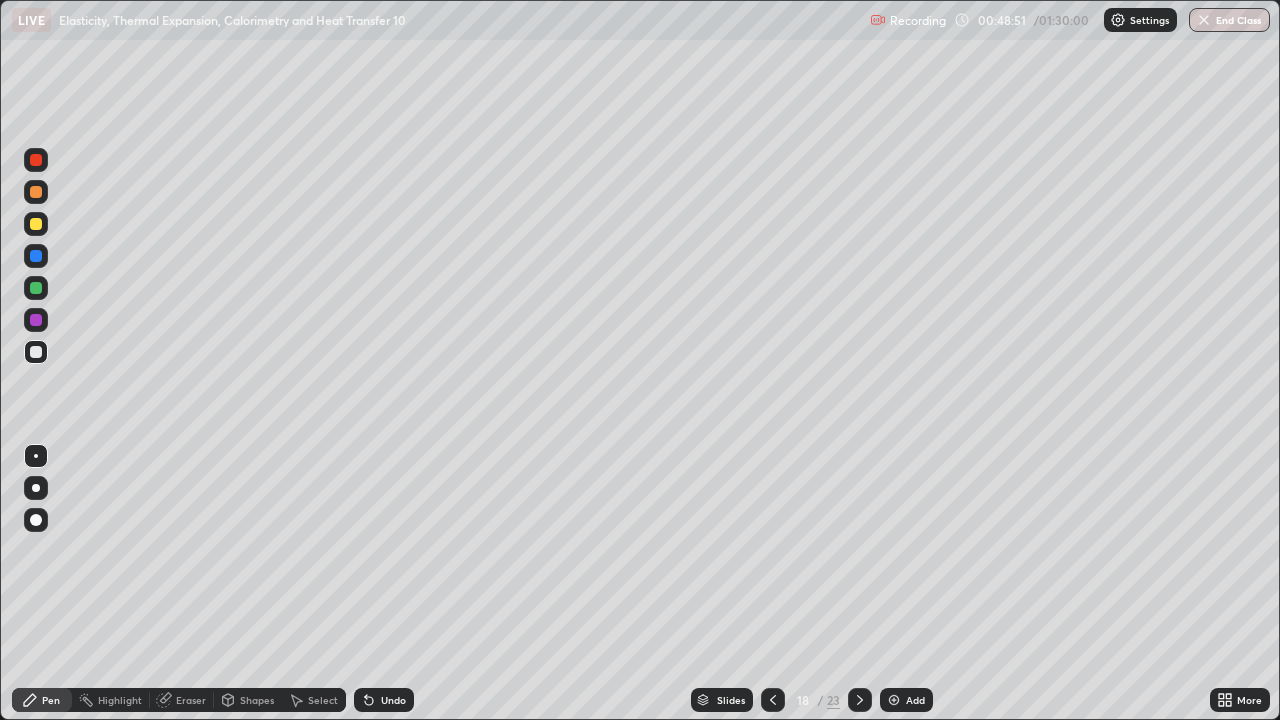 click at bounding box center [36, 288] 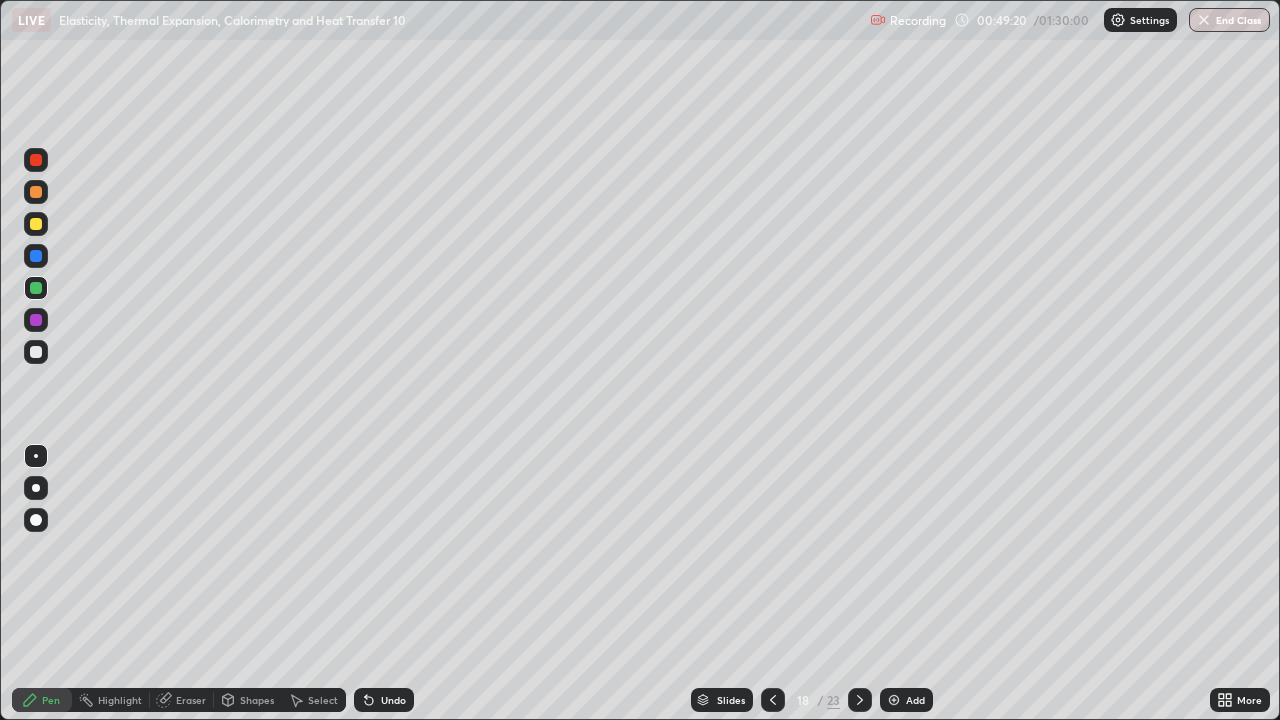 click at bounding box center [36, 352] 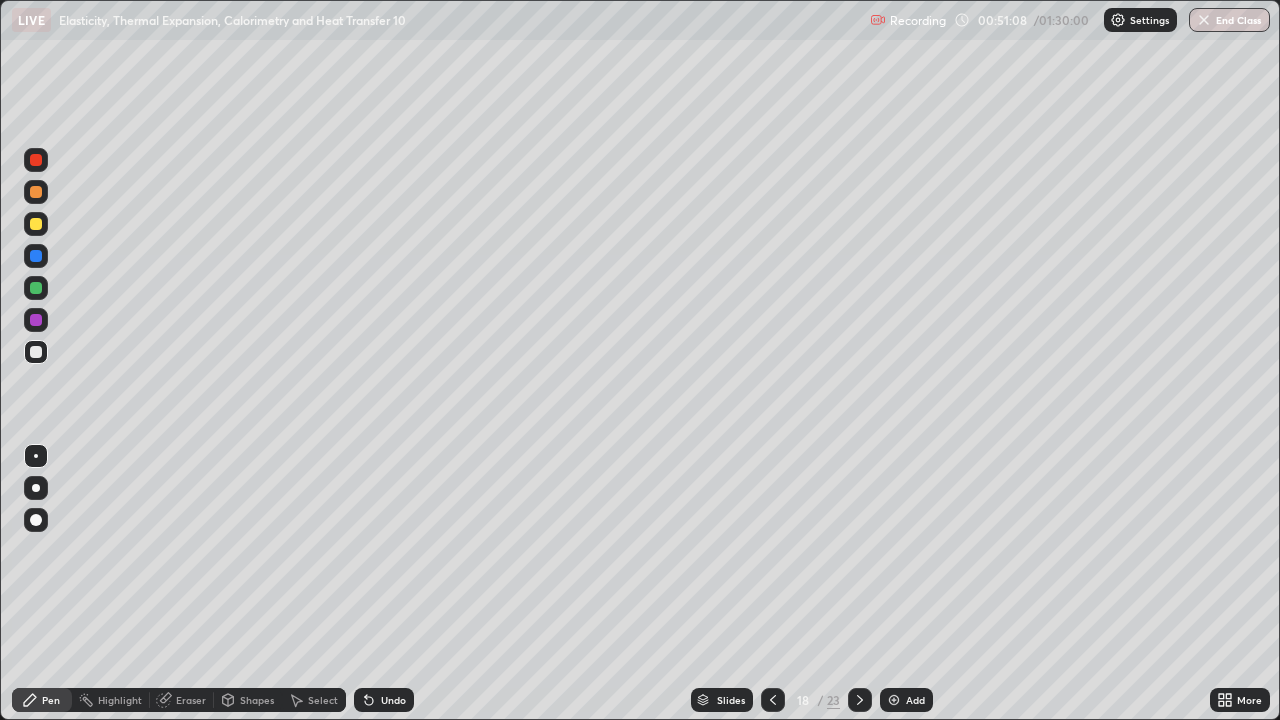 click on "Undo" at bounding box center [393, 700] 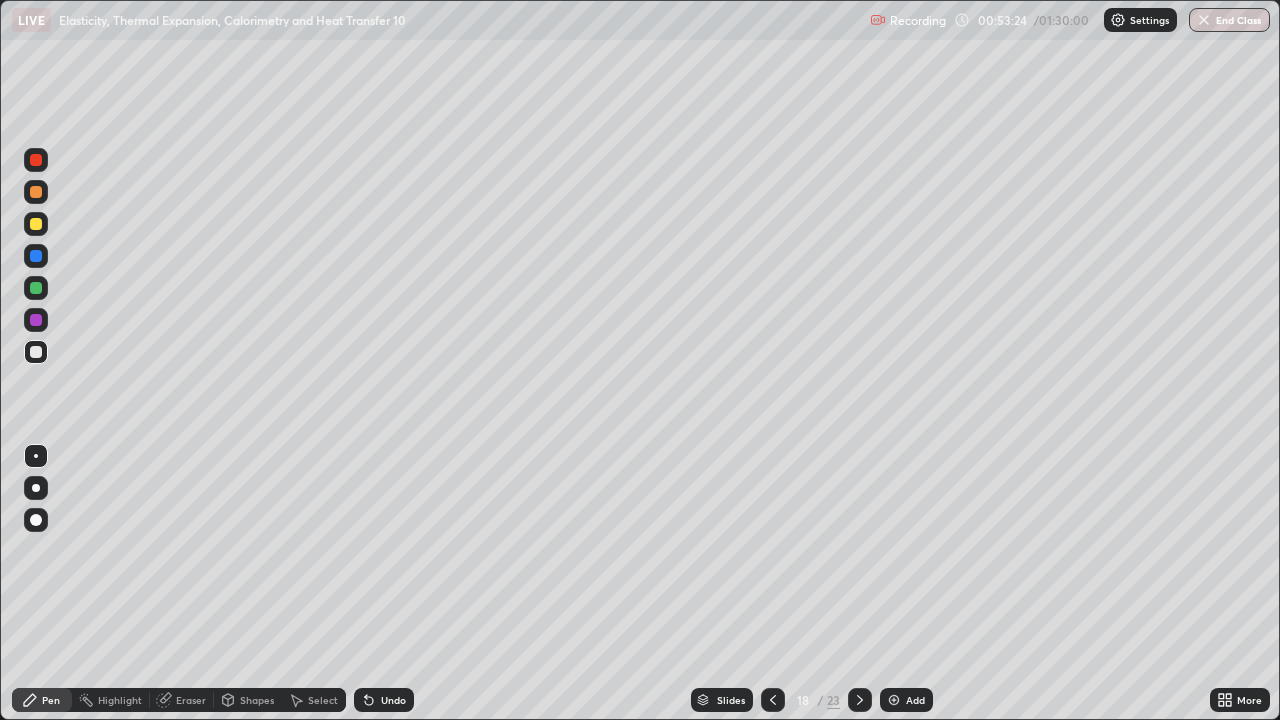 click on "Add" at bounding box center [915, 700] 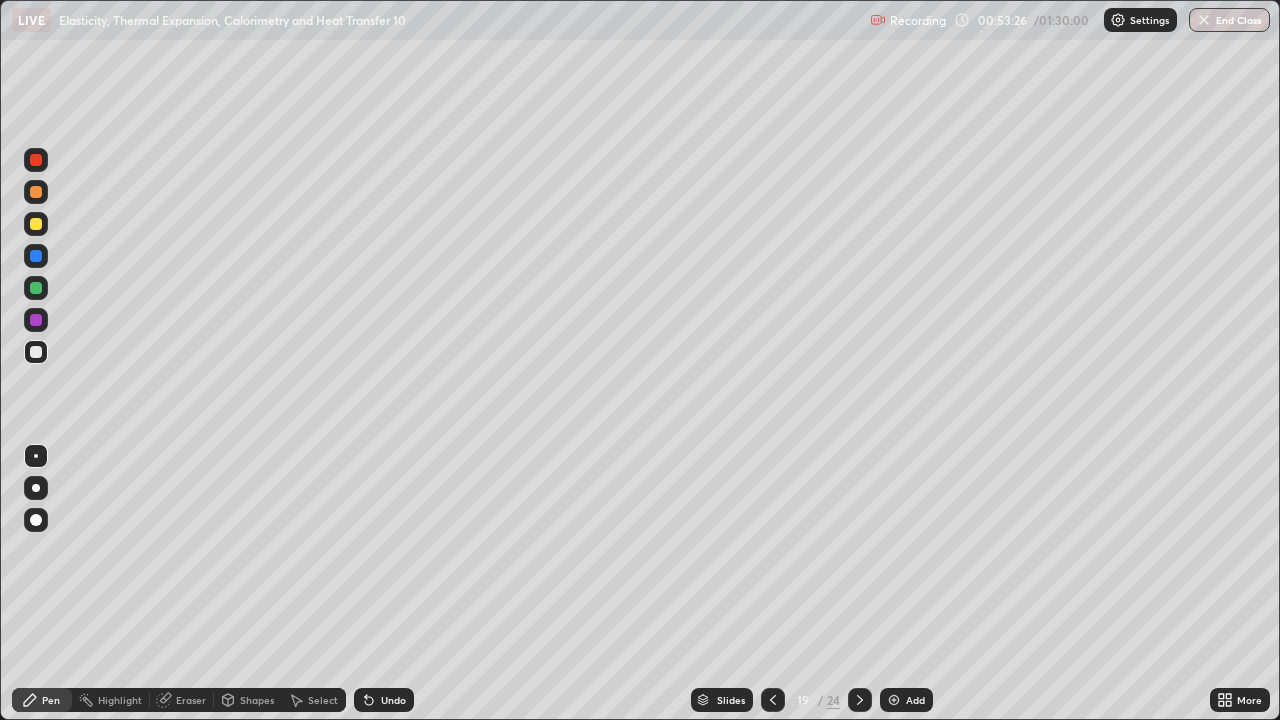 click at bounding box center (36, 224) 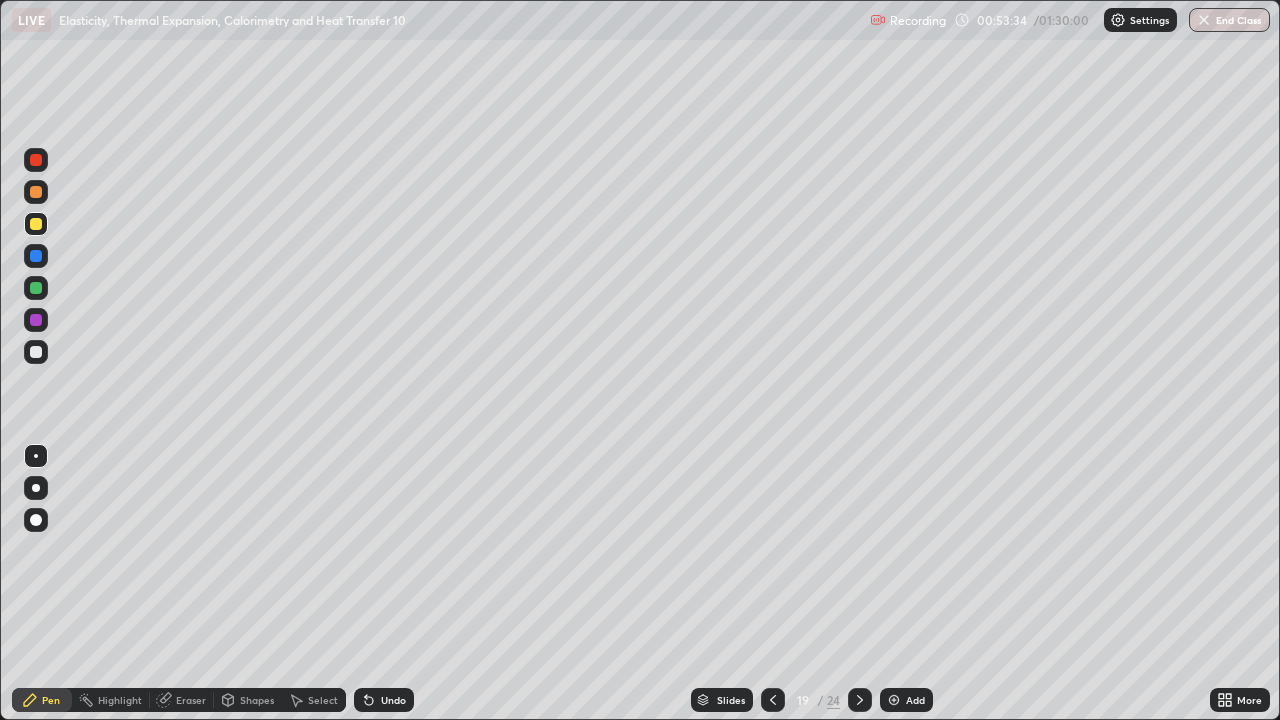 click on "Undo" at bounding box center [384, 700] 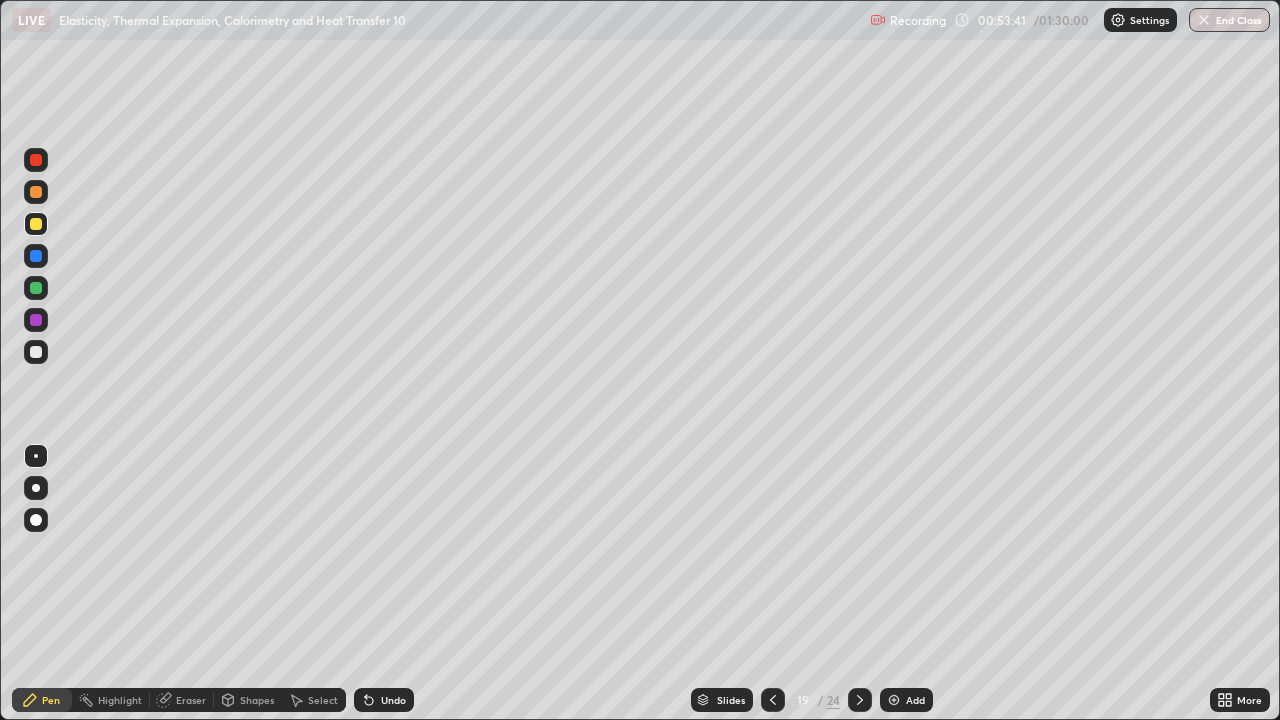 click on "Select" at bounding box center (314, 700) 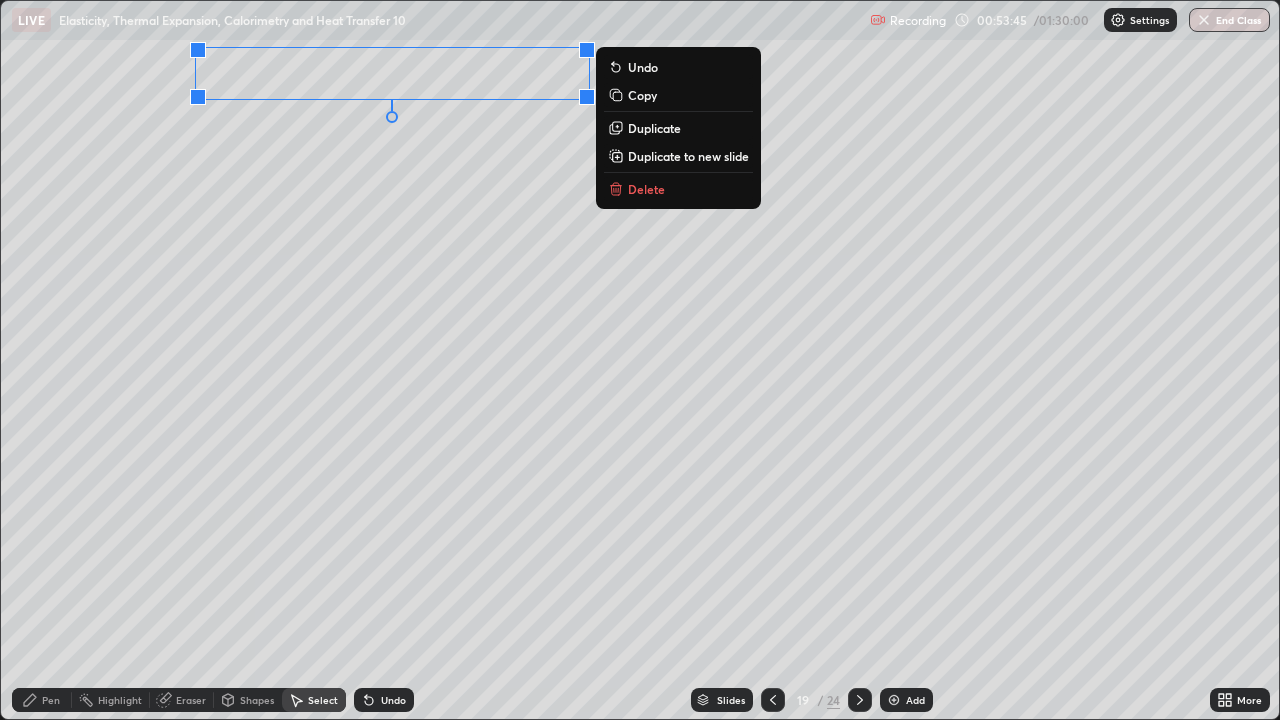 click on "Pen" at bounding box center (42, 700) 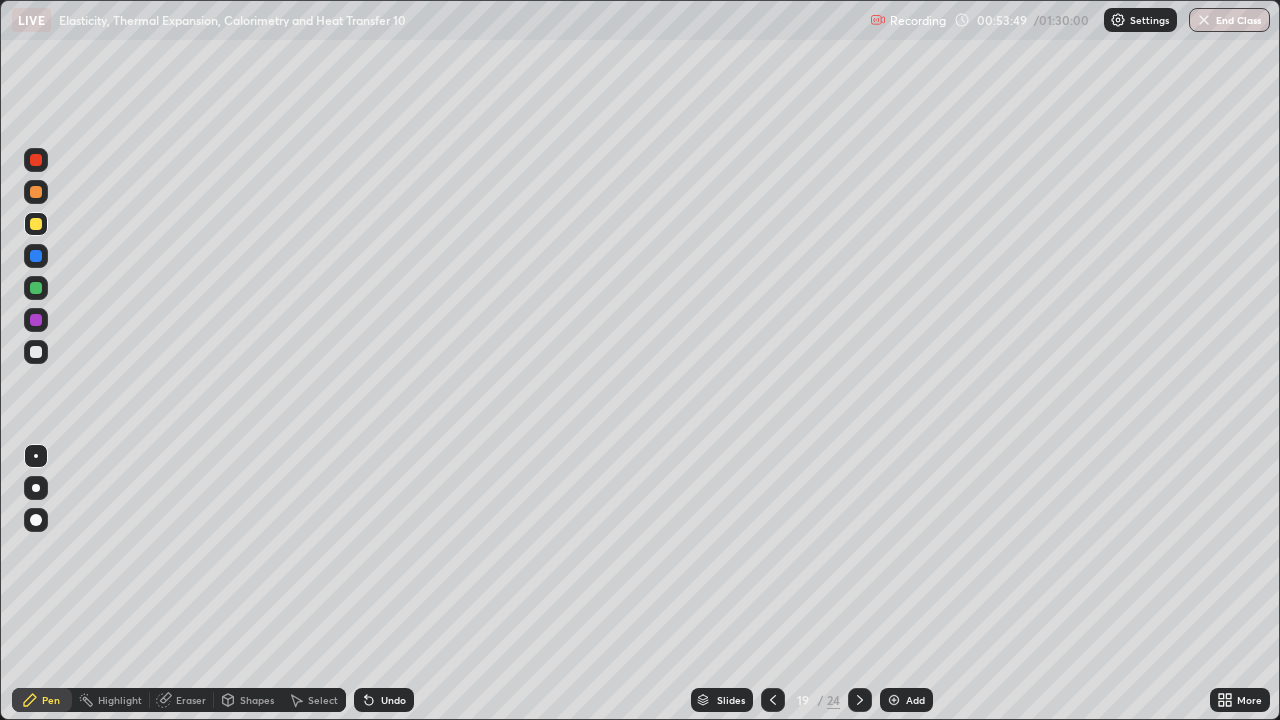 click at bounding box center [36, 352] 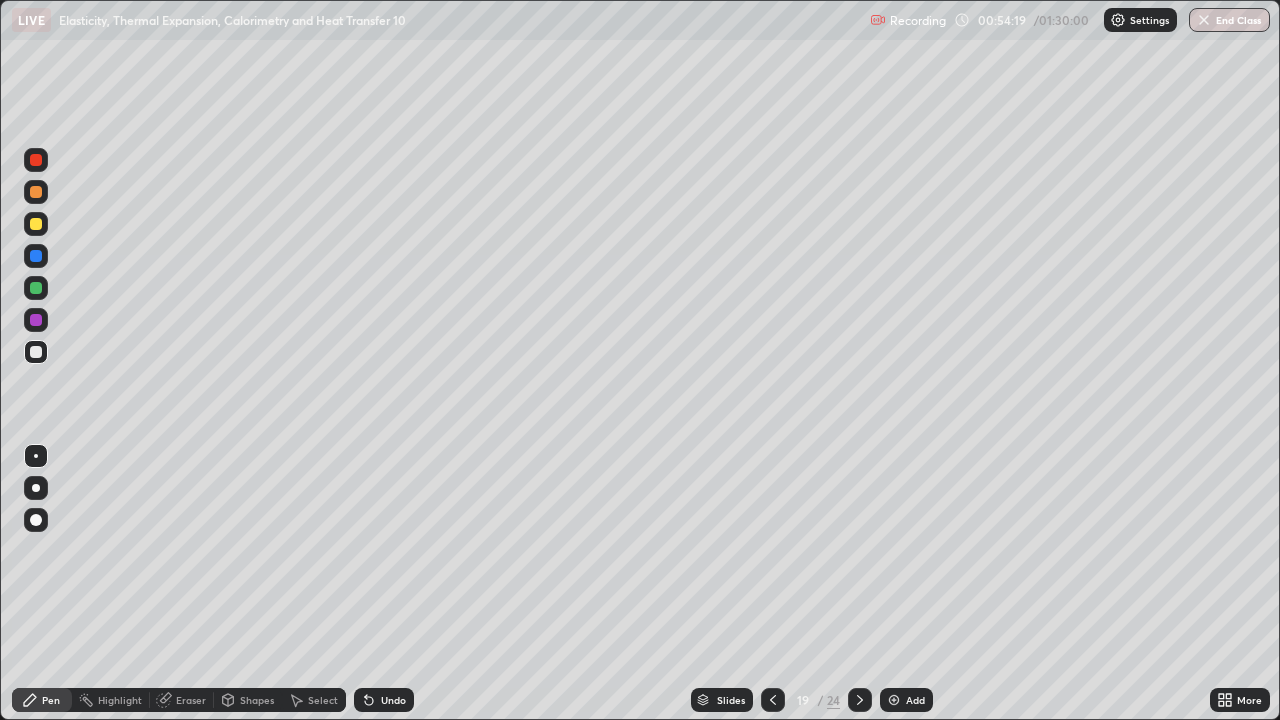 click at bounding box center (36, 224) 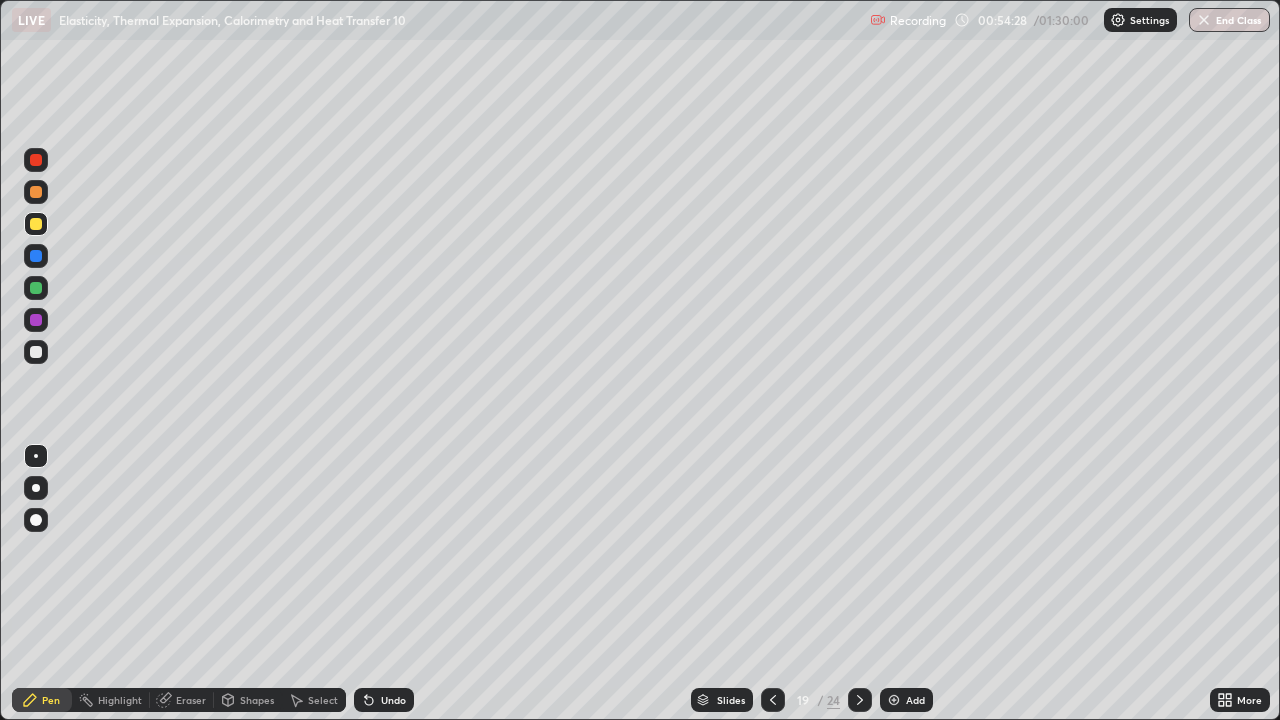 click at bounding box center (36, 288) 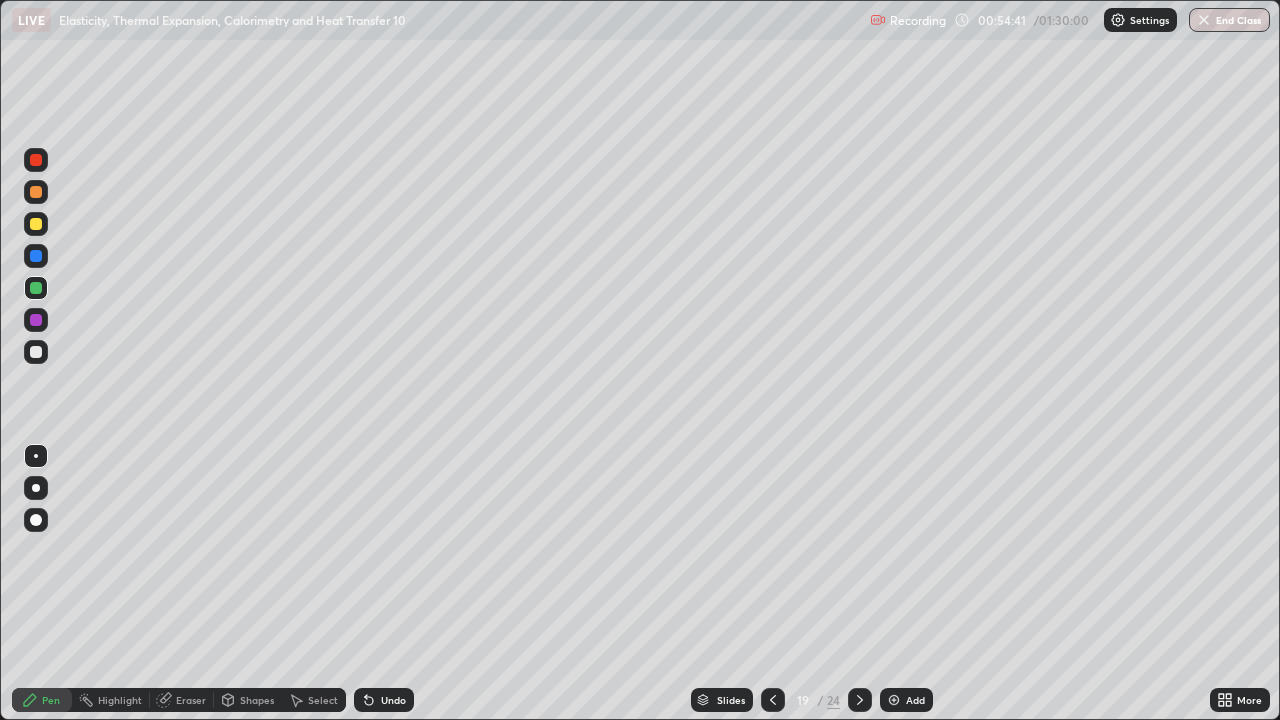 click at bounding box center (36, 352) 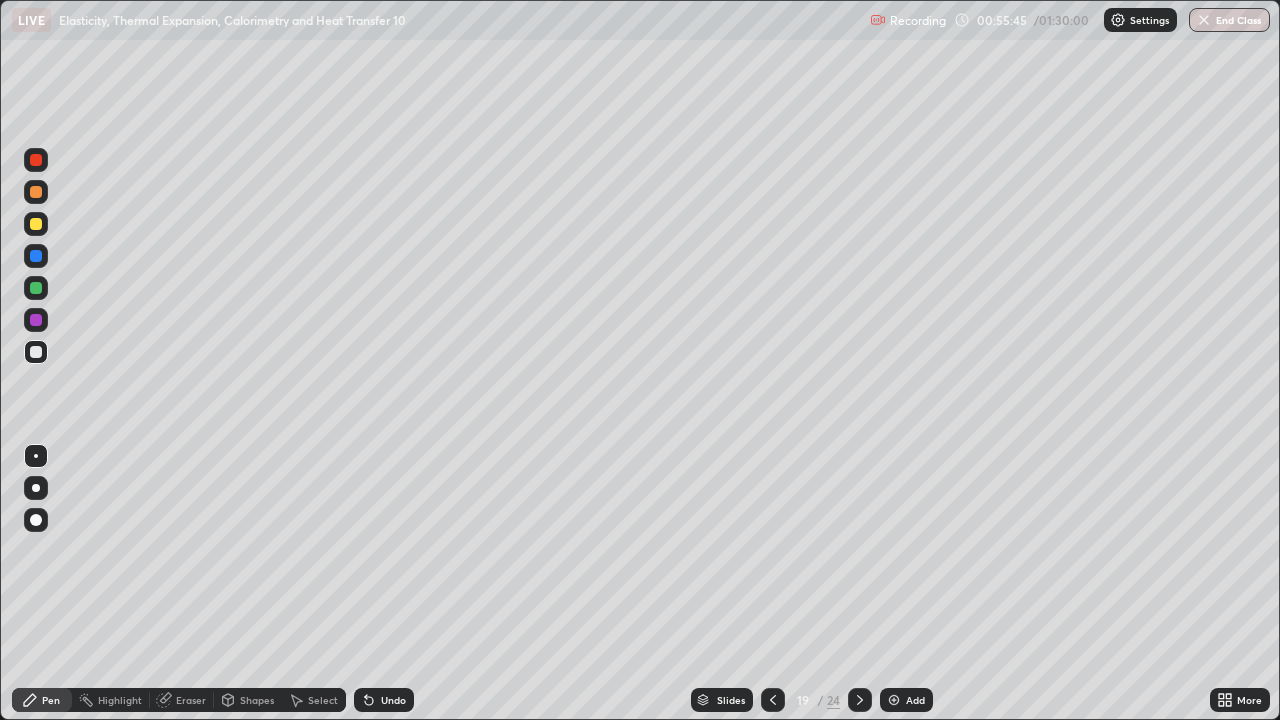 click on "Undo" at bounding box center (393, 700) 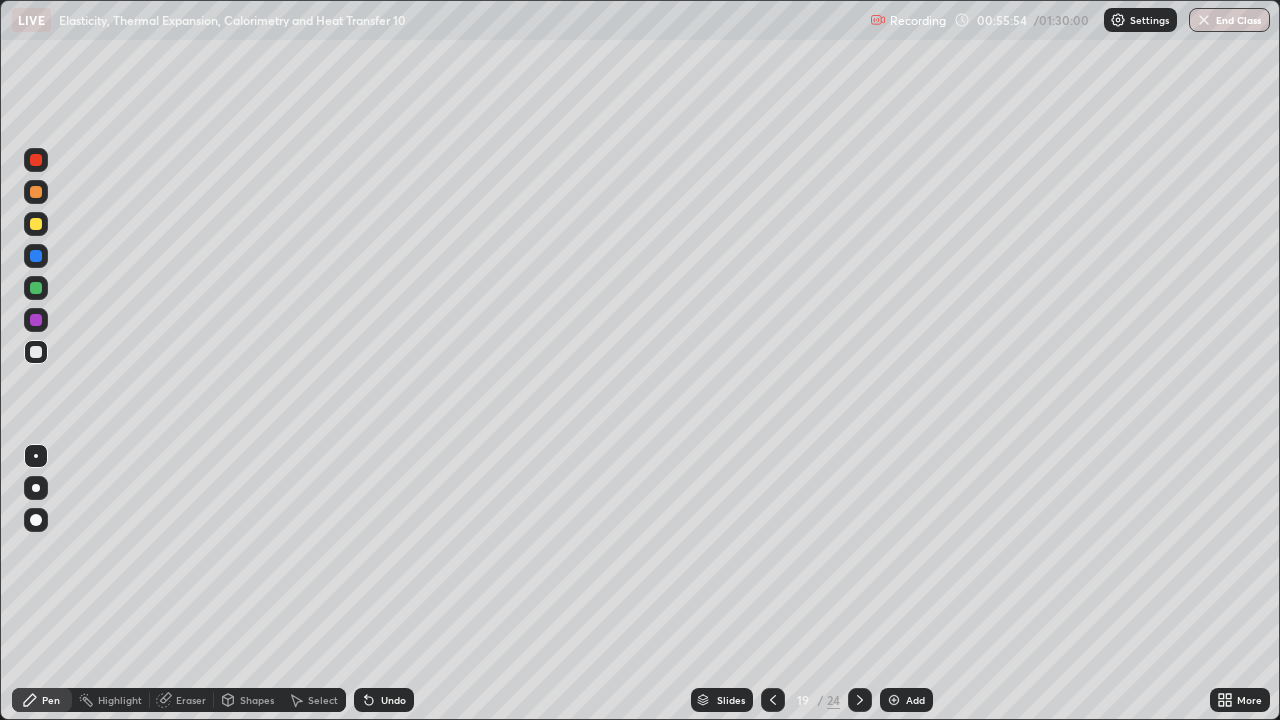 click at bounding box center [36, 224] 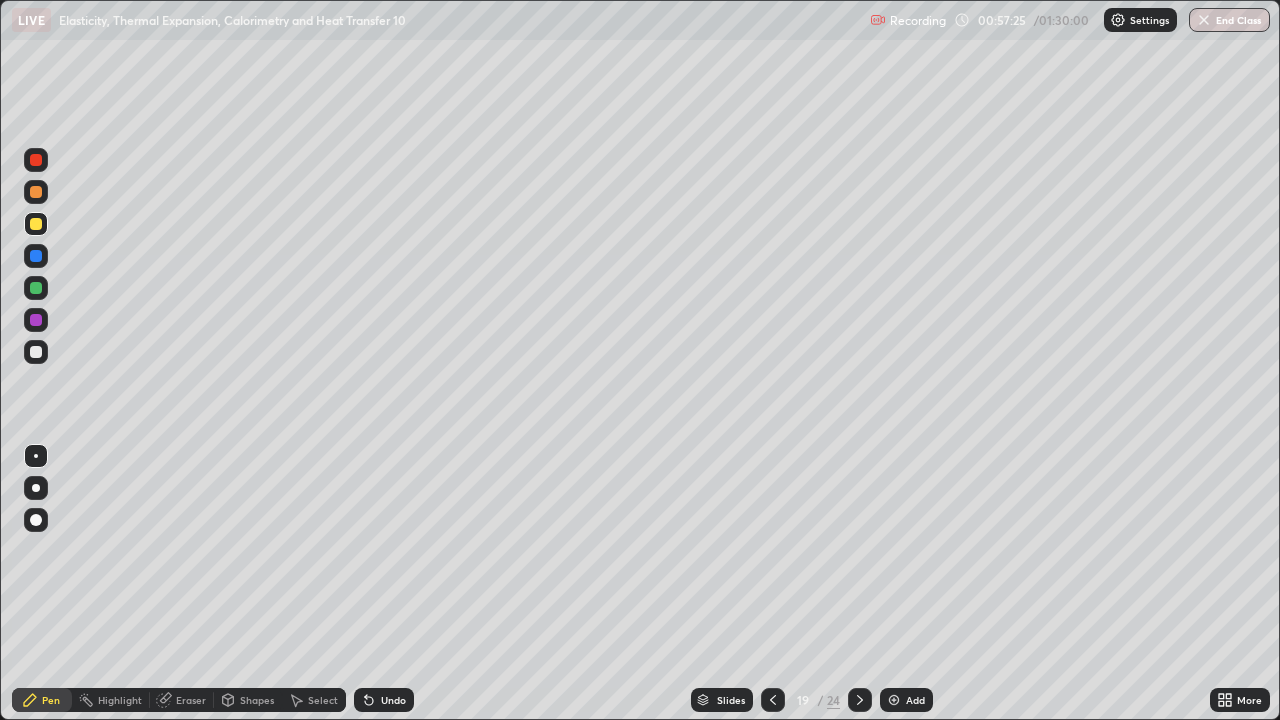 click at bounding box center (36, 288) 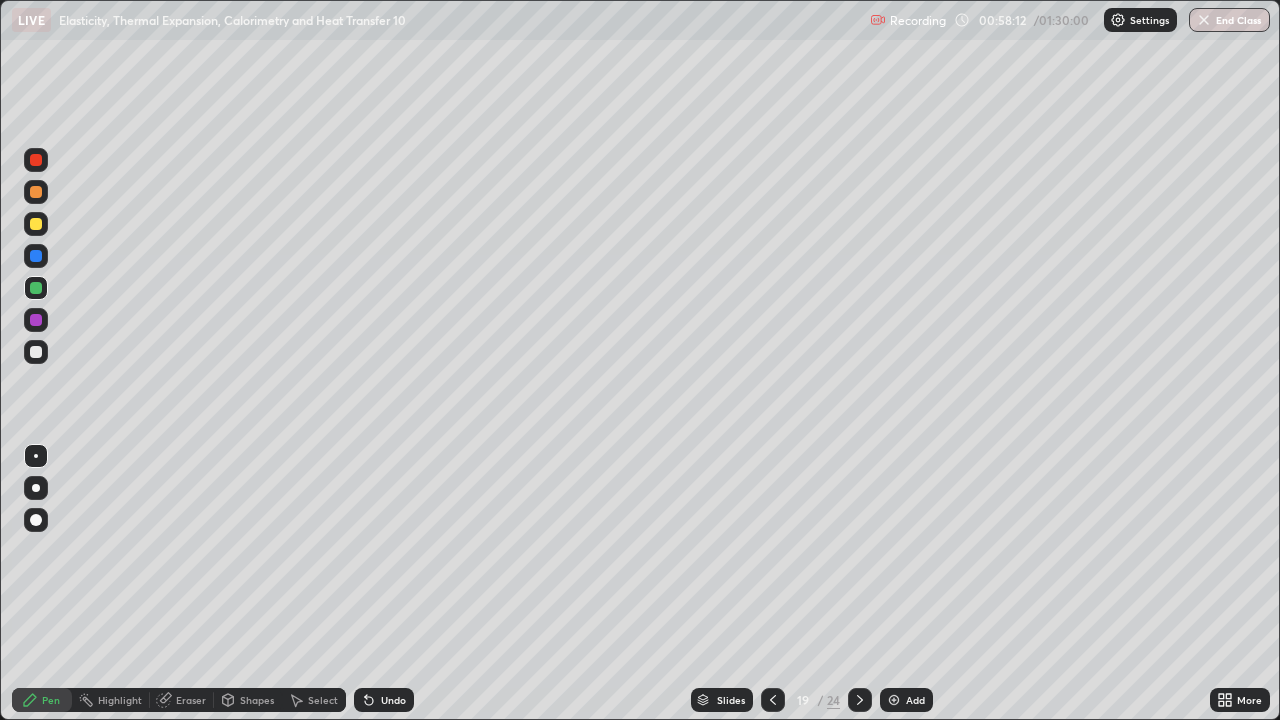click on "Undo" at bounding box center (384, 700) 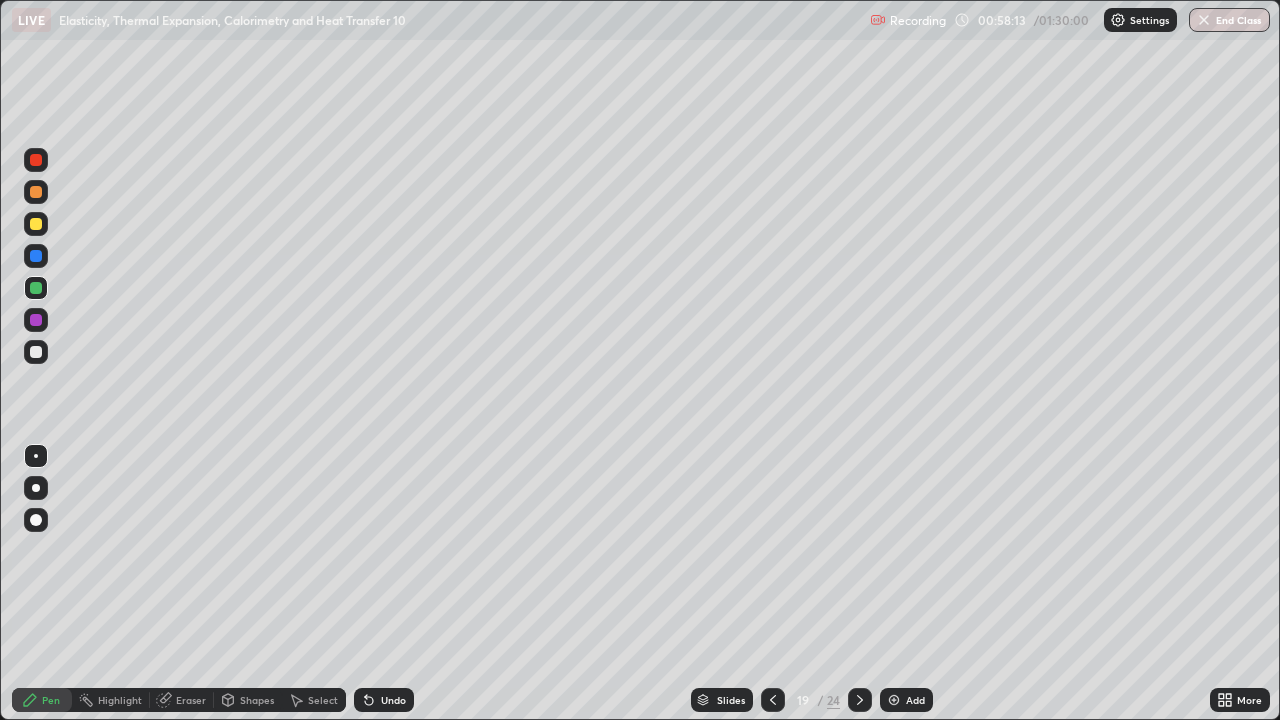click on "Undo" at bounding box center [384, 700] 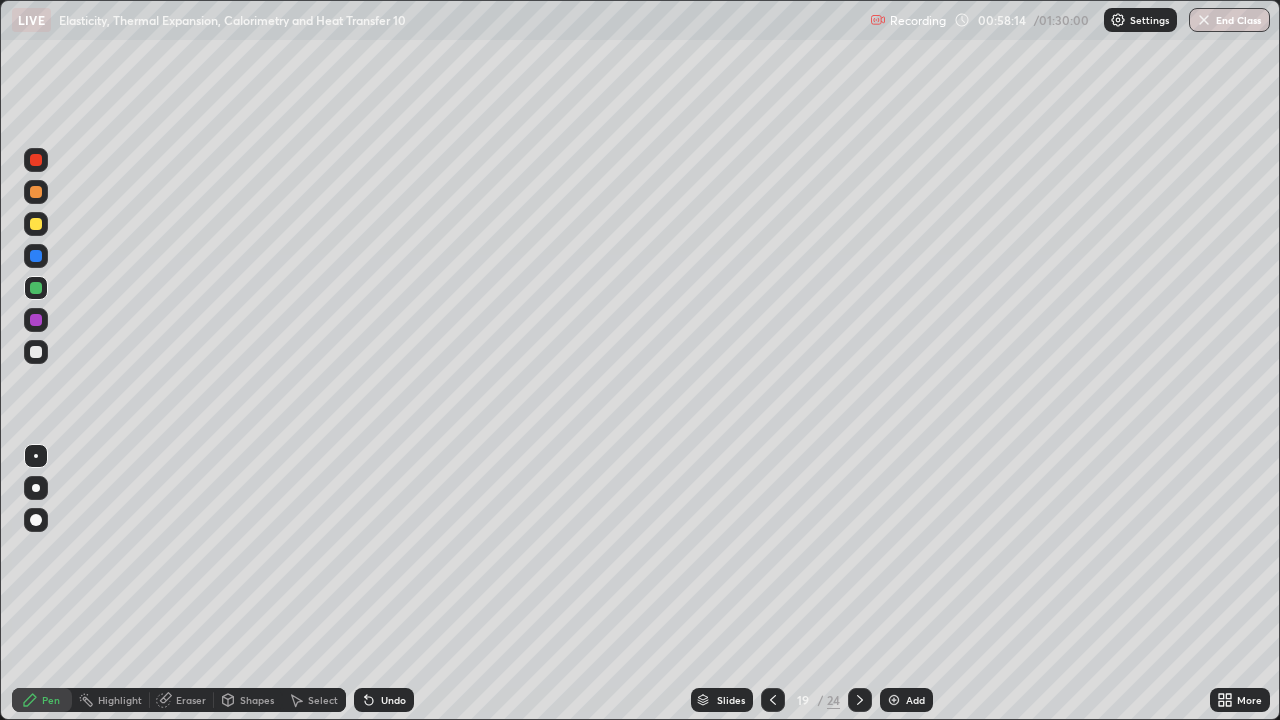 click on "Undo" at bounding box center [393, 700] 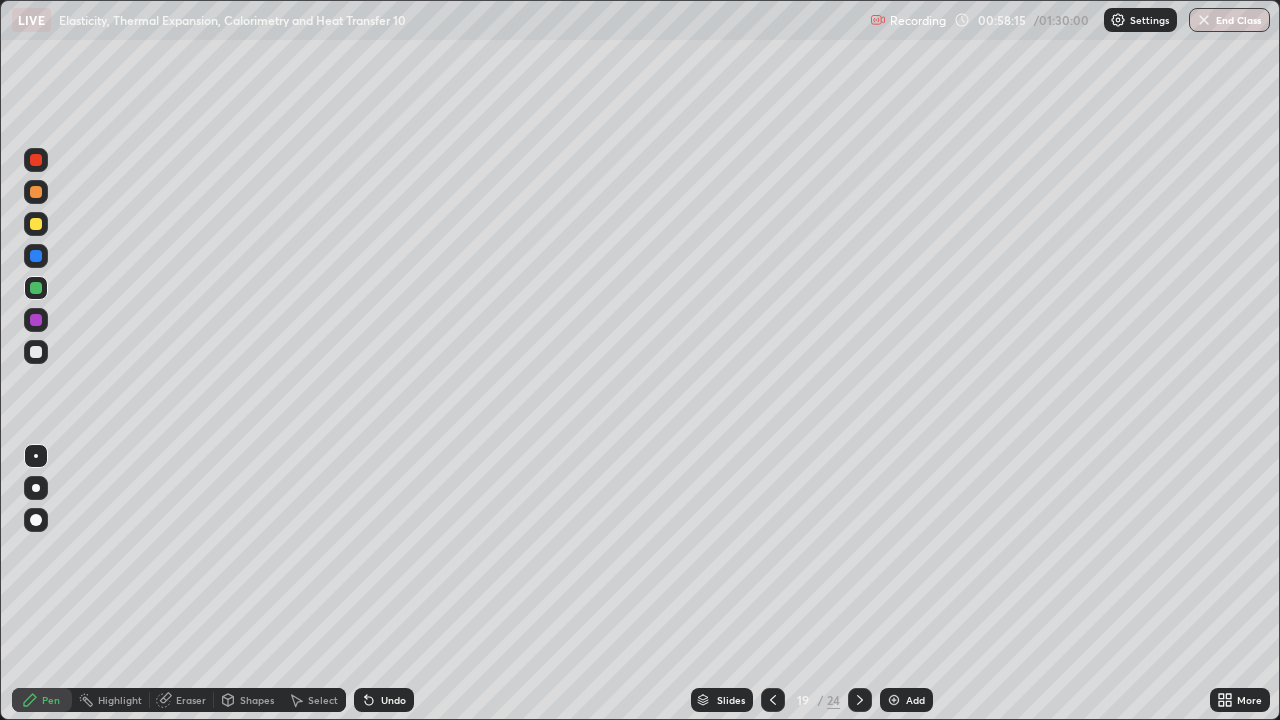click on "Undo" at bounding box center [384, 700] 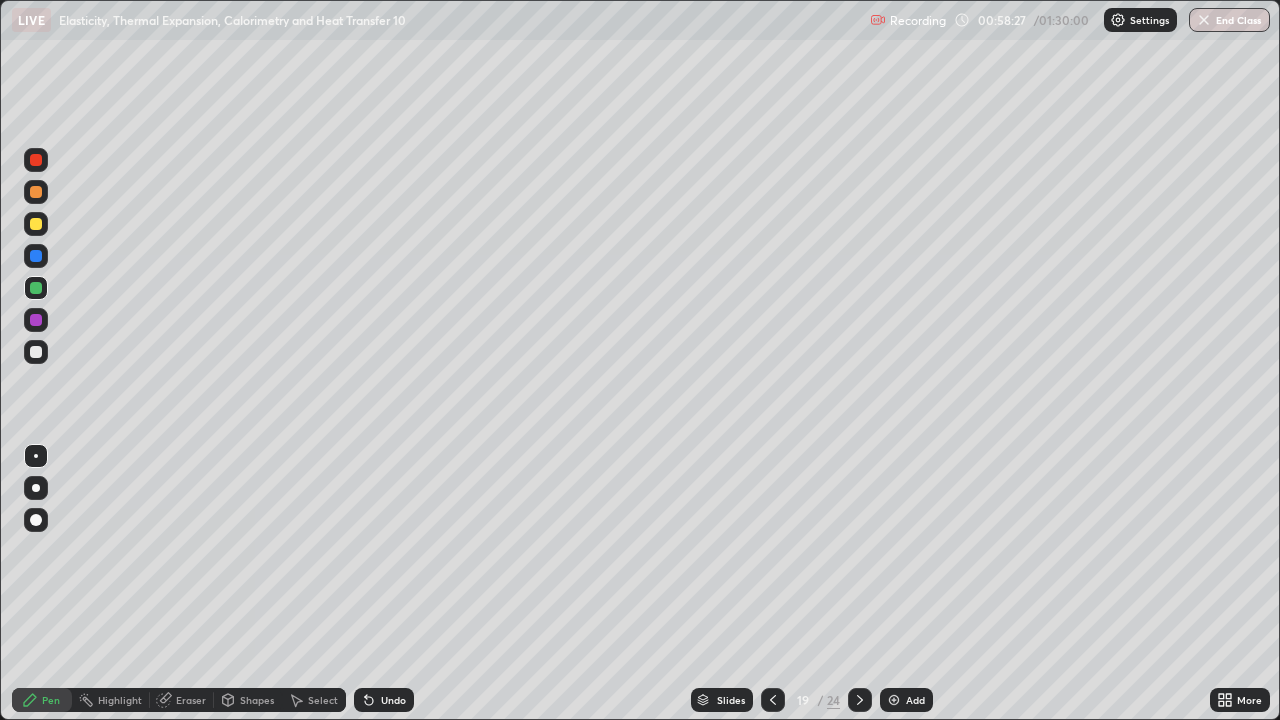 click at bounding box center (36, 352) 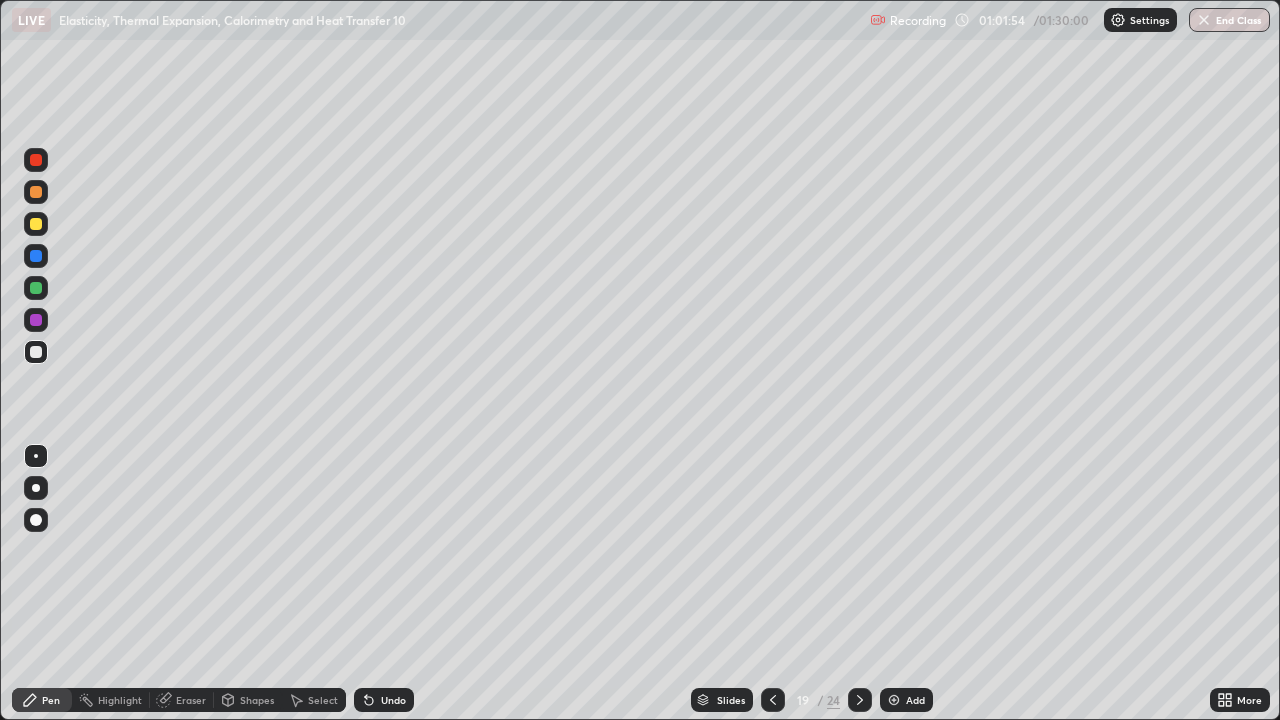click on "Add" at bounding box center [915, 700] 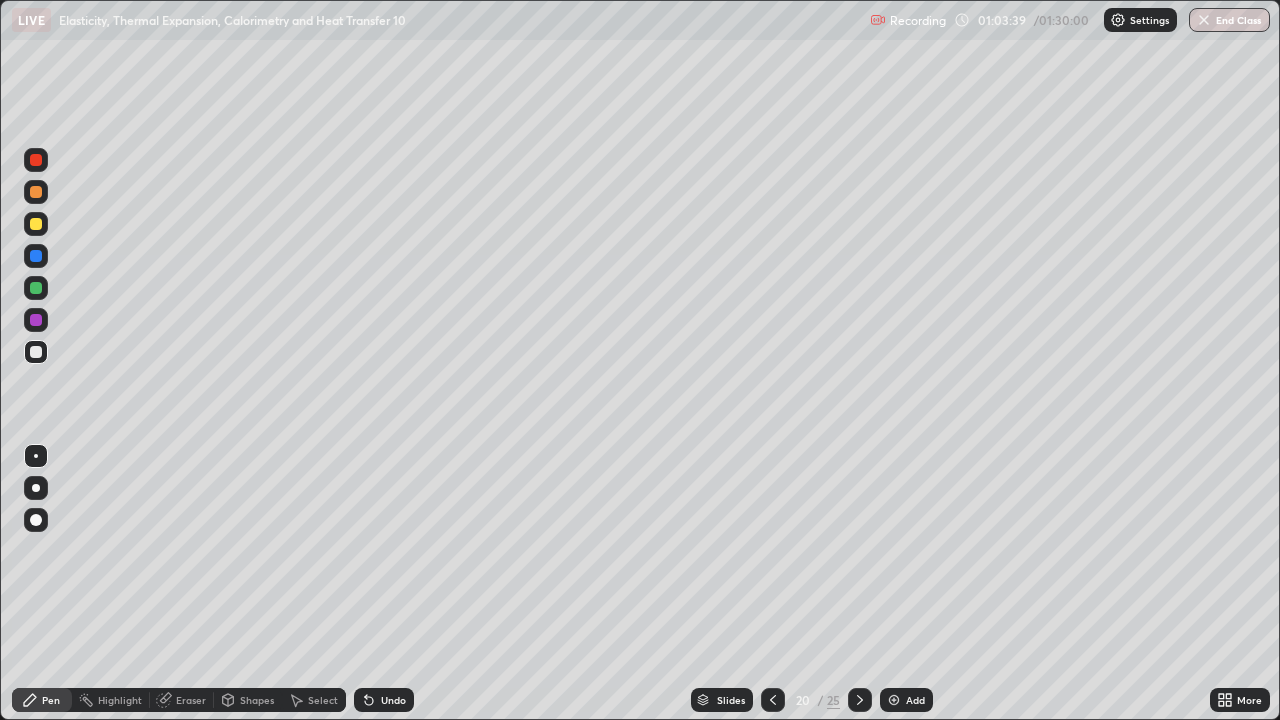 click at bounding box center [36, 224] 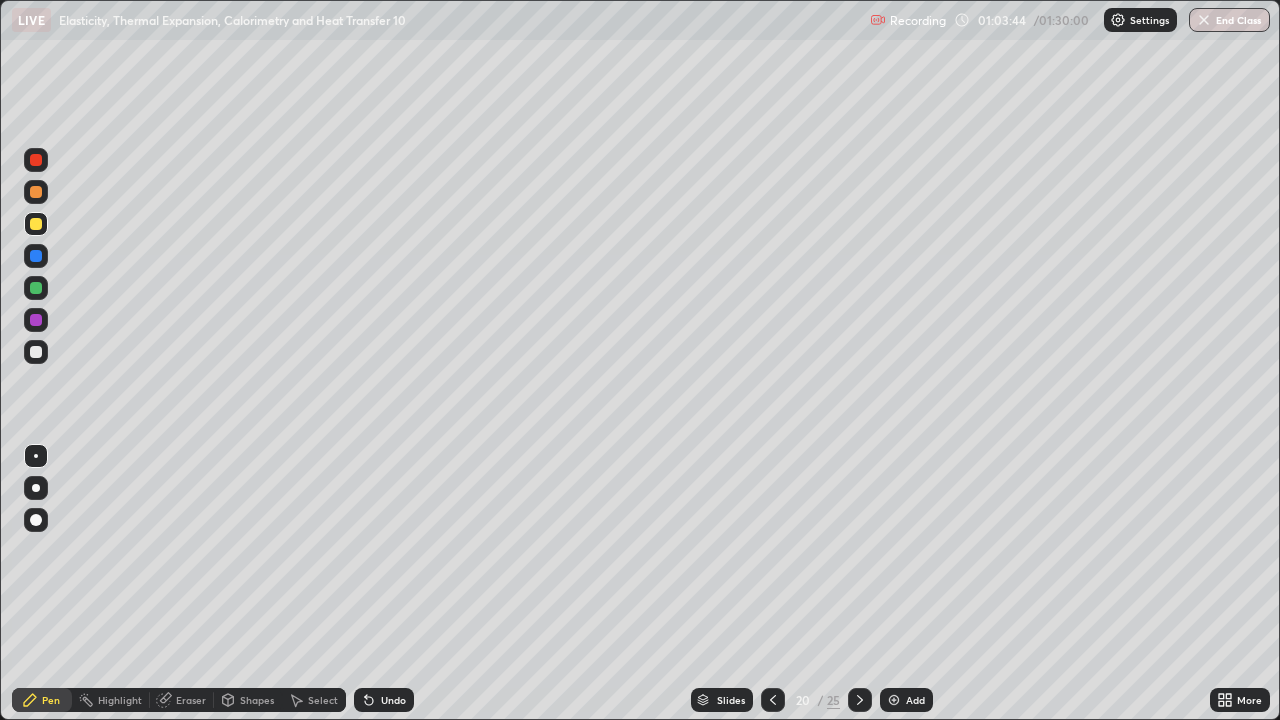 click at bounding box center (36, 352) 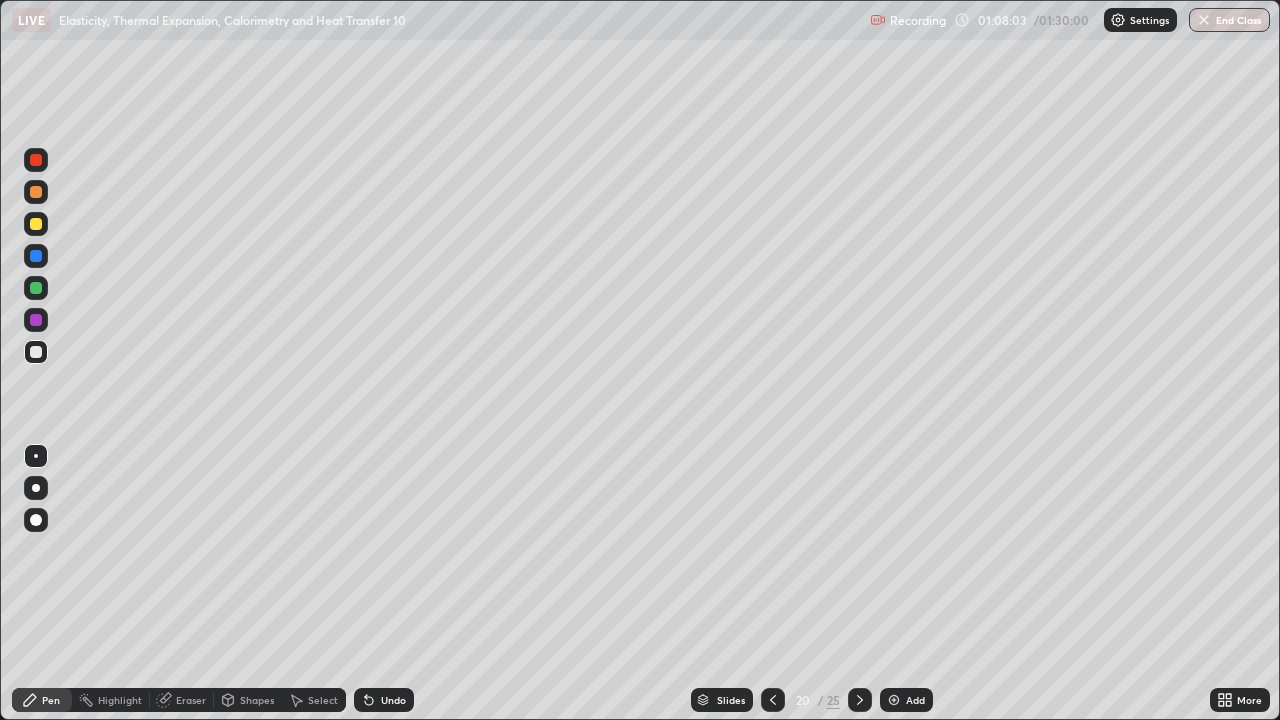 click 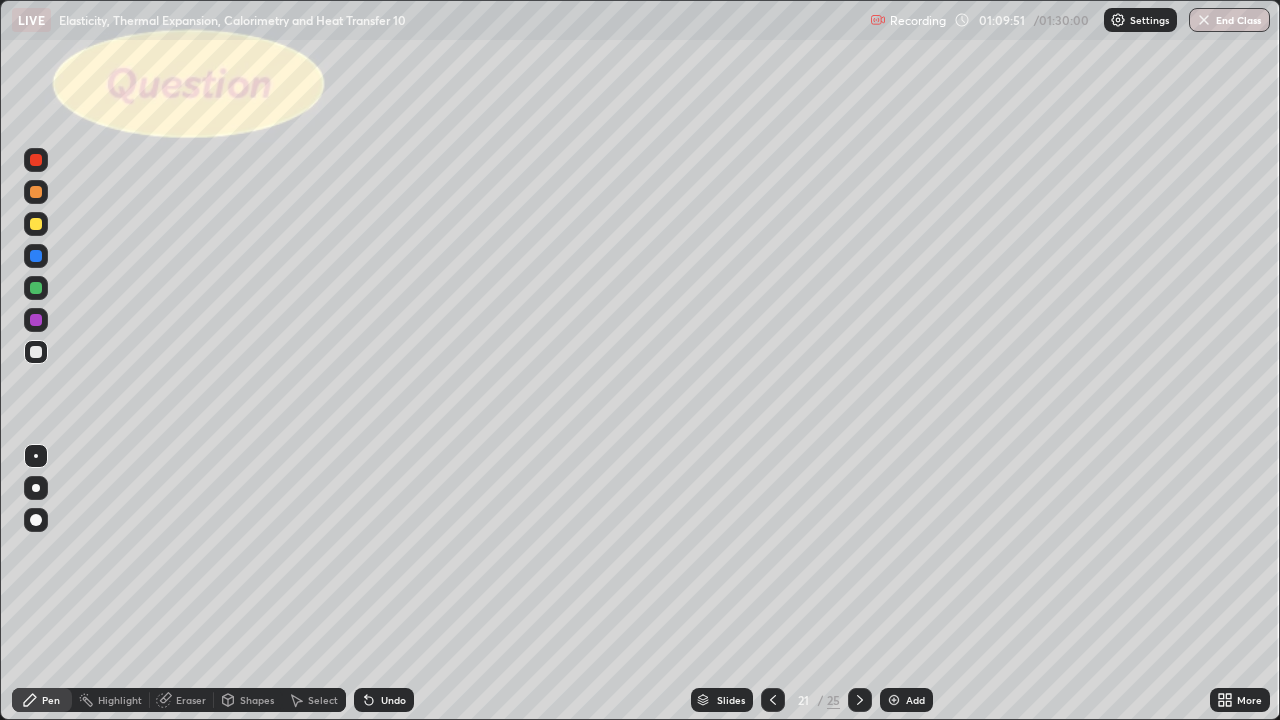 click on "21" at bounding box center (803, 700) 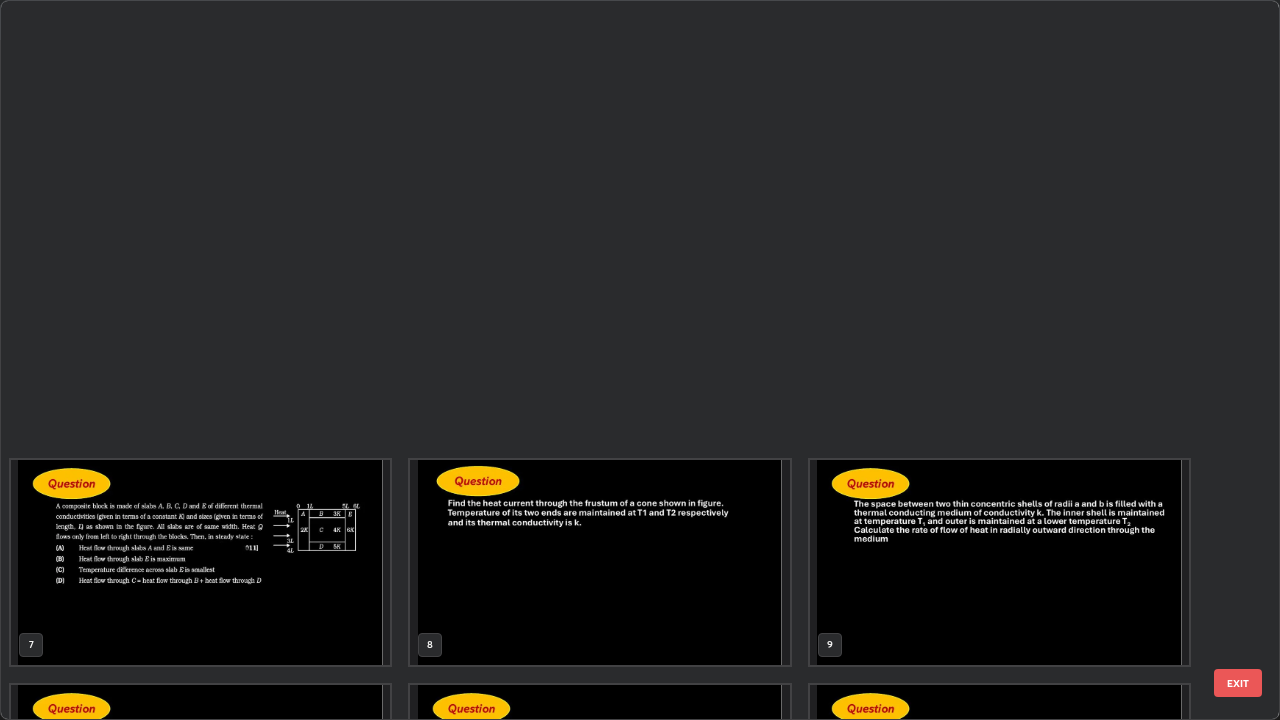 scroll, scrollTop: 854, scrollLeft: 0, axis: vertical 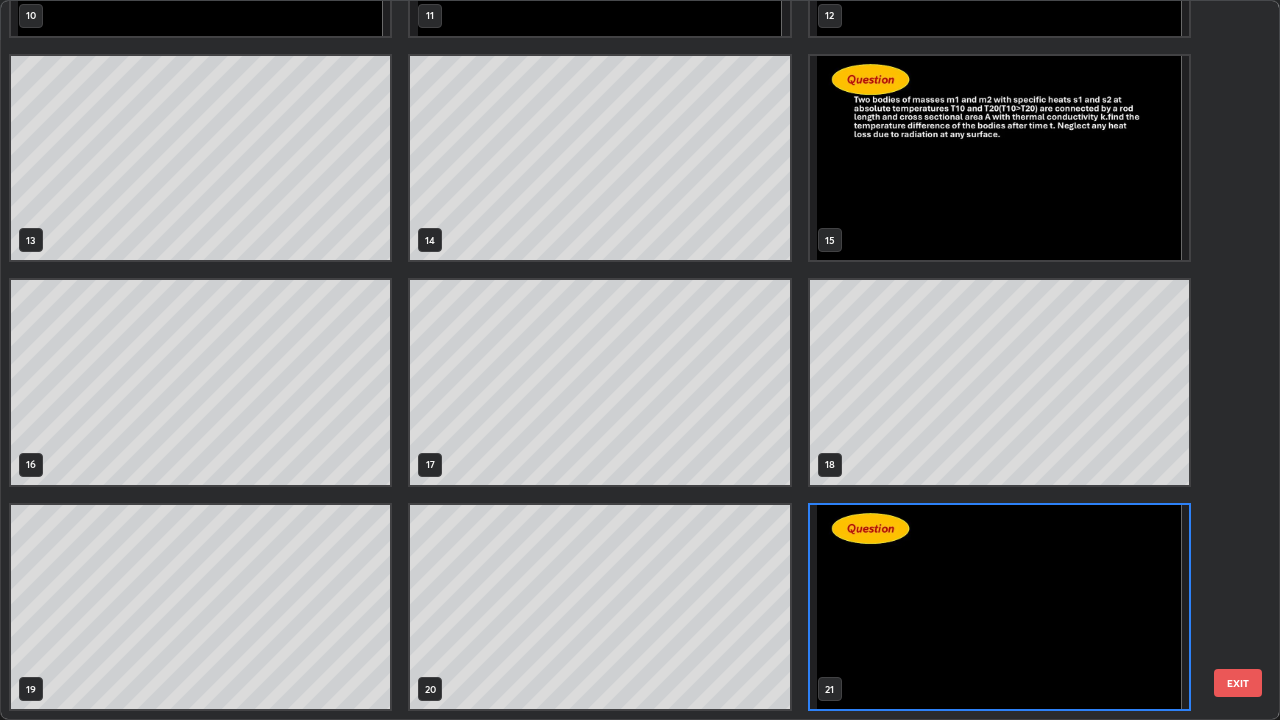click at bounding box center [999, 607] 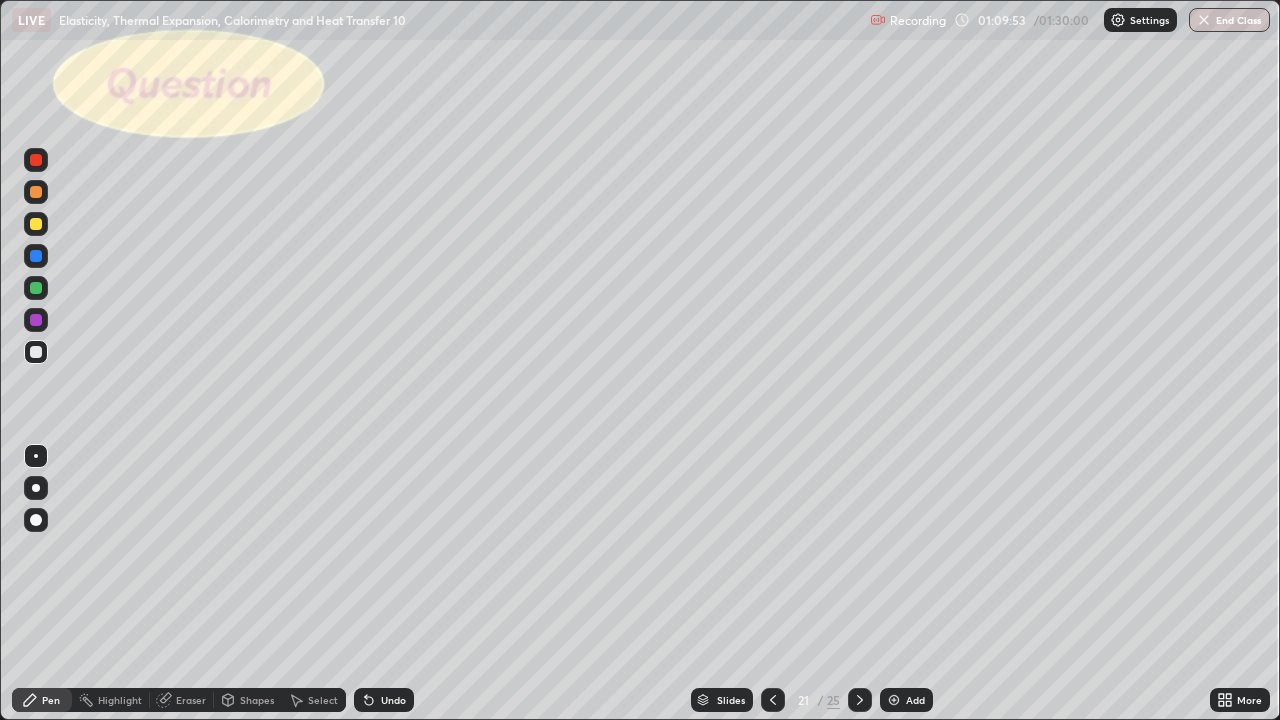 click at bounding box center (999, 607) 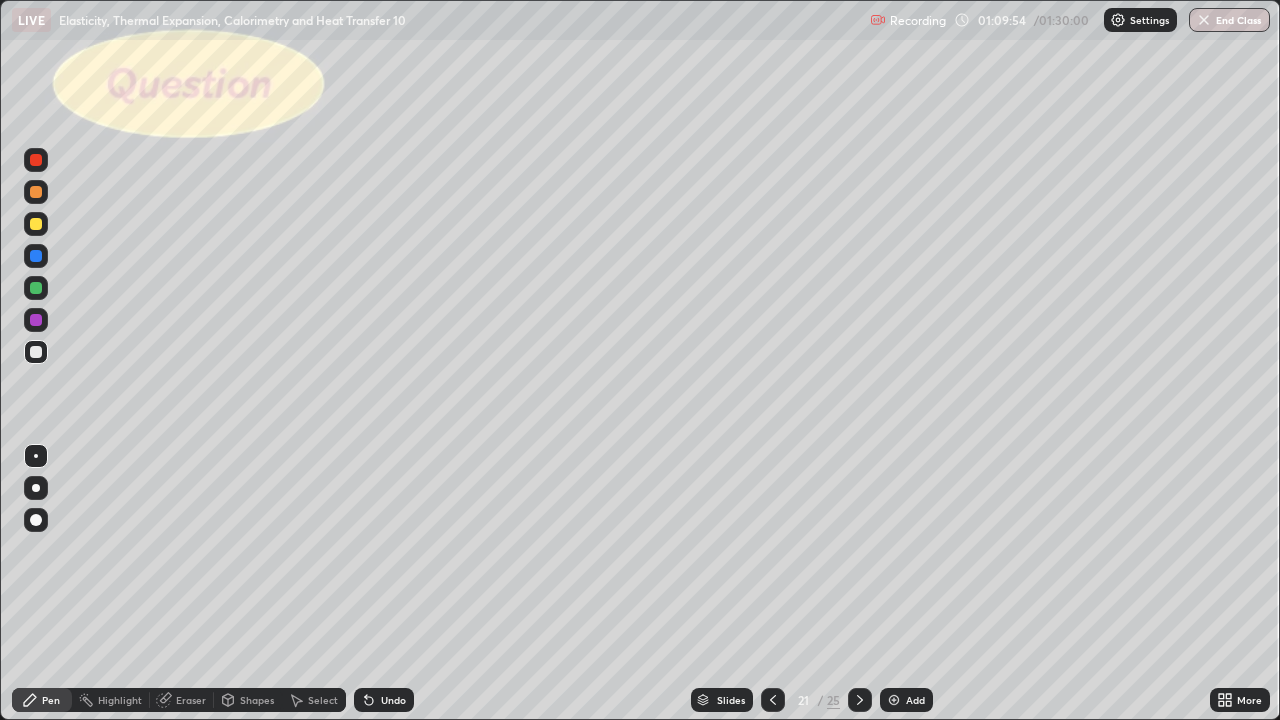 click on "21" at bounding box center (803, 700) 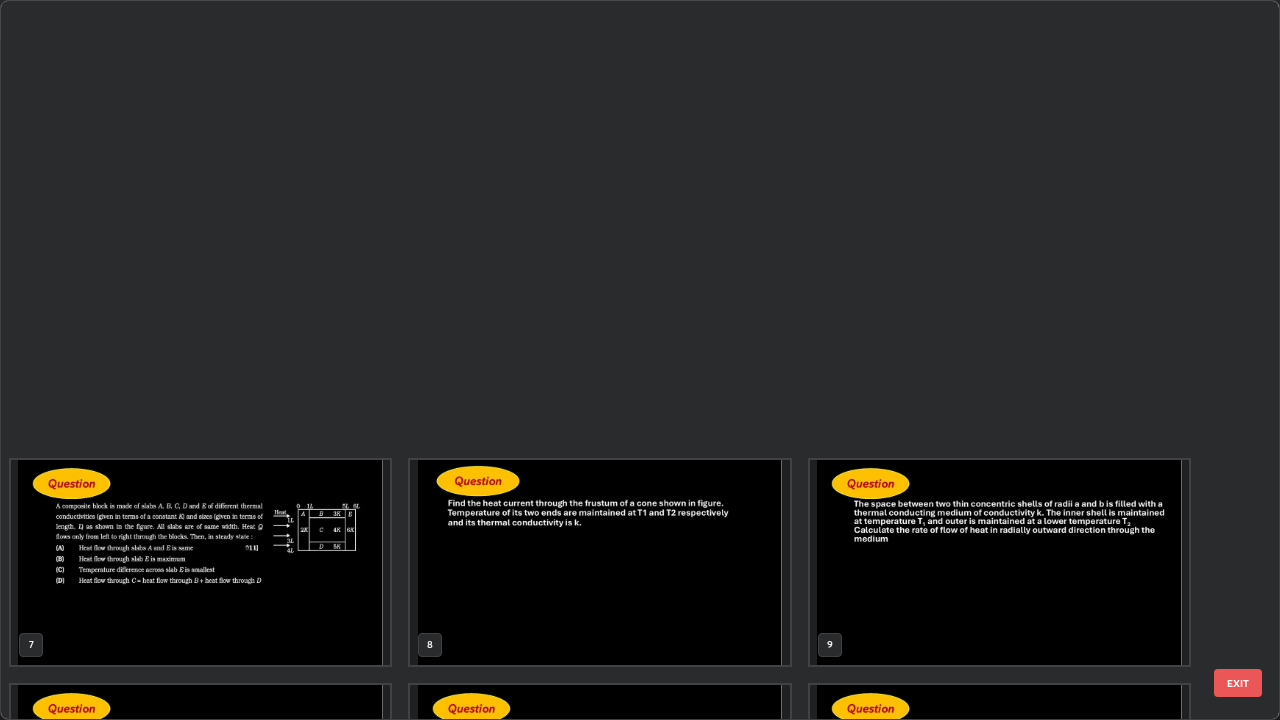 scroll, scrollTop: 854, scrollLeft: 0, axis: vertical 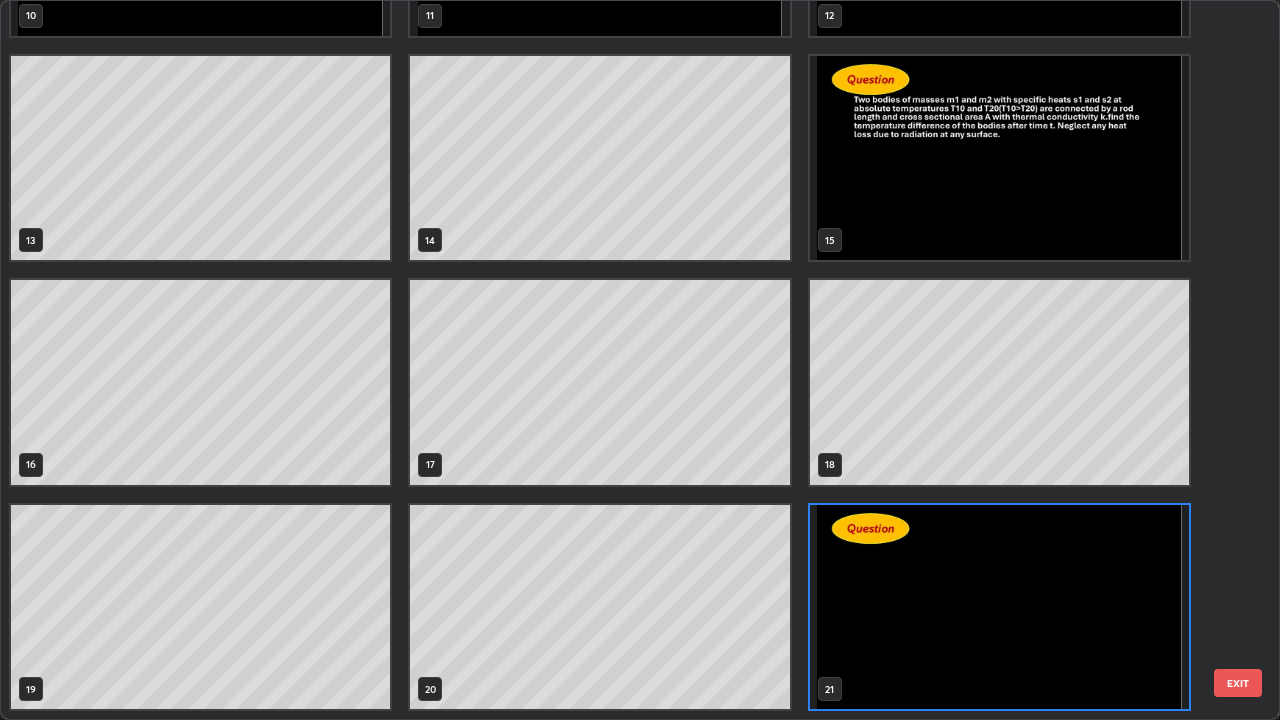 click at bounding box center [999, 607] 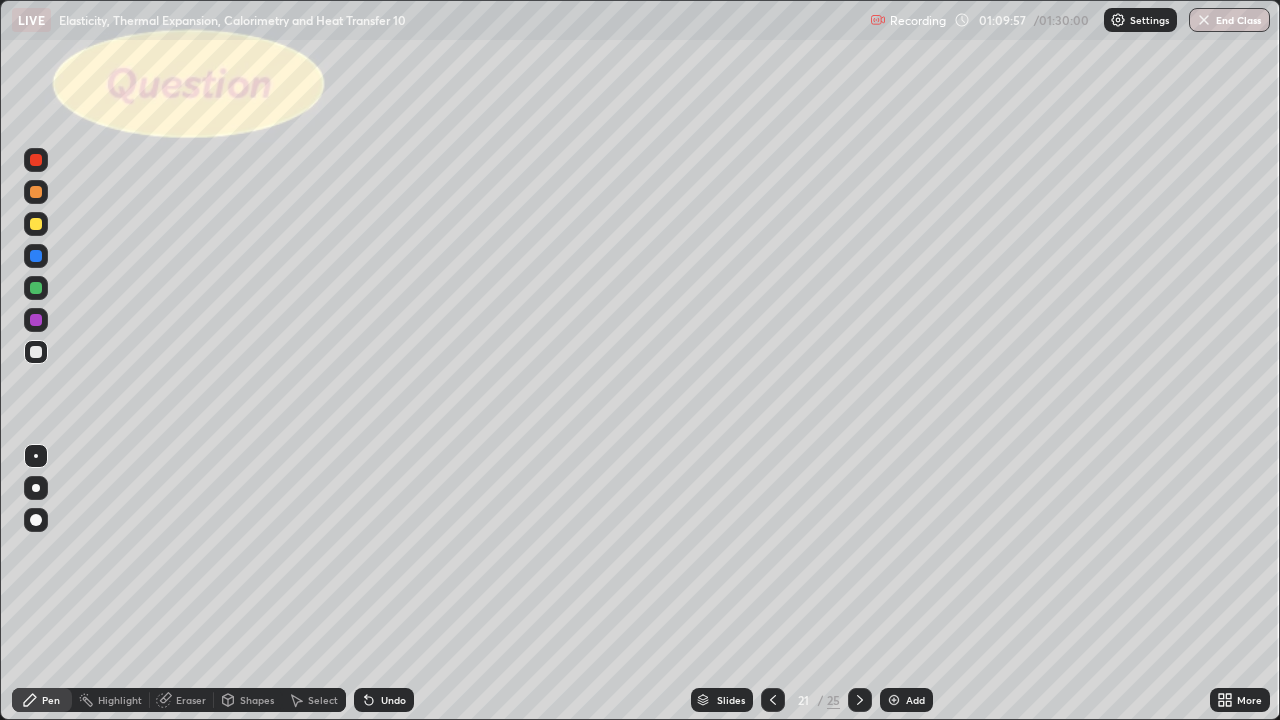 click at bounding box center [773, 700] 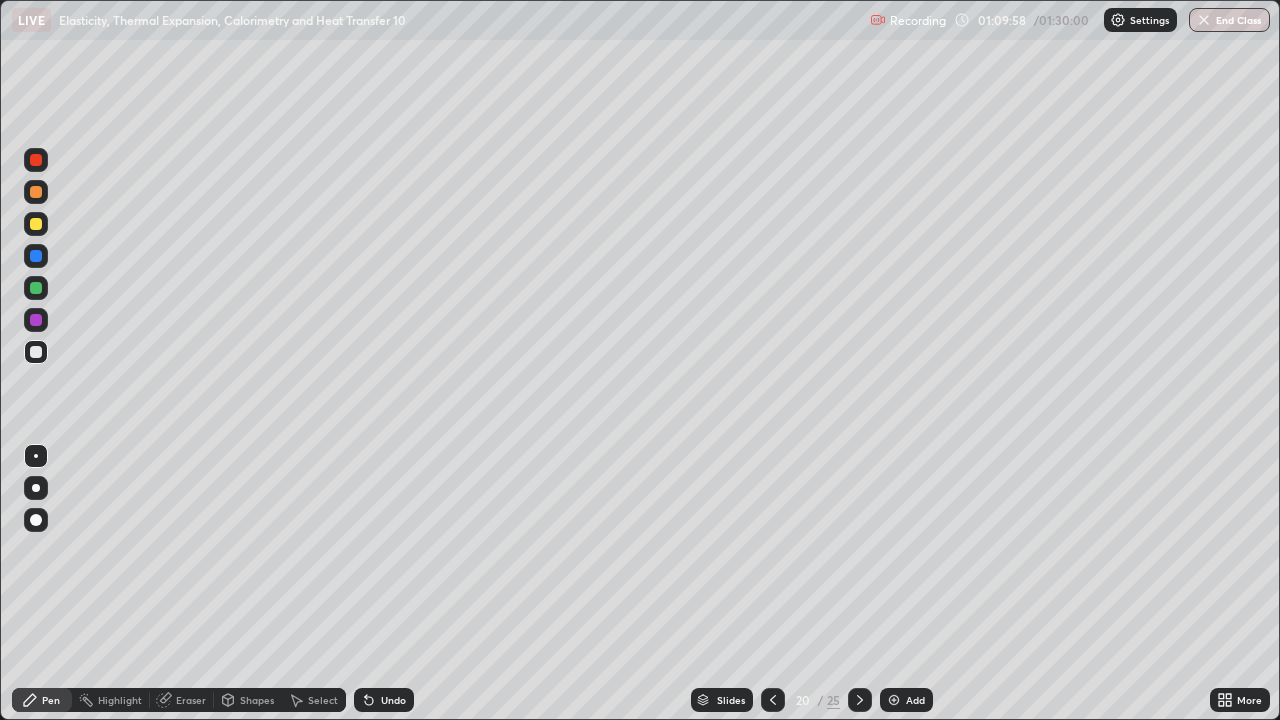 click at bounding box center [894, 700] 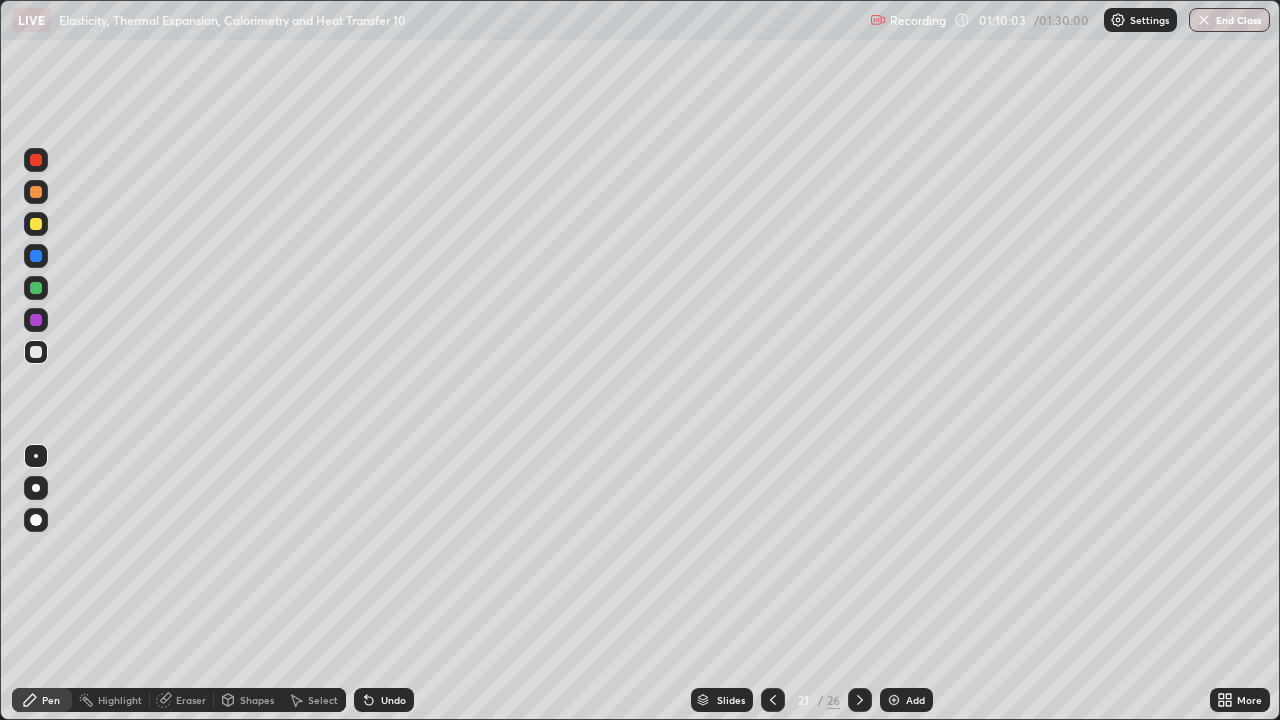 click at bounding box center [36, 352] 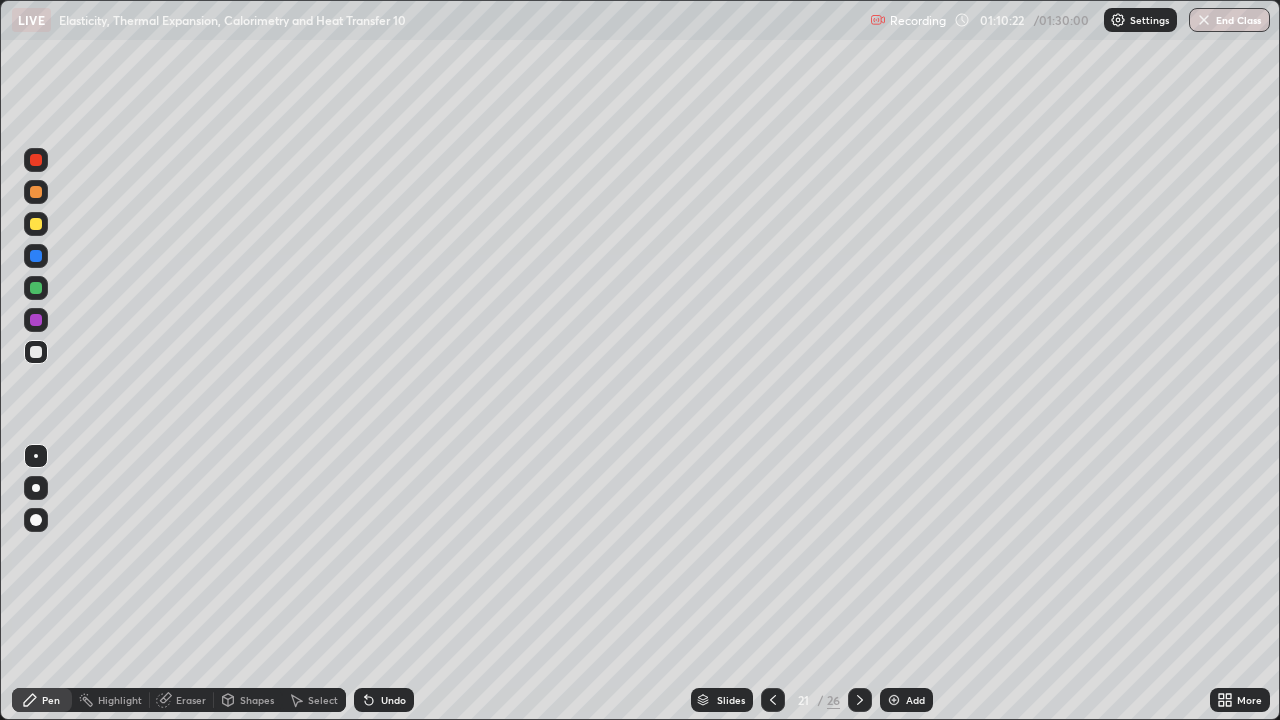 click at bounding box center (36, 224) 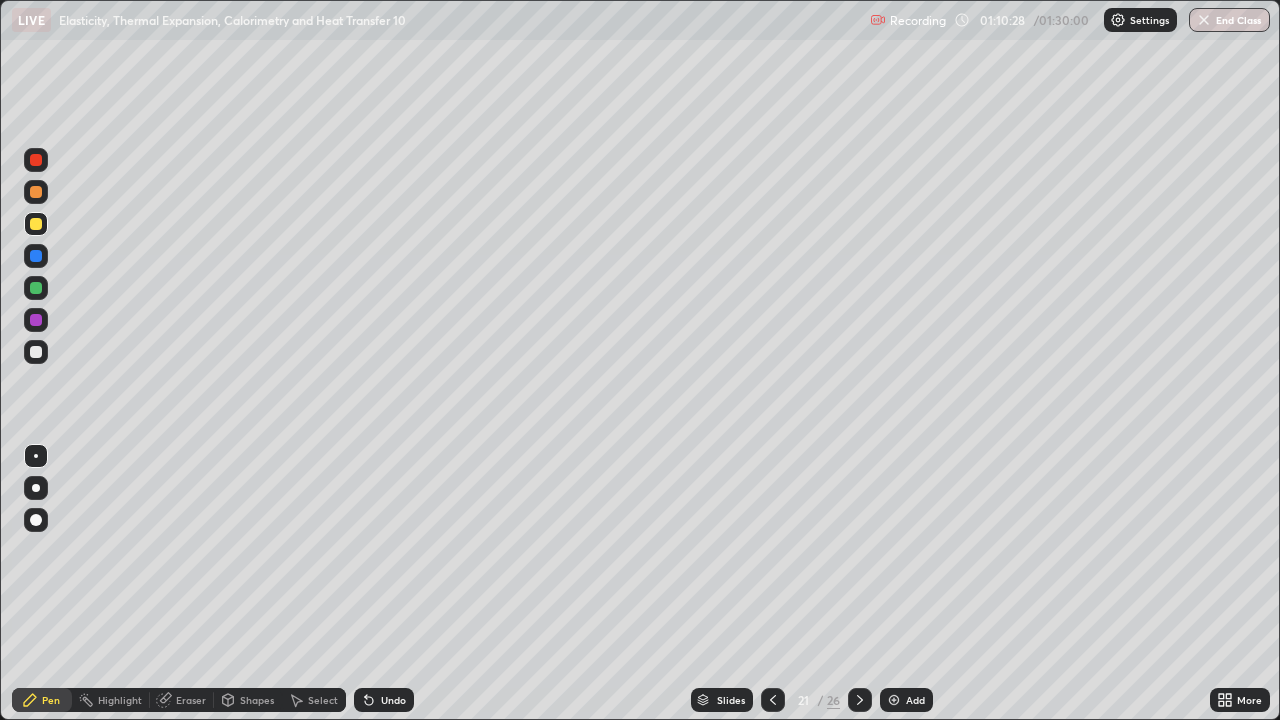 click at bounding box center (36, 288) 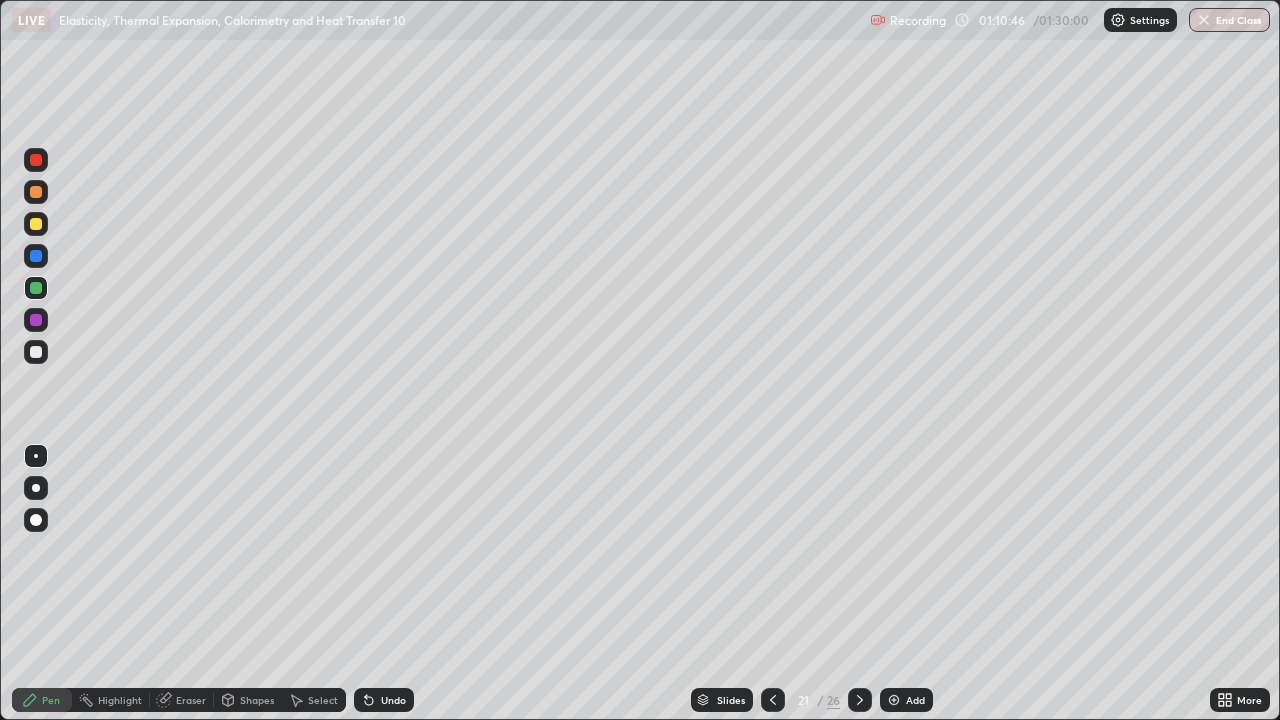 click at bounding box center (36, 352) 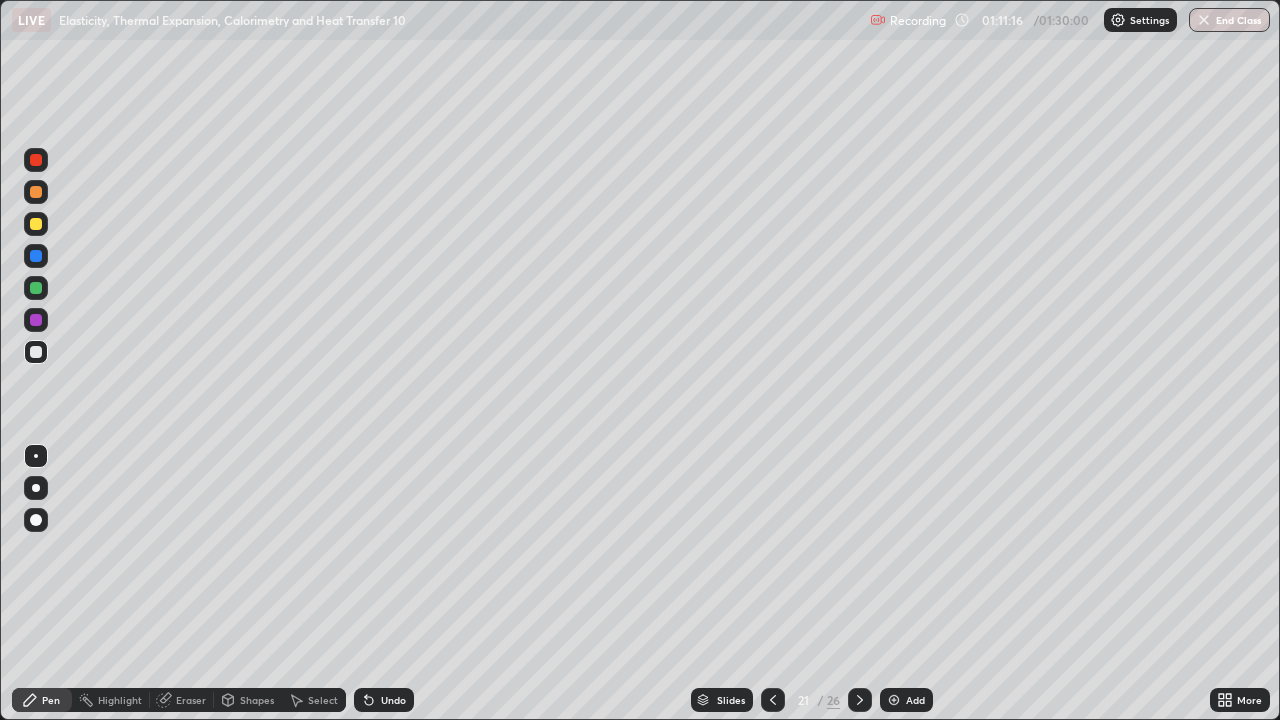 click on "Undo" at bounding box center (384, 700) 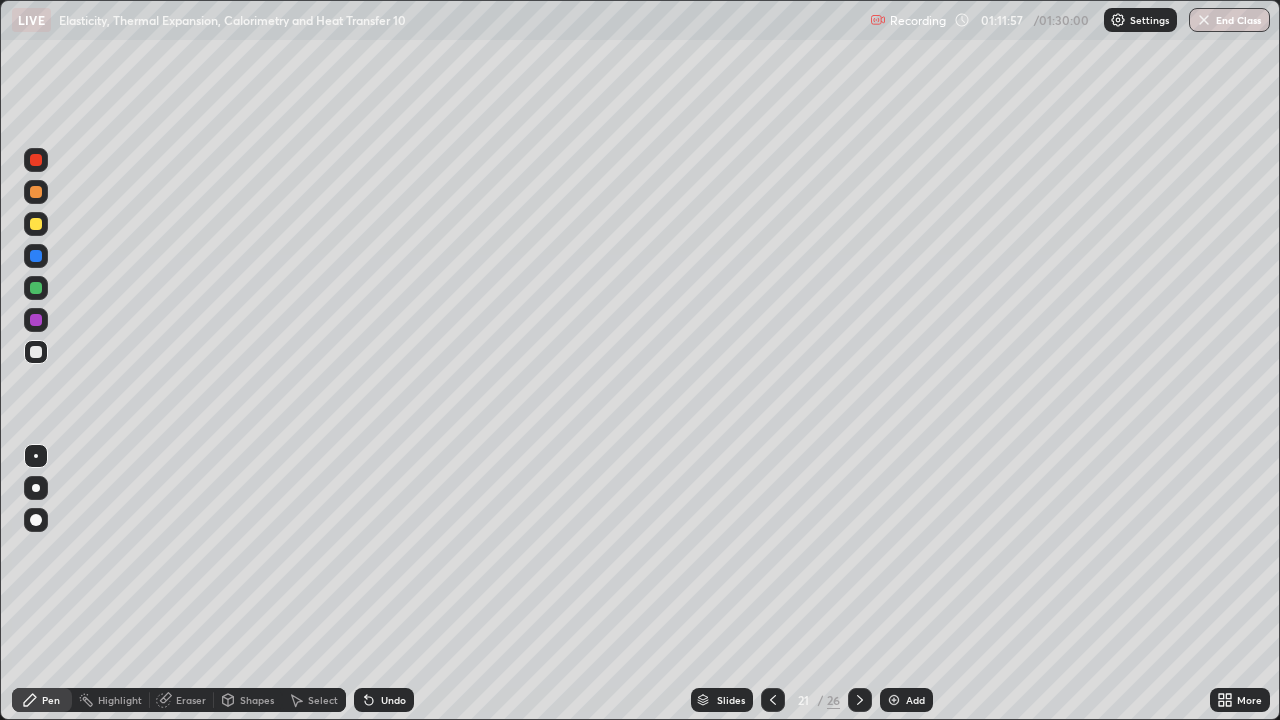 click on "Undo" at bounding box center [393, 700] 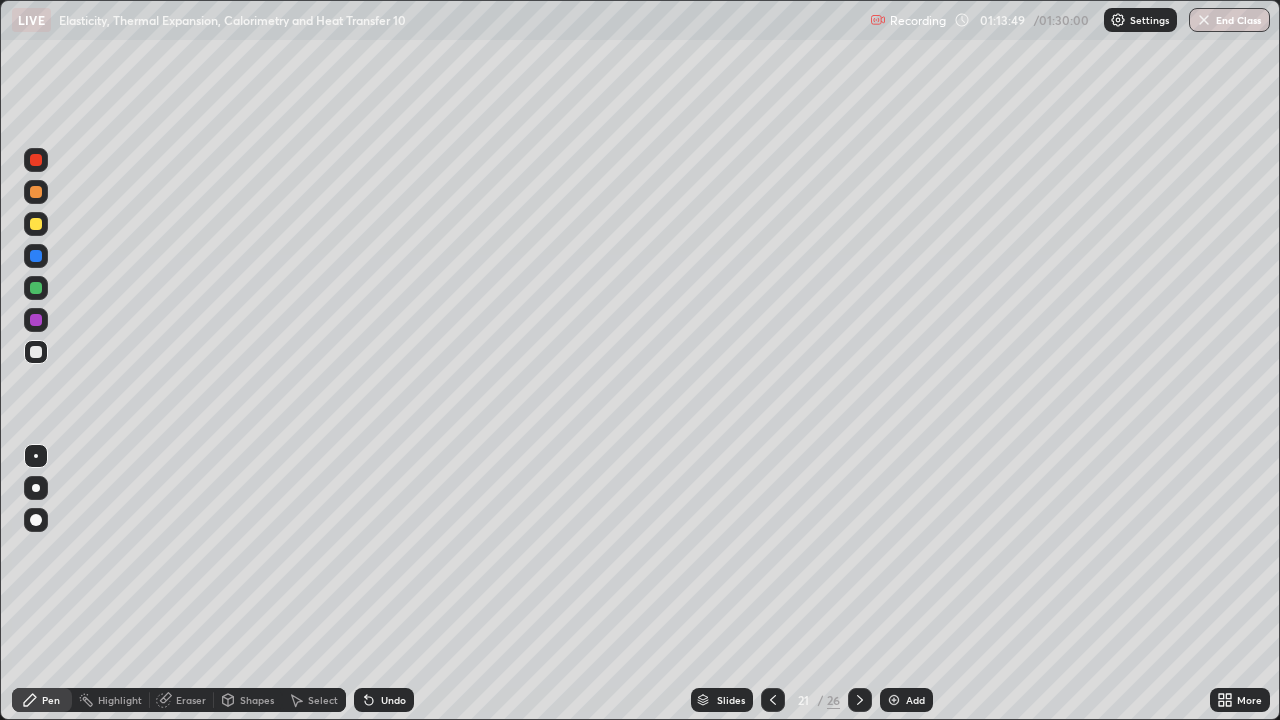 click at bounding box center [36, 288] 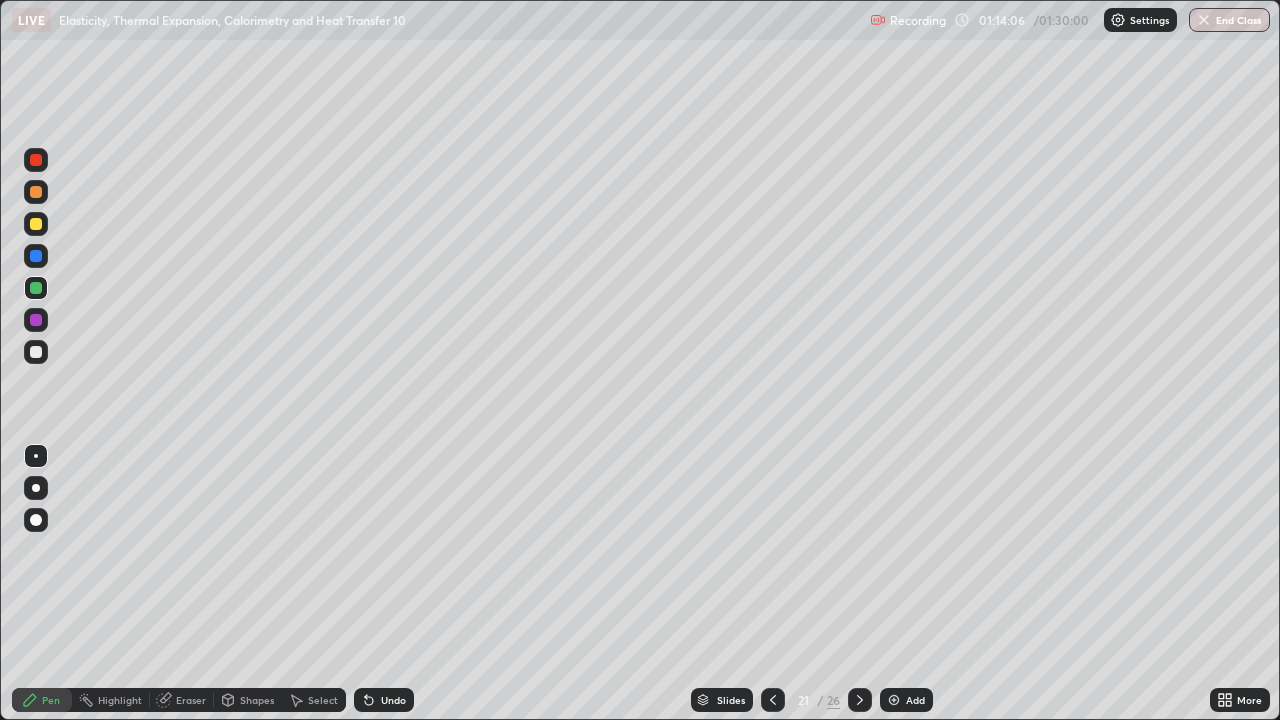 click on "Undo" at bounding box center (393, 700) 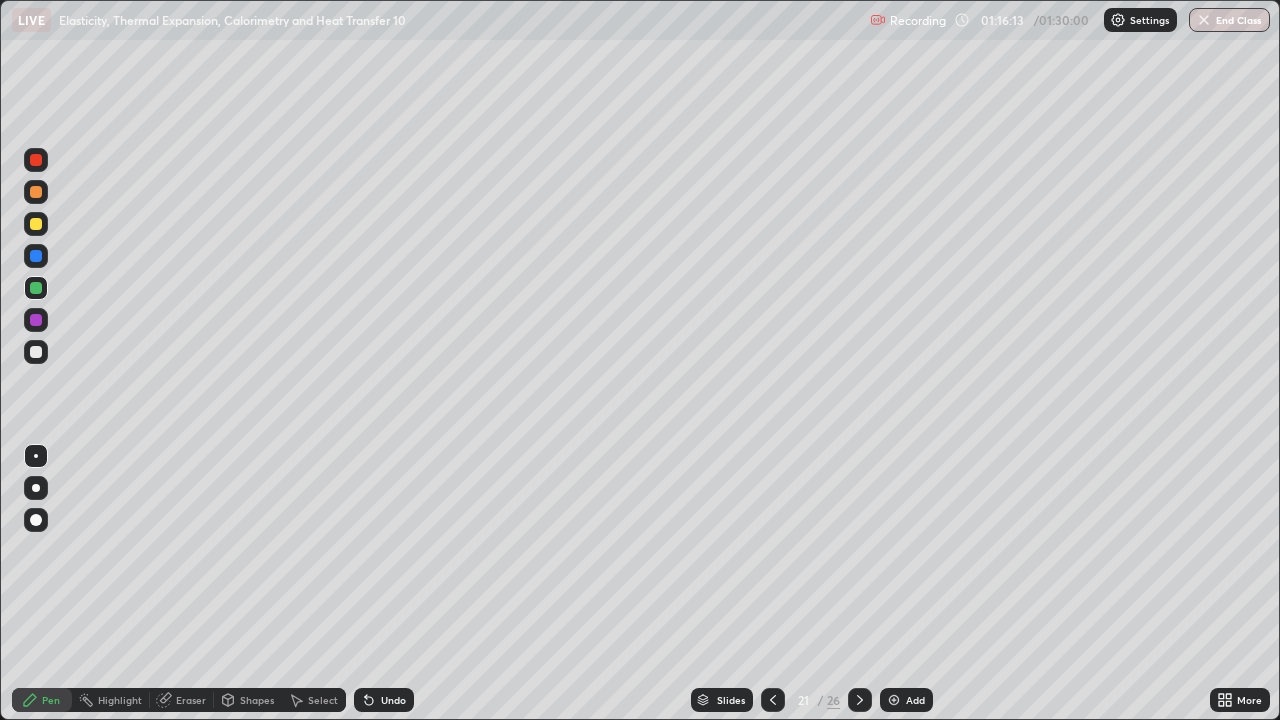 click at bounding box center [894, 700] 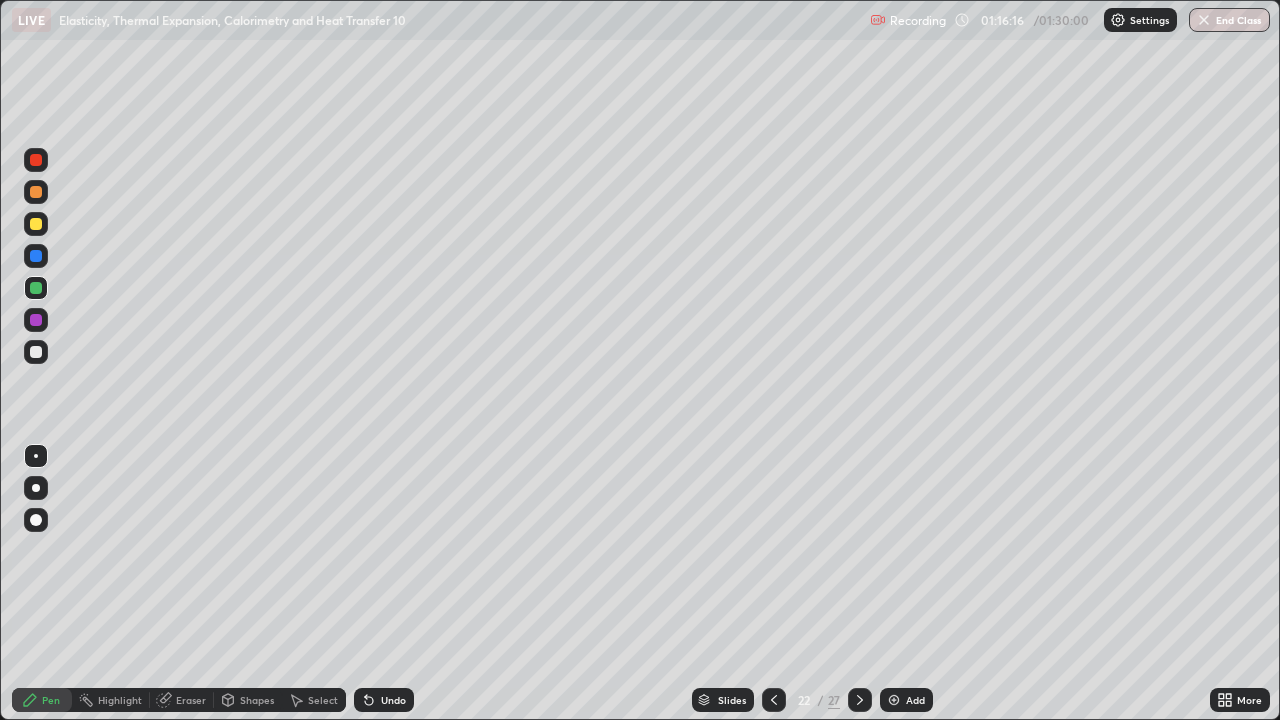 click at bounding box center (36, 224) 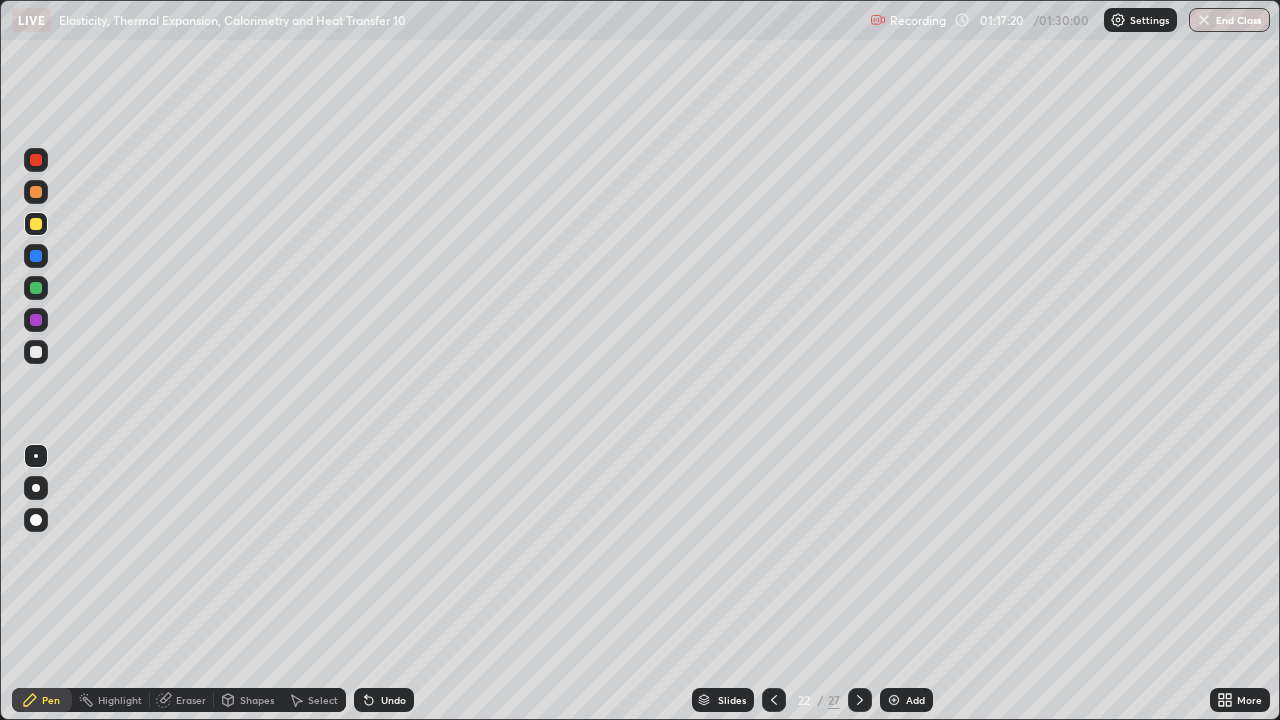 click at bounding box center (36, 288) 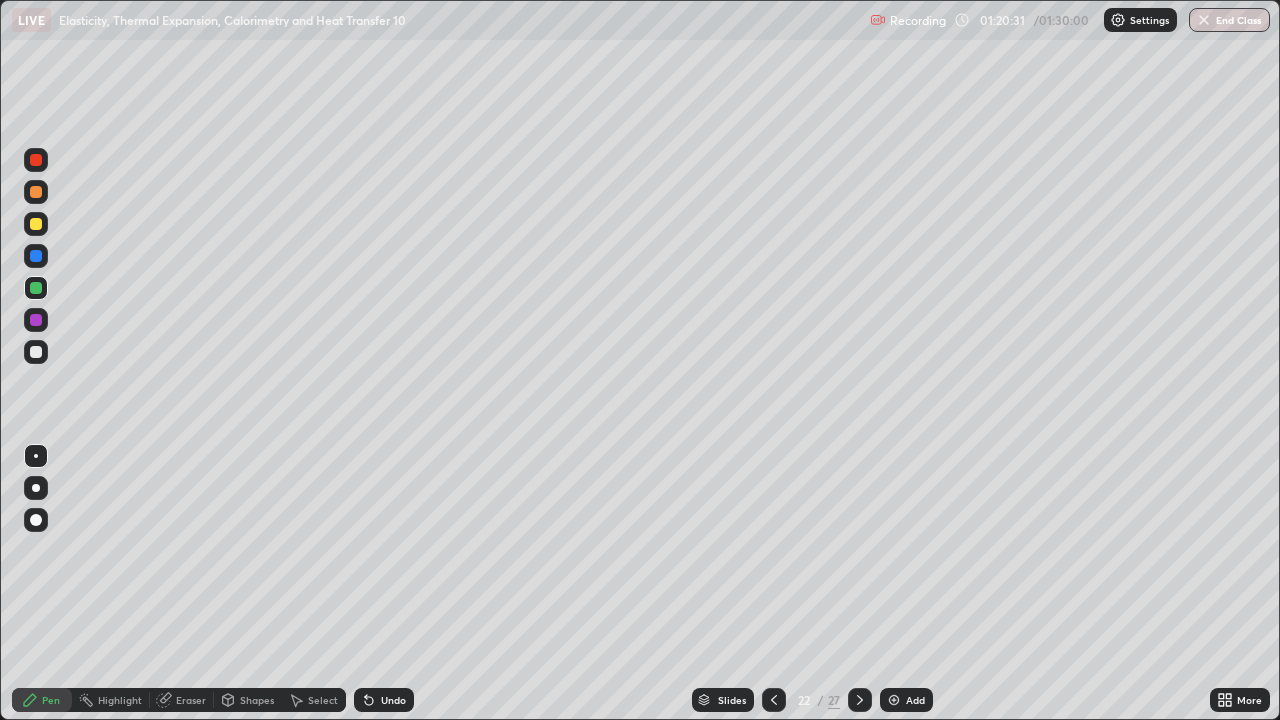 click at bounding box center [894, 700] 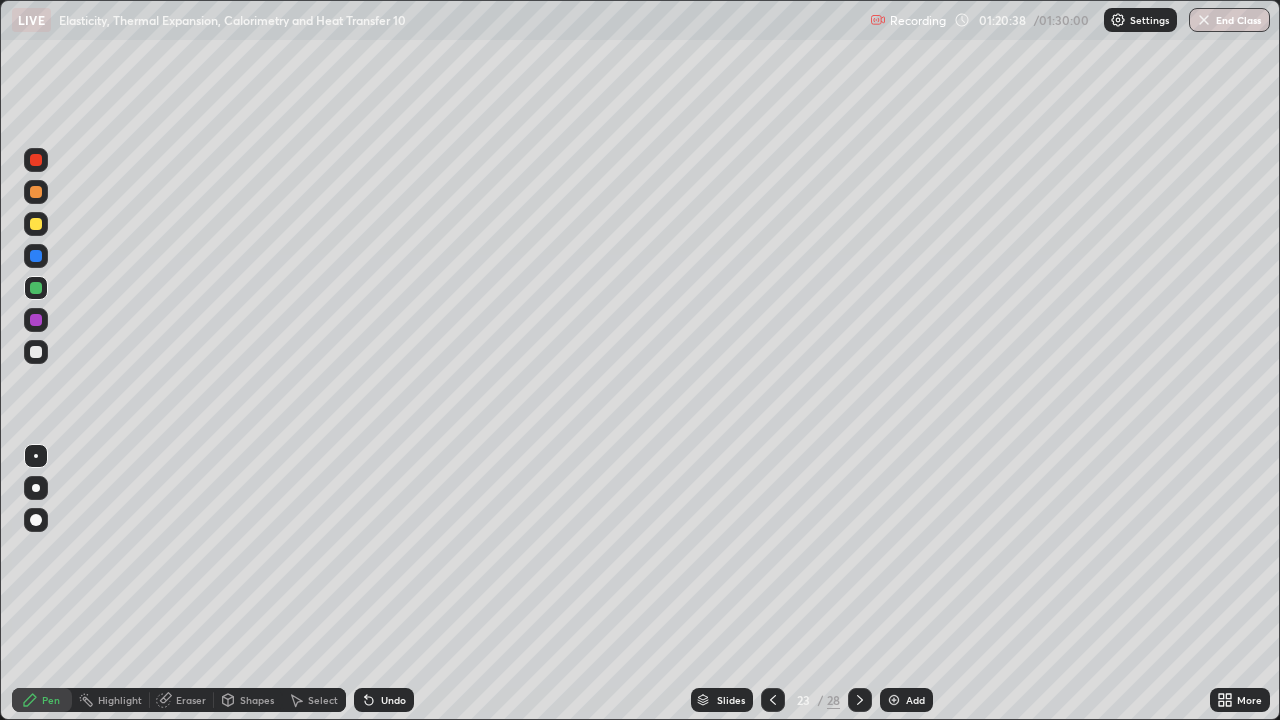 click at bounding box center [36, 224] 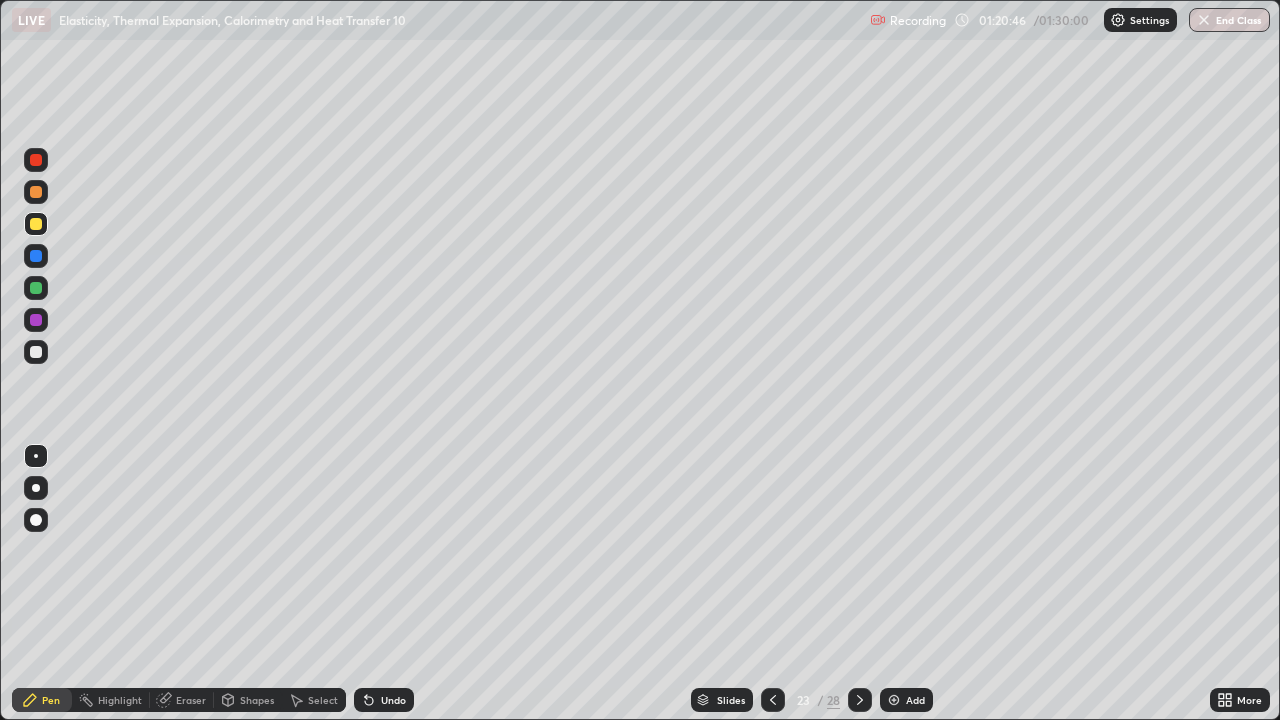 click at bounding box center (36, 352) 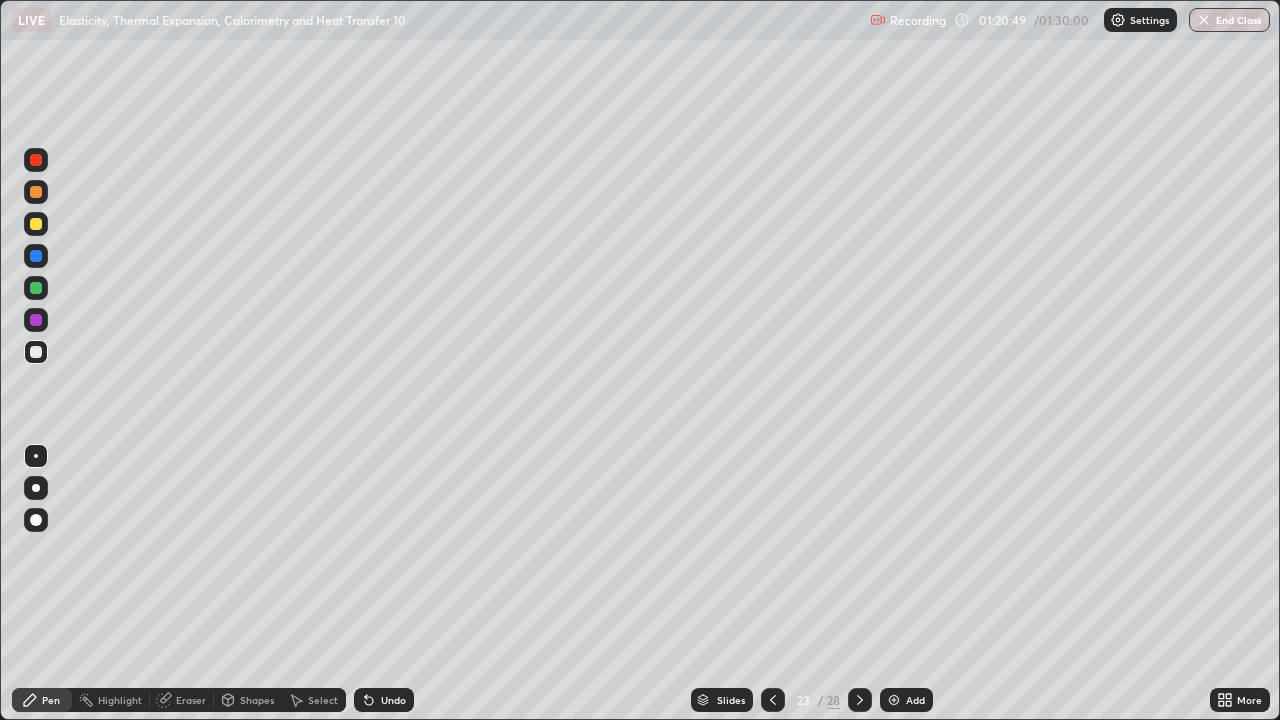 click 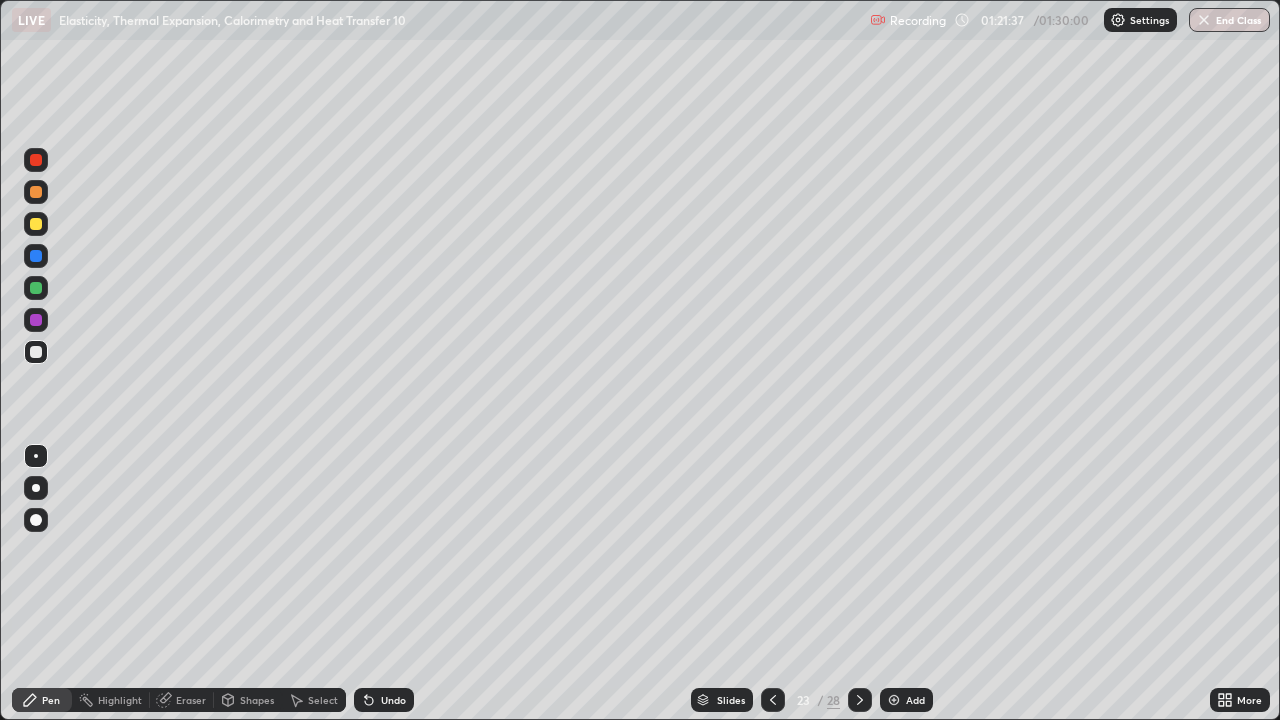 click at bounding box center [36, 224] 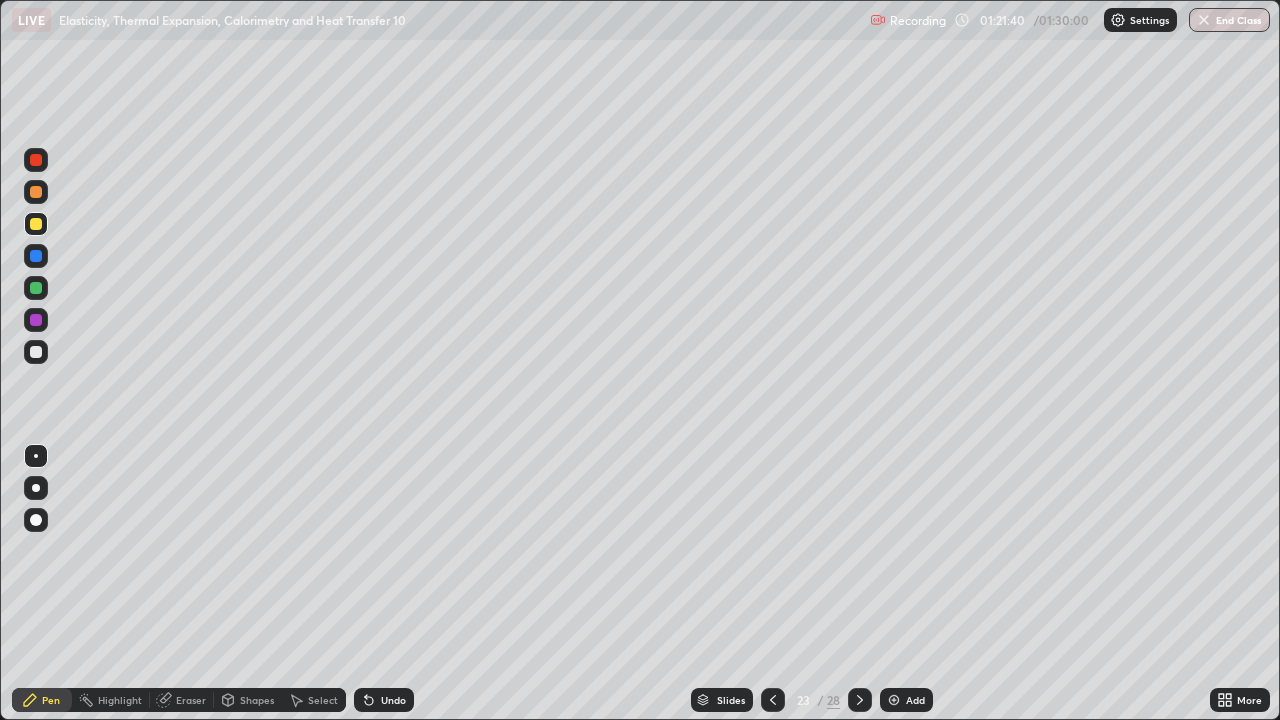 click on "Undo" at bounding box center [393, 700] 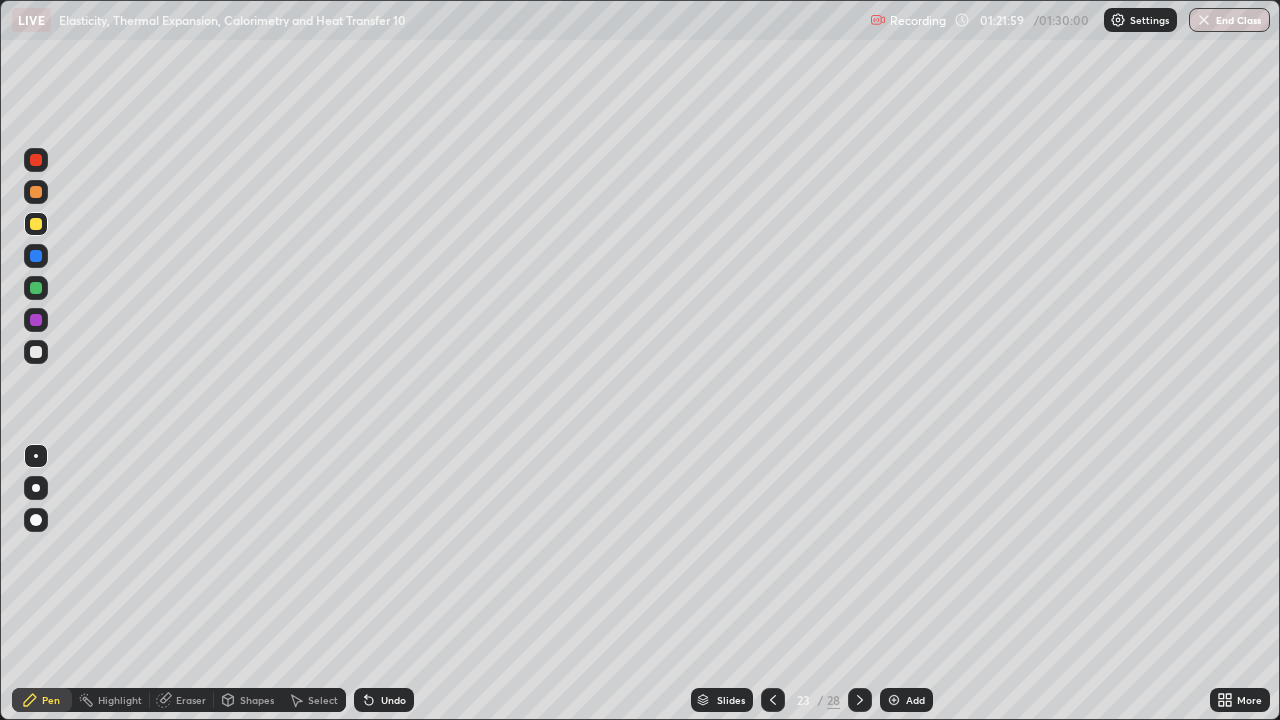 click at bounding box center (36, 352) 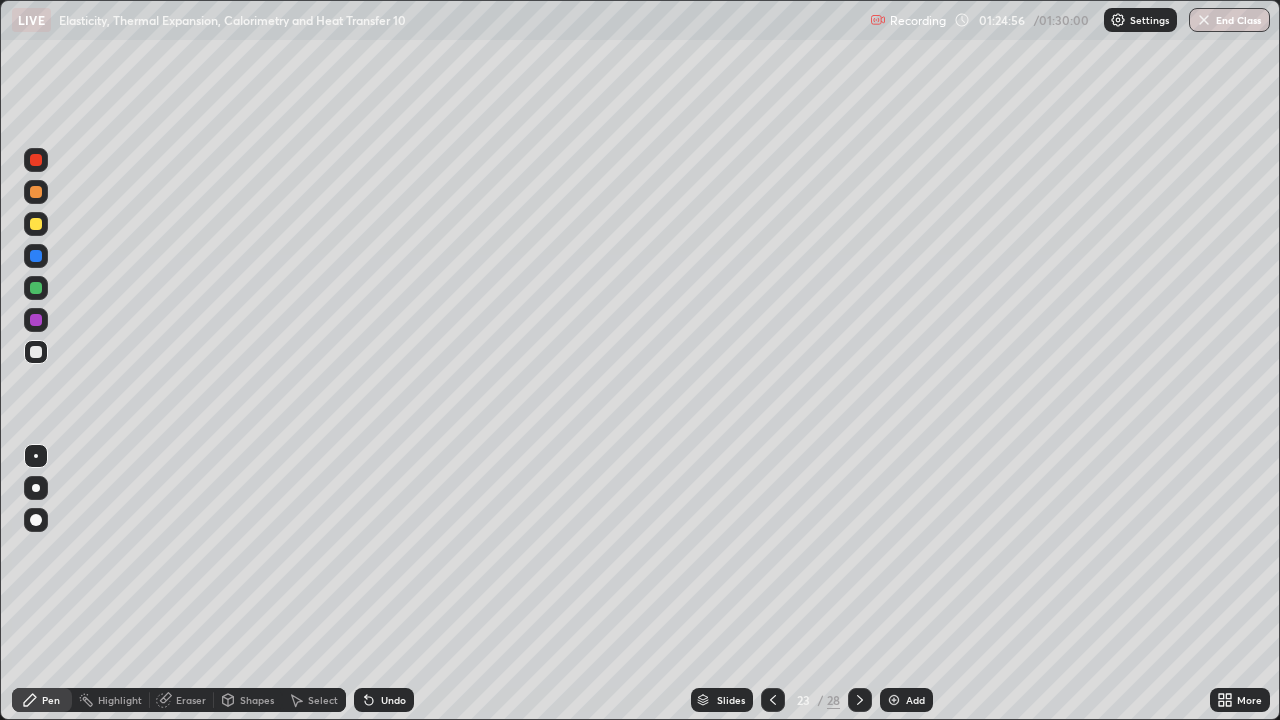 click on "Add" at bounding box center [915, 700] 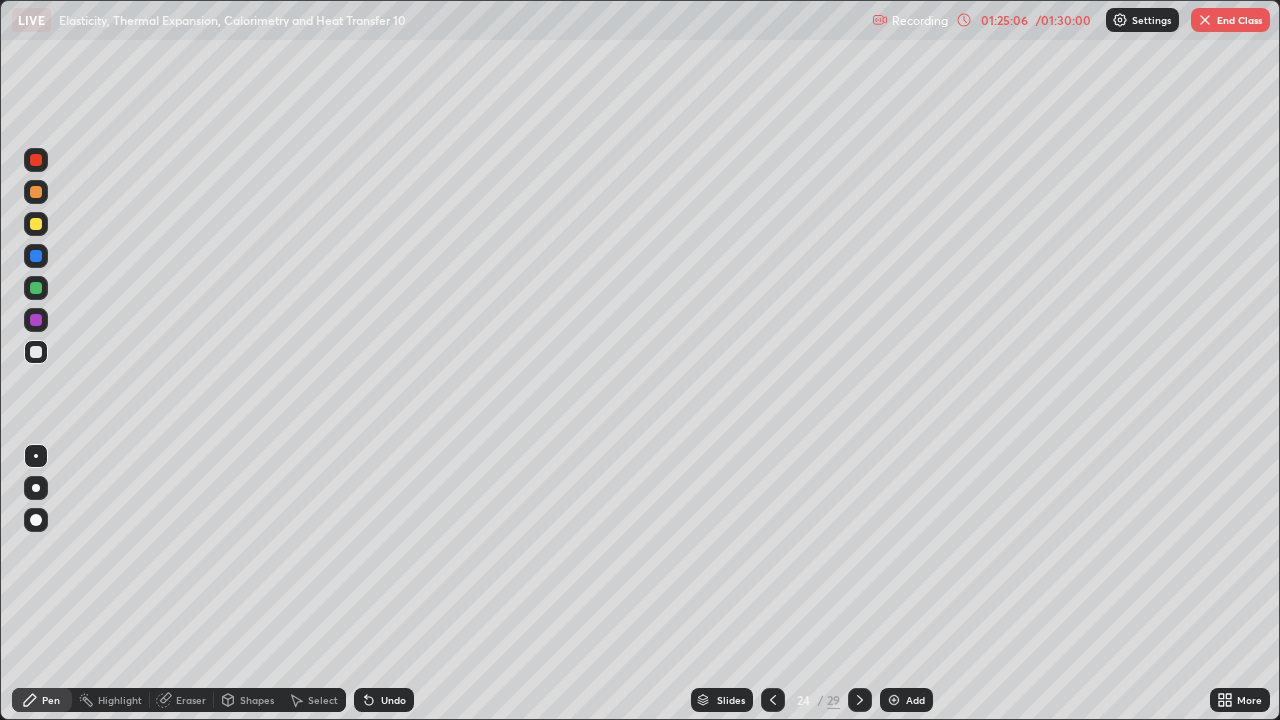 click on "Undo" at bounding box center [393, 700] 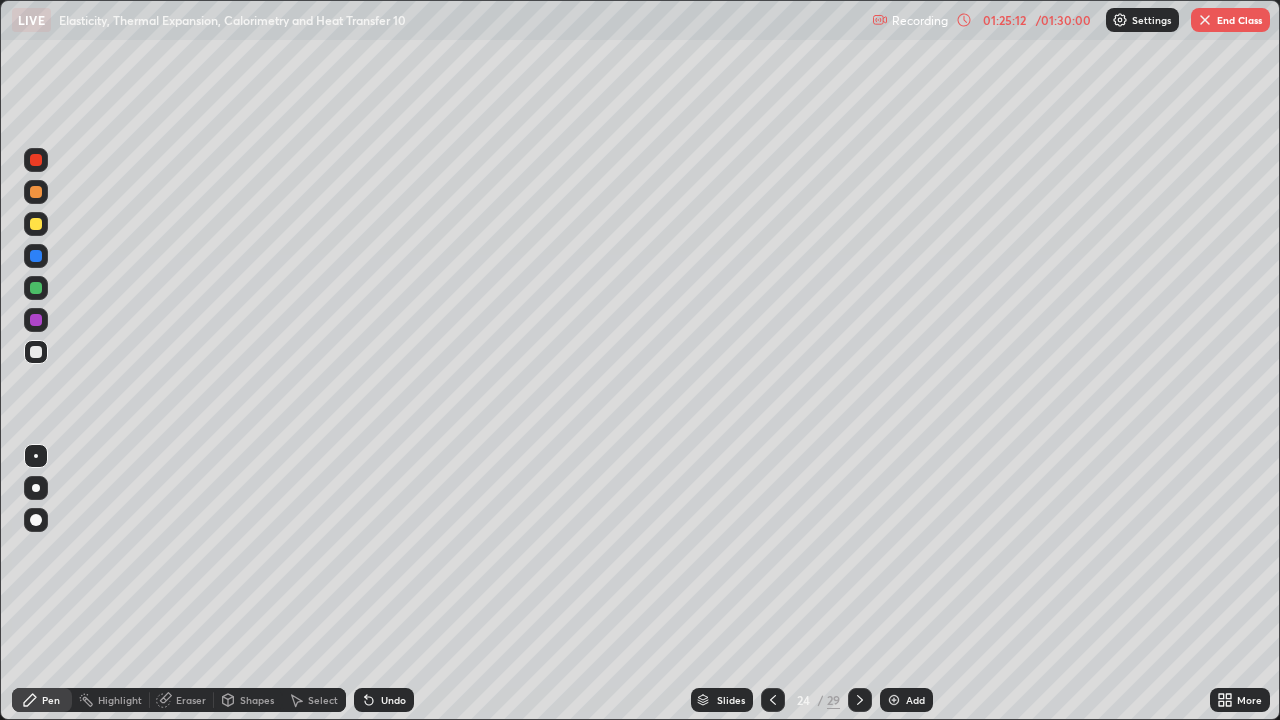 click on "Undo" at bounding box center [393, 700] 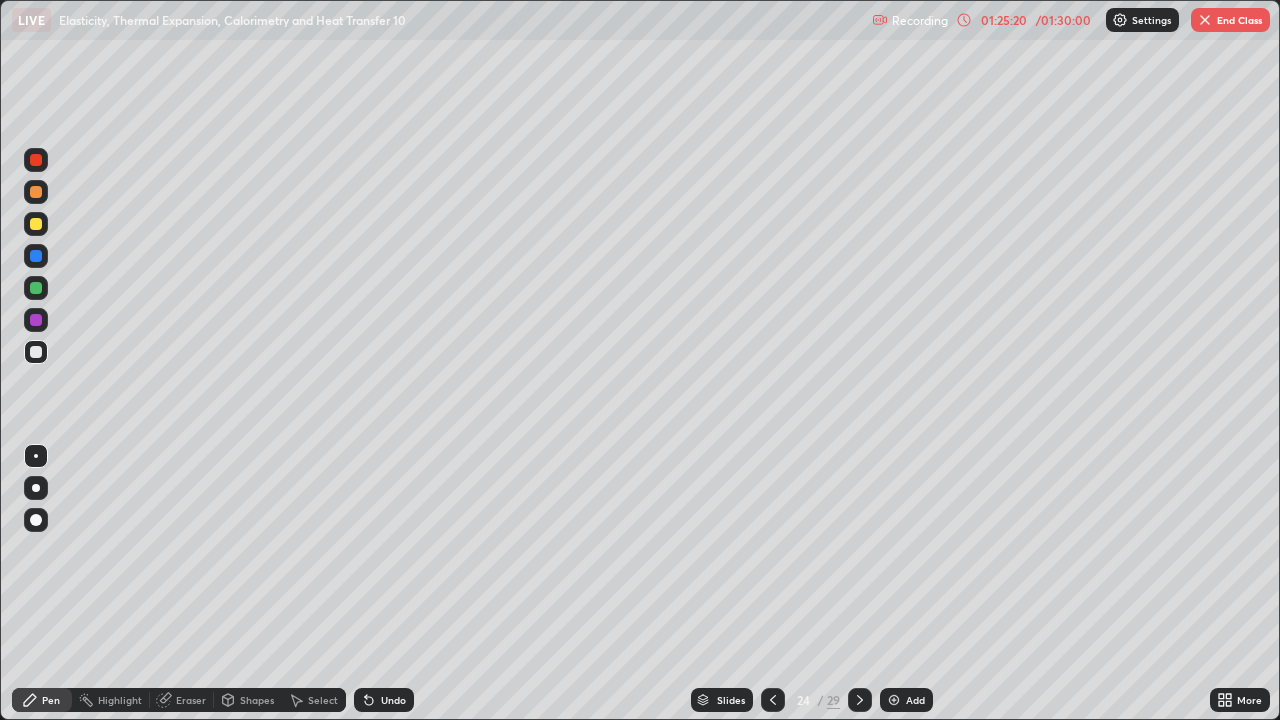 click on "Undo" at bounding box center (384, 700) 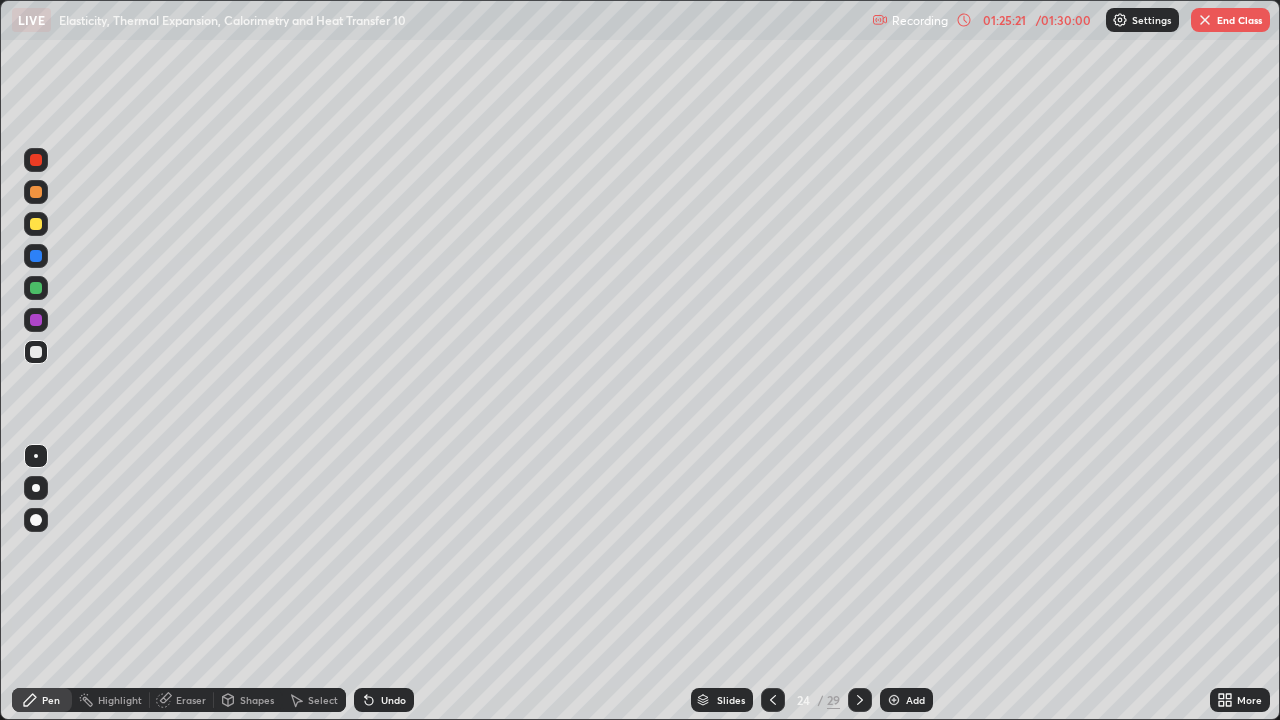 click on "Undo" at bounding box center (393, 700) 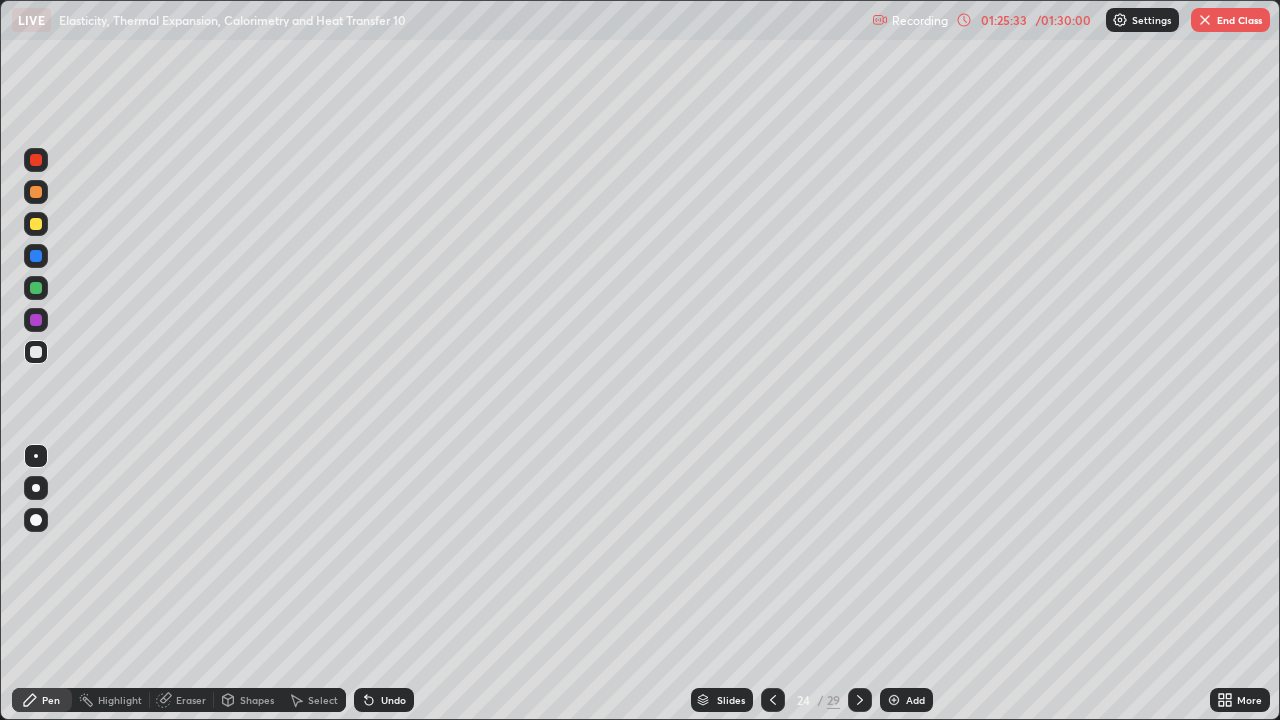 click at bounding box center [36, 224] 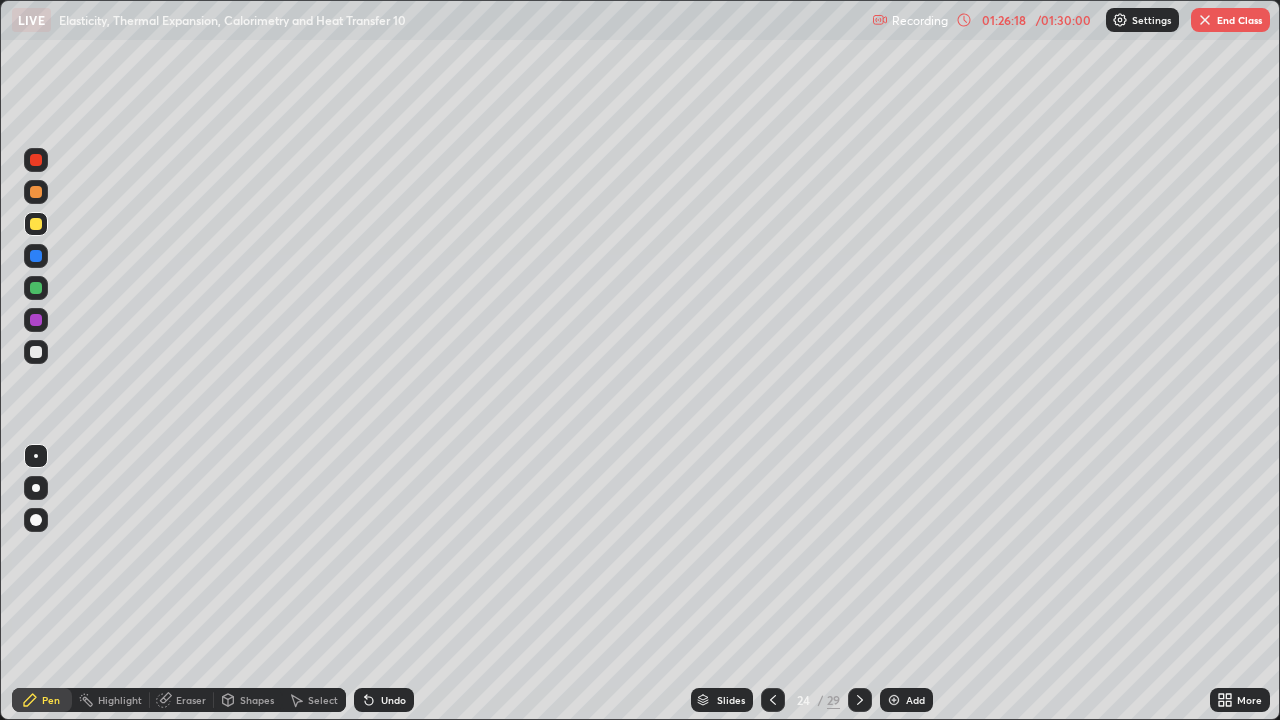 click at bounding box center [36, 352] 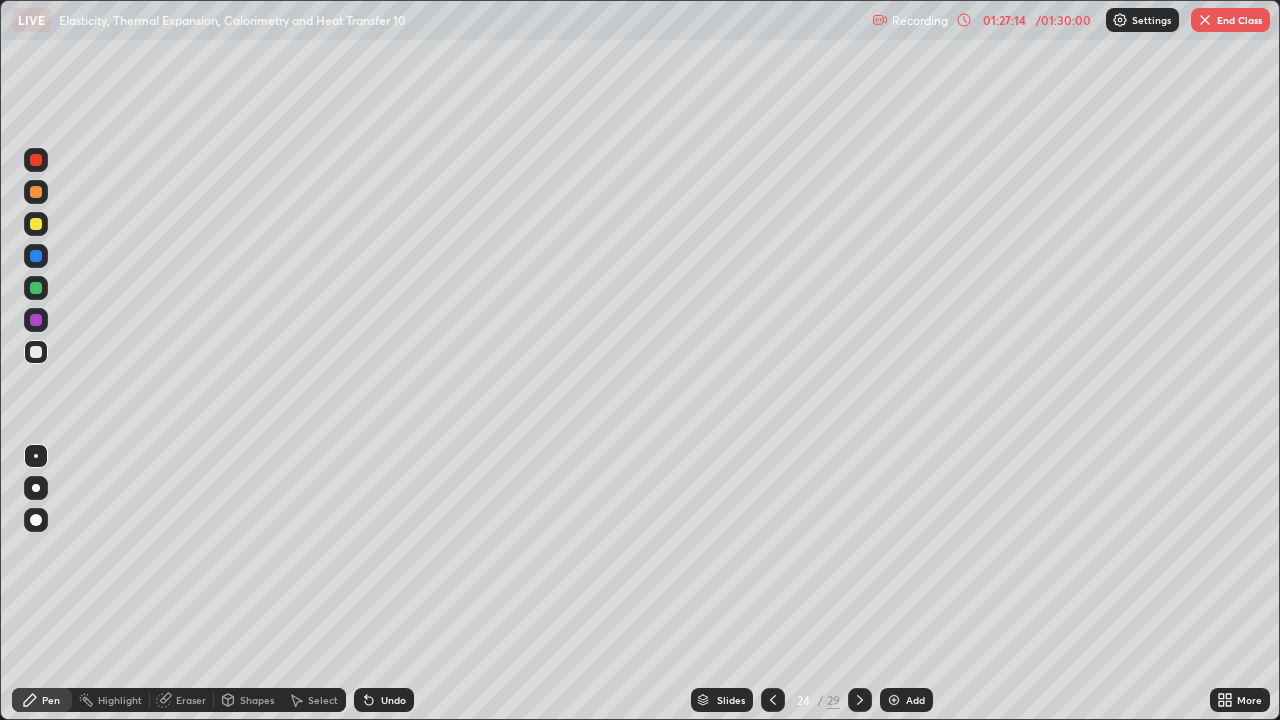 click at bounding box center (36, 352) 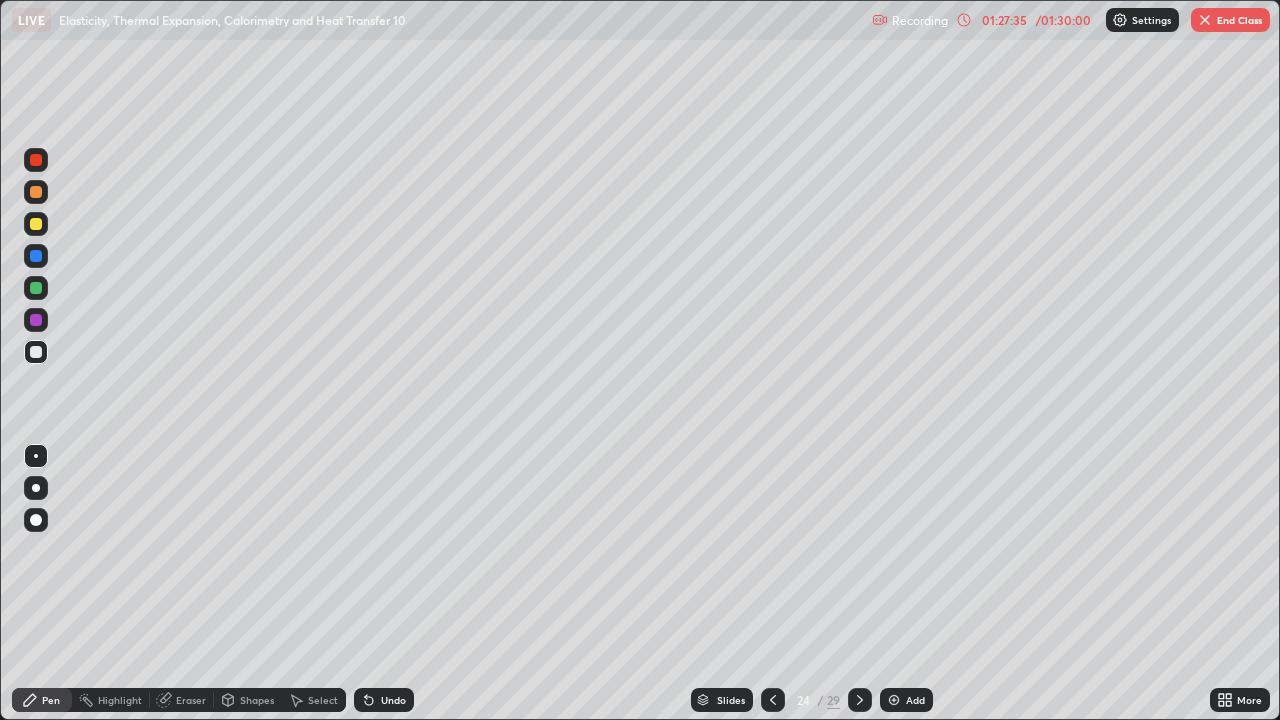 click on "Undo" at bounding box center (393, 700) 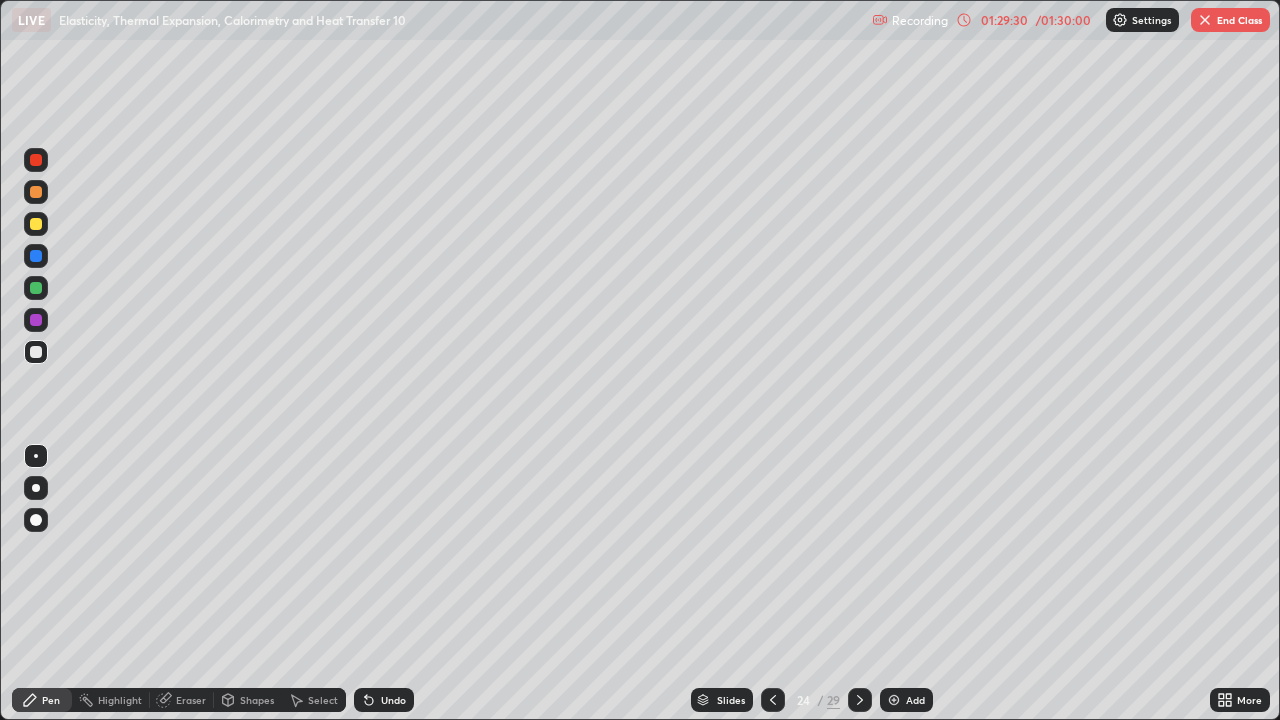 click 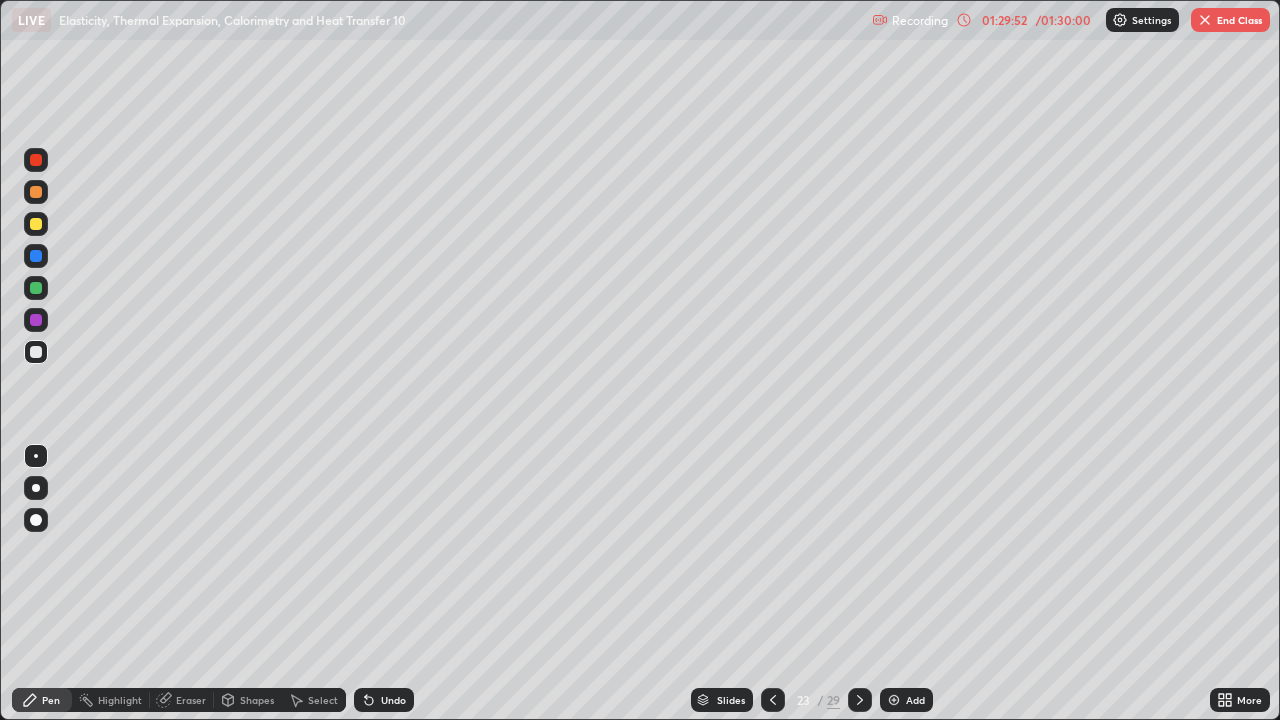 click on "End Class" at bounding box center [1230, 20] 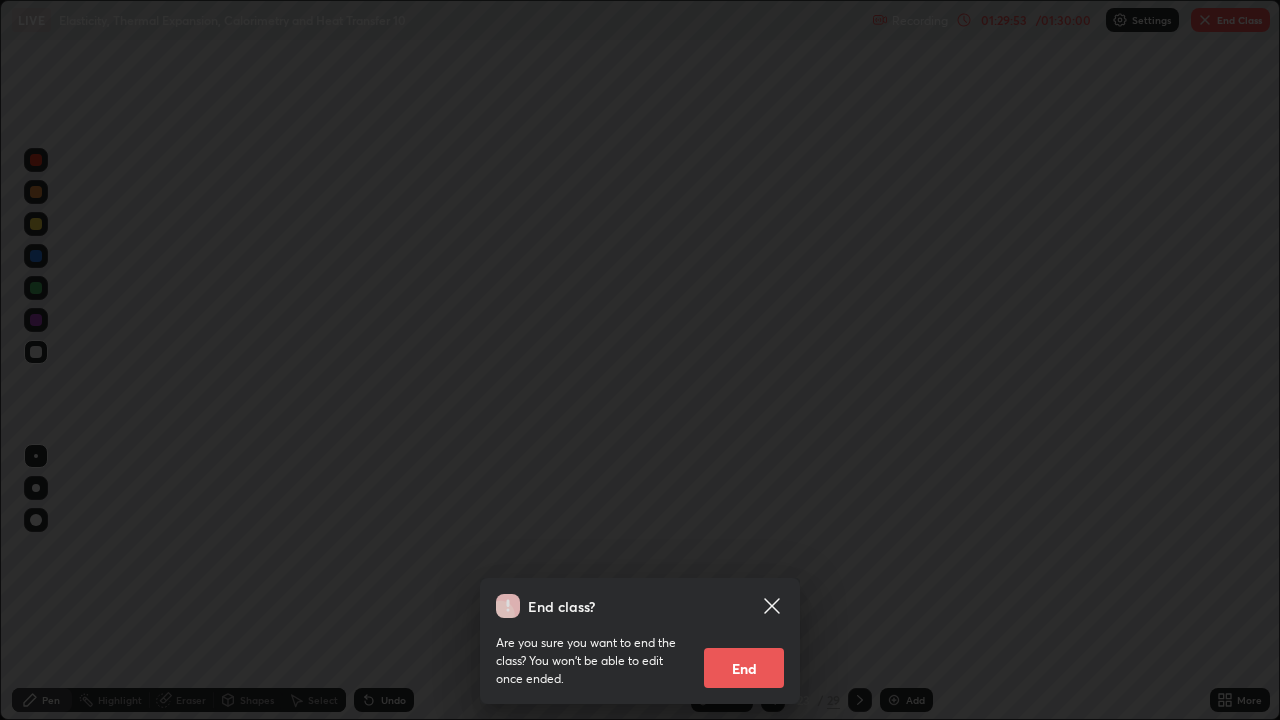 click on "End" at bounding box center (744, 668) 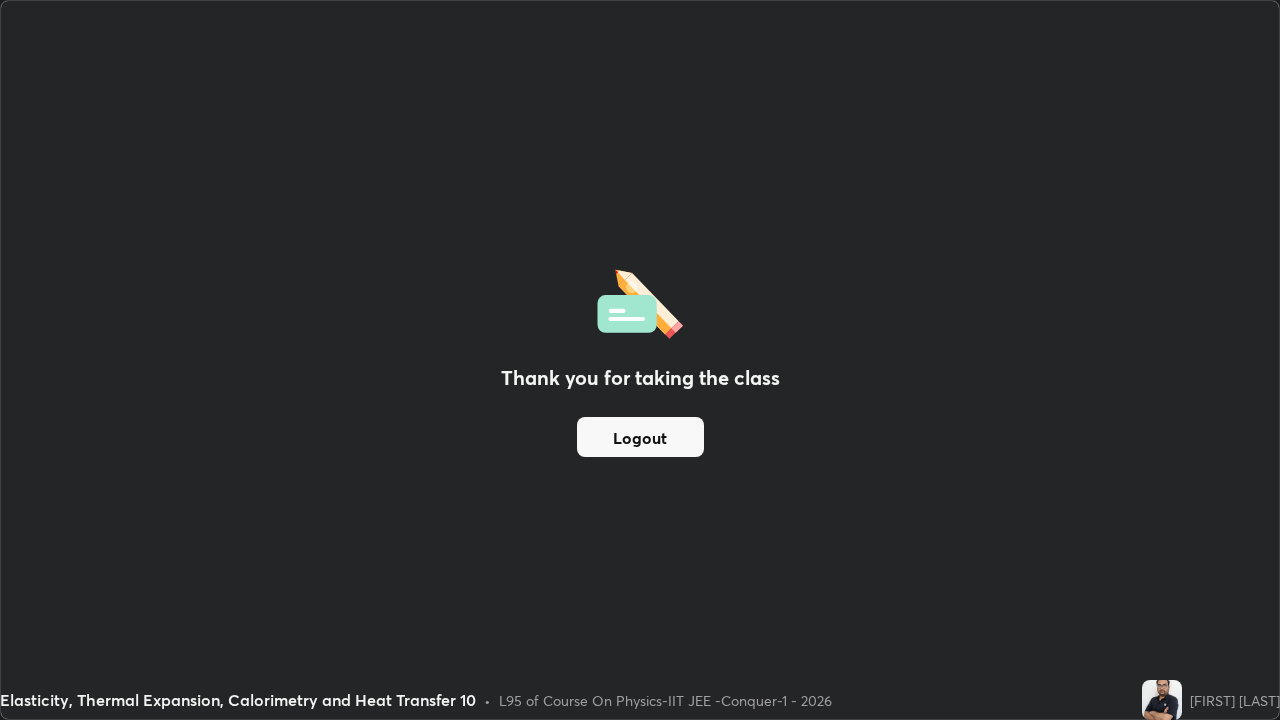 click on "Logout" at bounding box center (640, 437) 